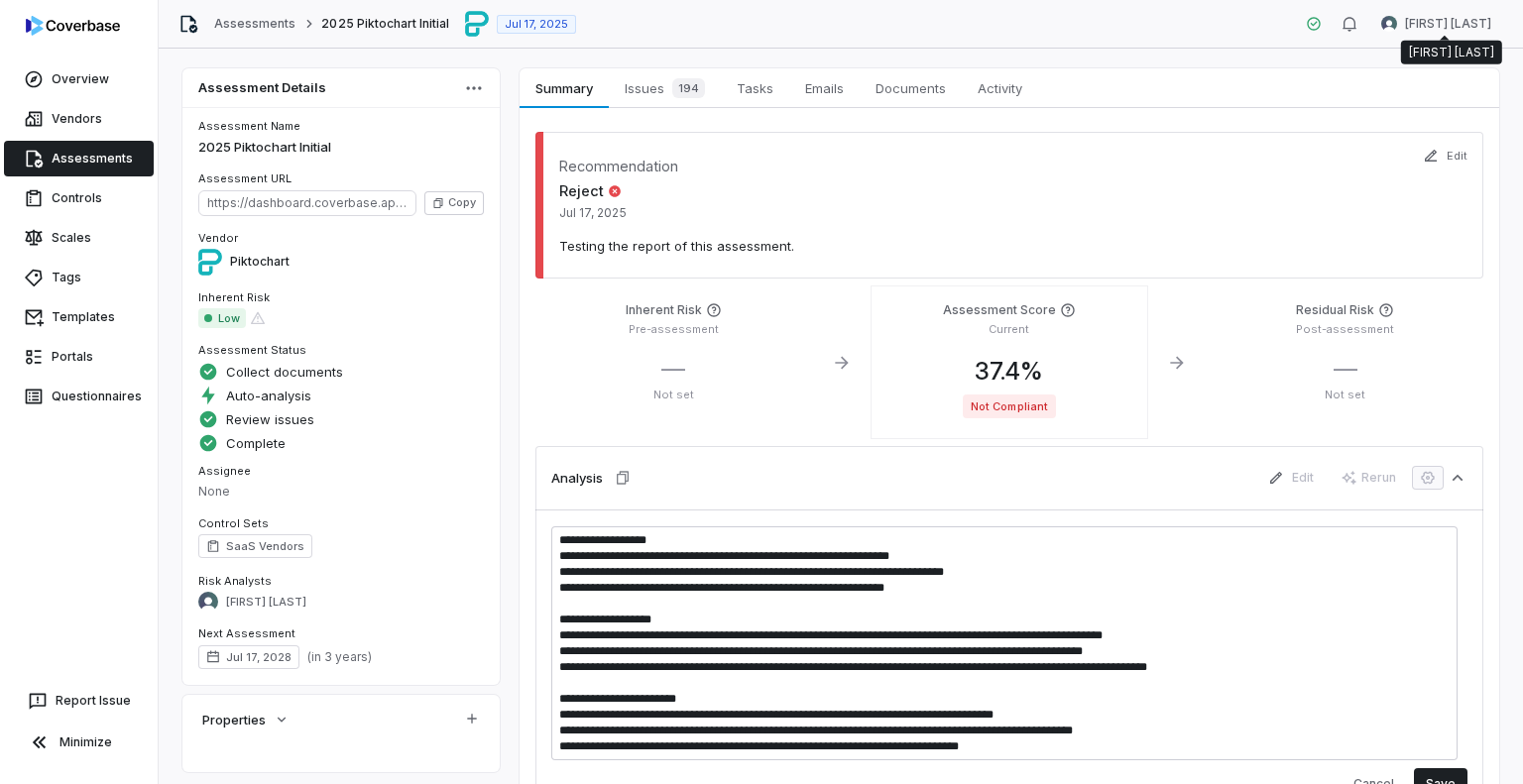 scroll, scrollTop: 0, scrollLeft: 0, axis: both 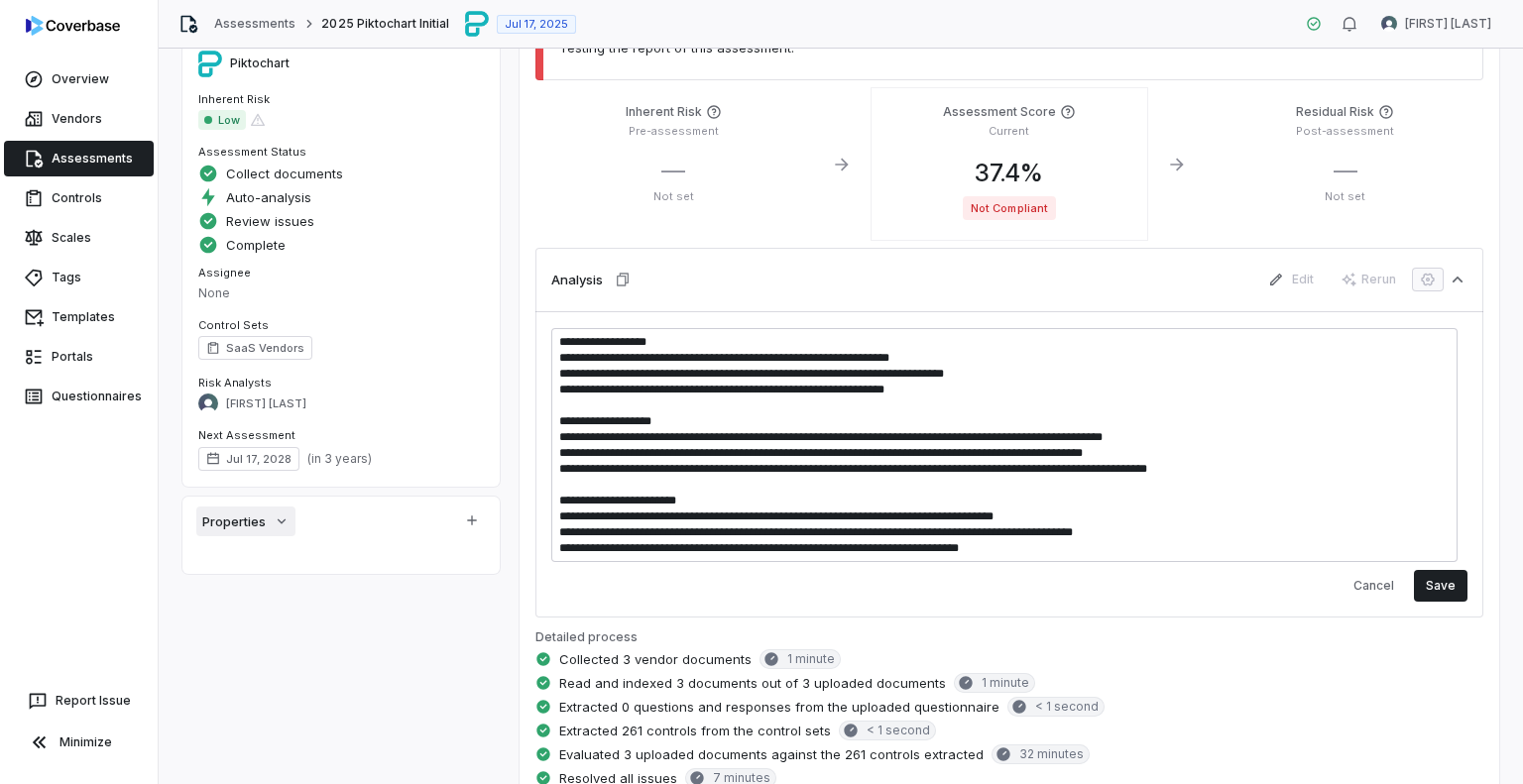 click 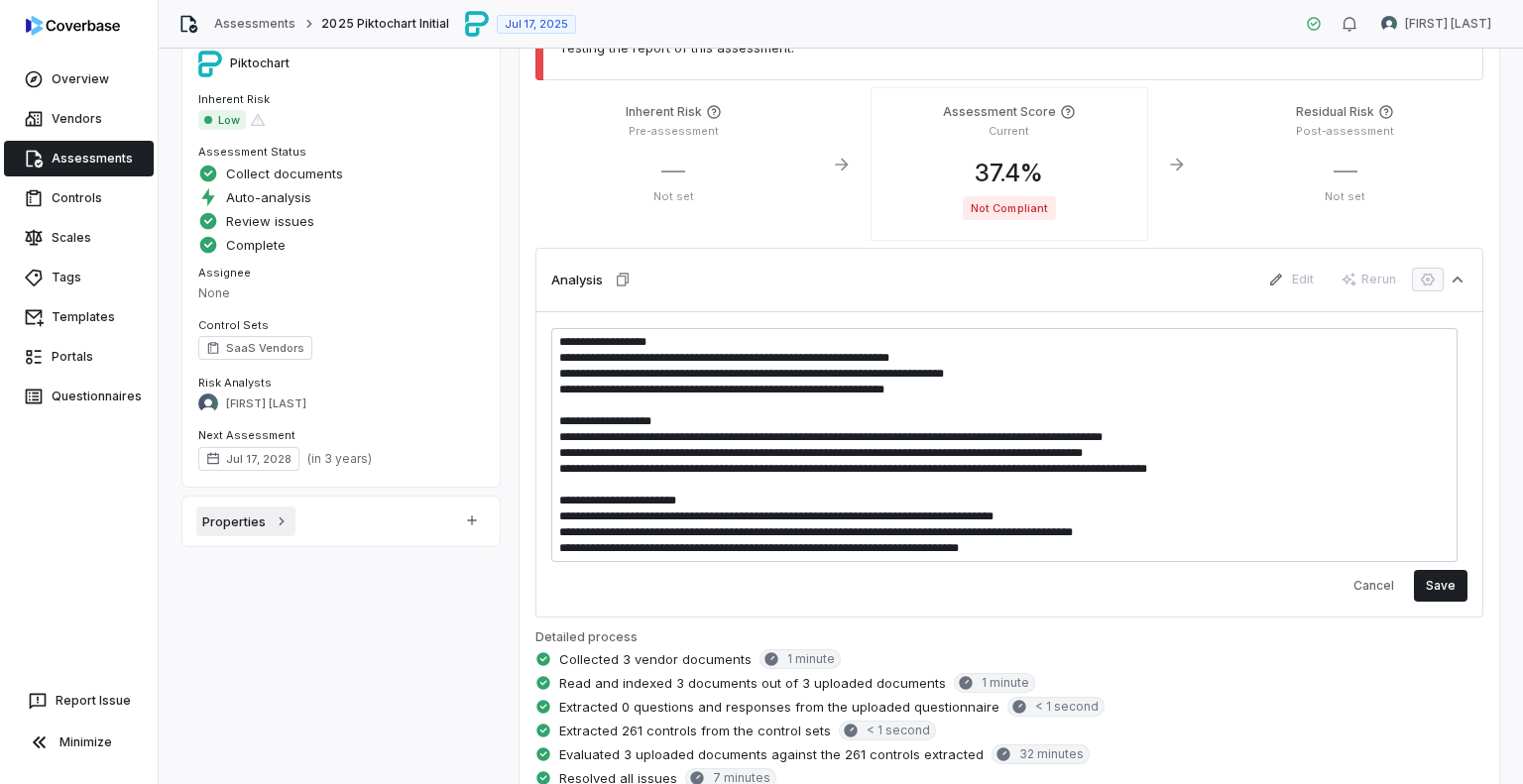 click 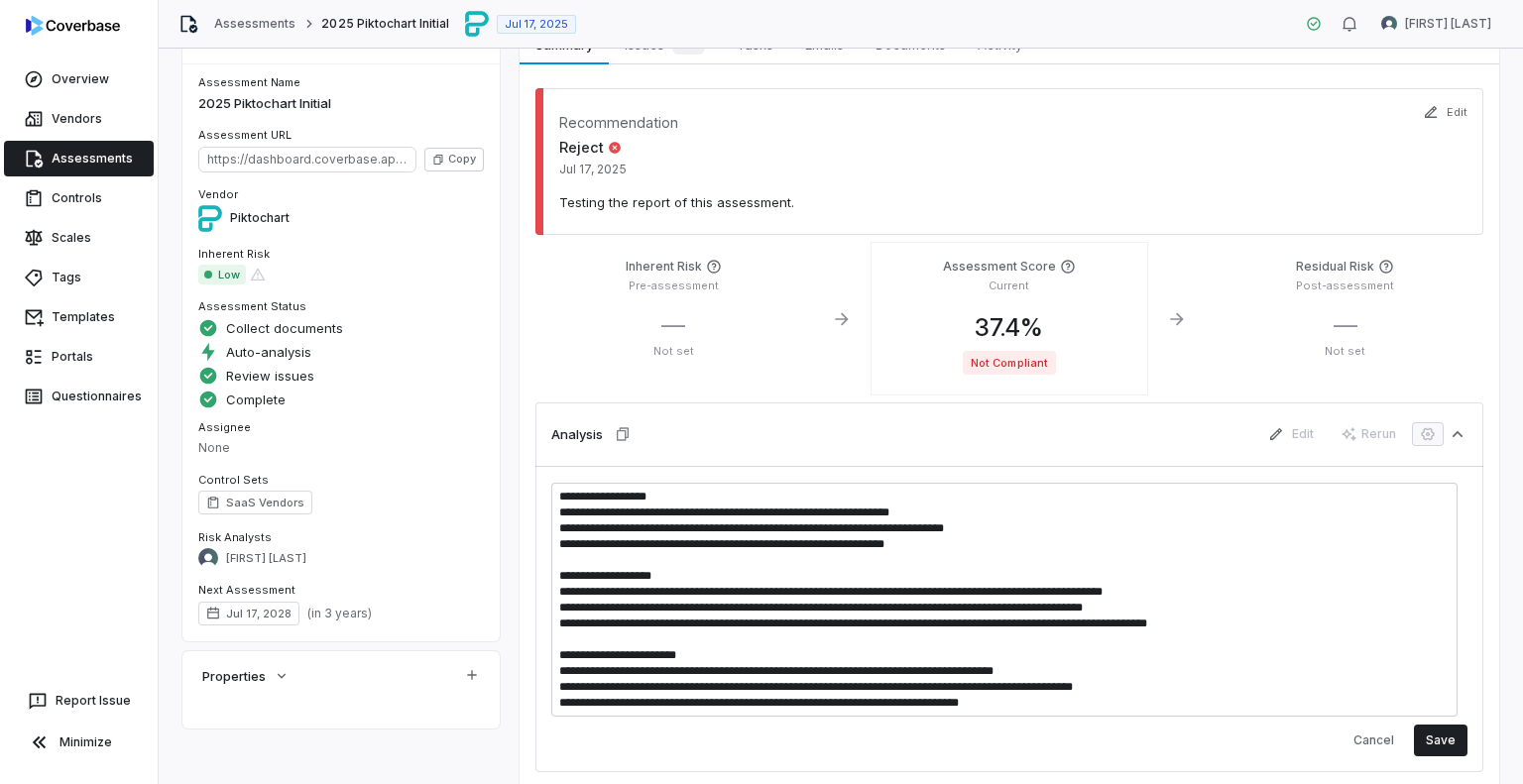 scroll, scrollTop: 0, scrollLeft: 0, axis: both 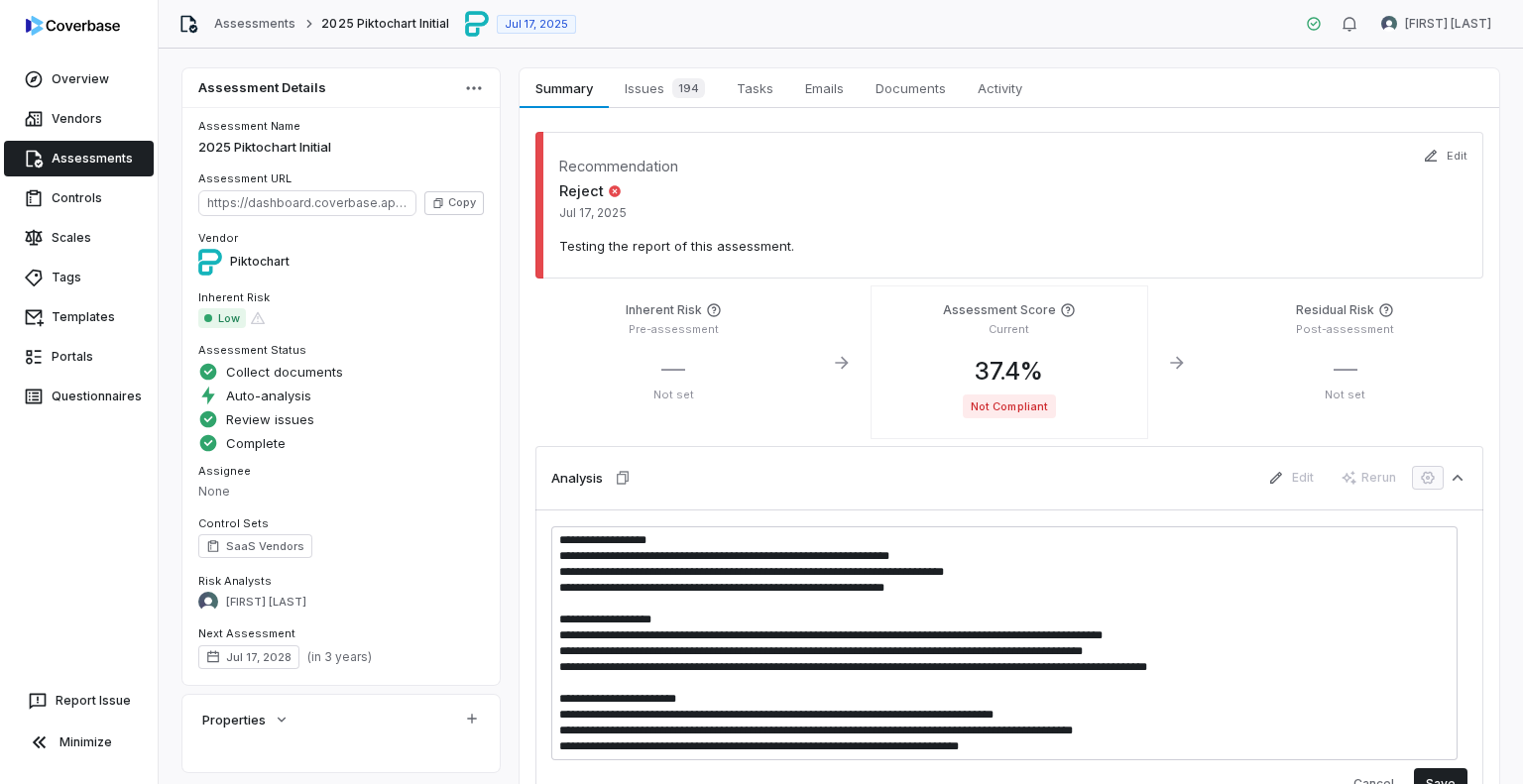 click on "Recommendation Reject Jul 17, 2025 Testing the report of this assessment." at bounding box center [1009, 205] 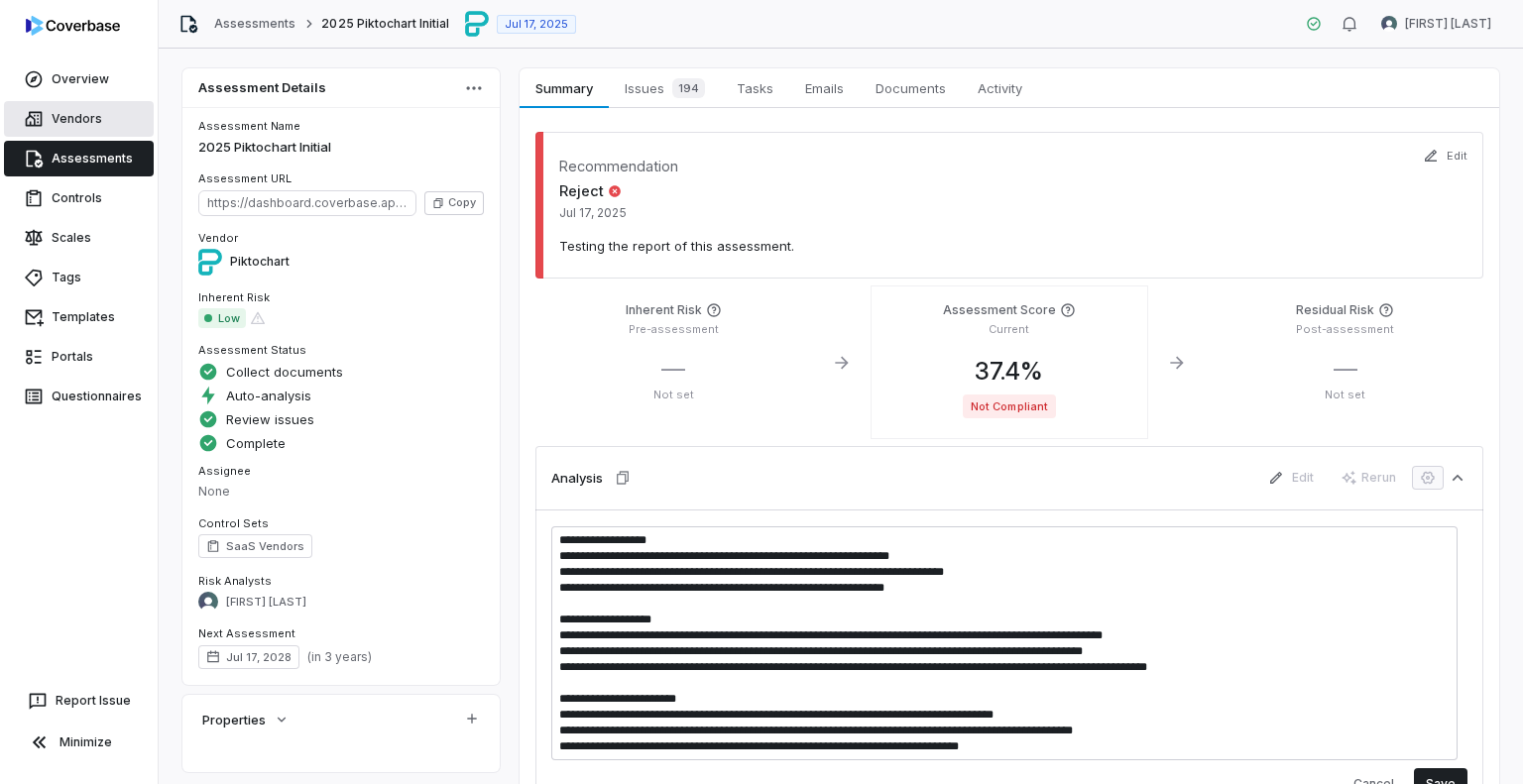click on "Vendors" at bounding box center (78, 119) 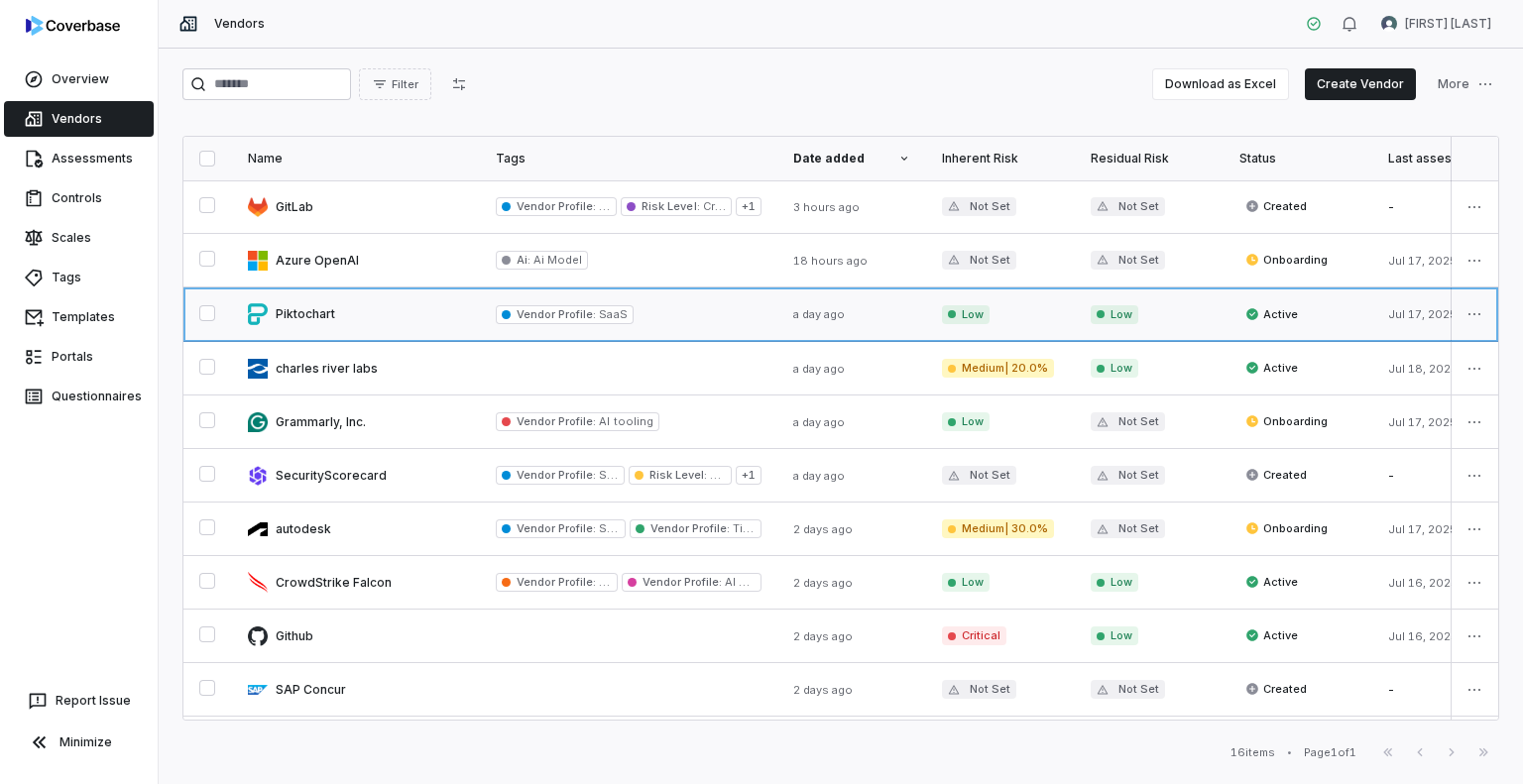 click at bounding box center [356, 314] 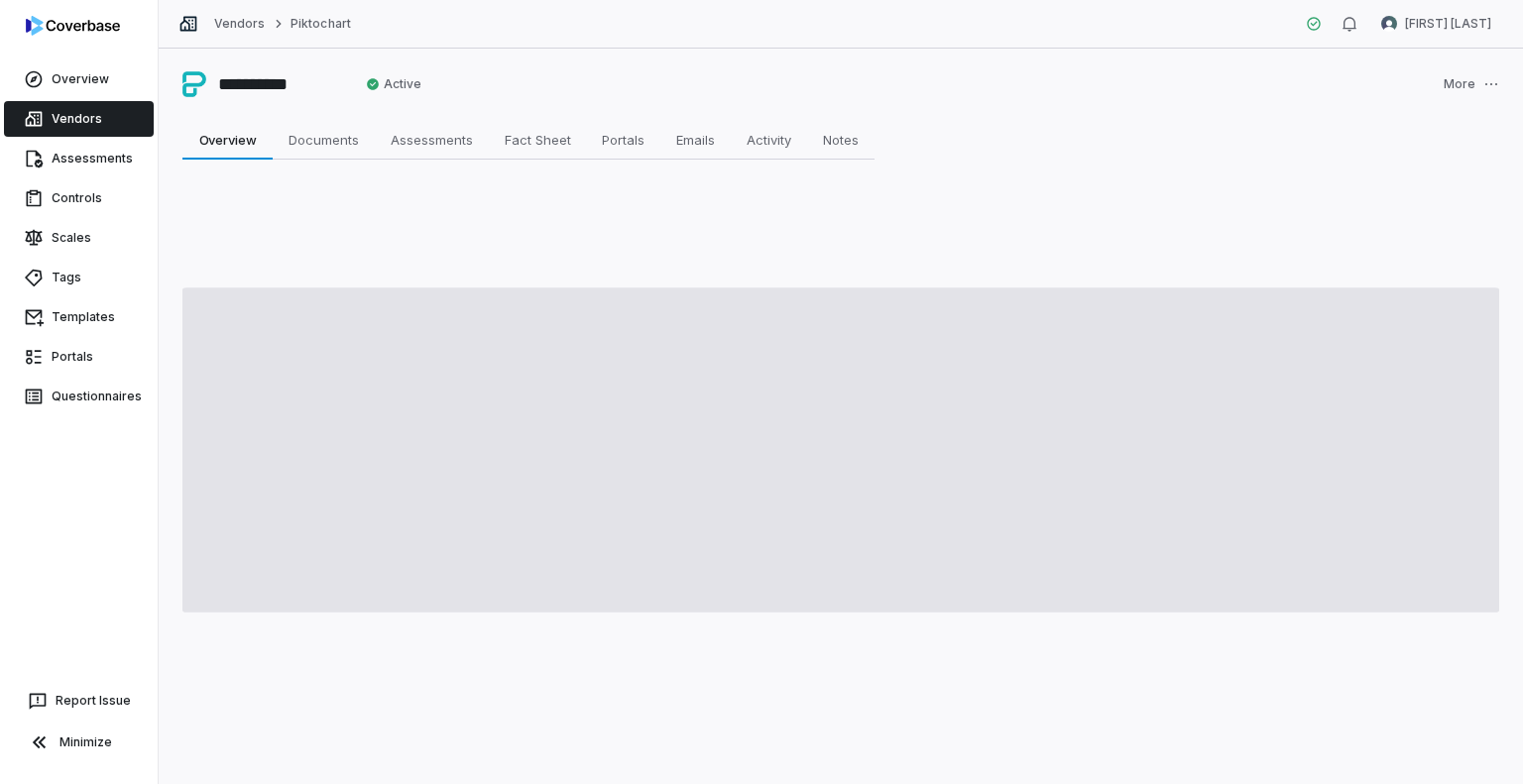 type on "*" 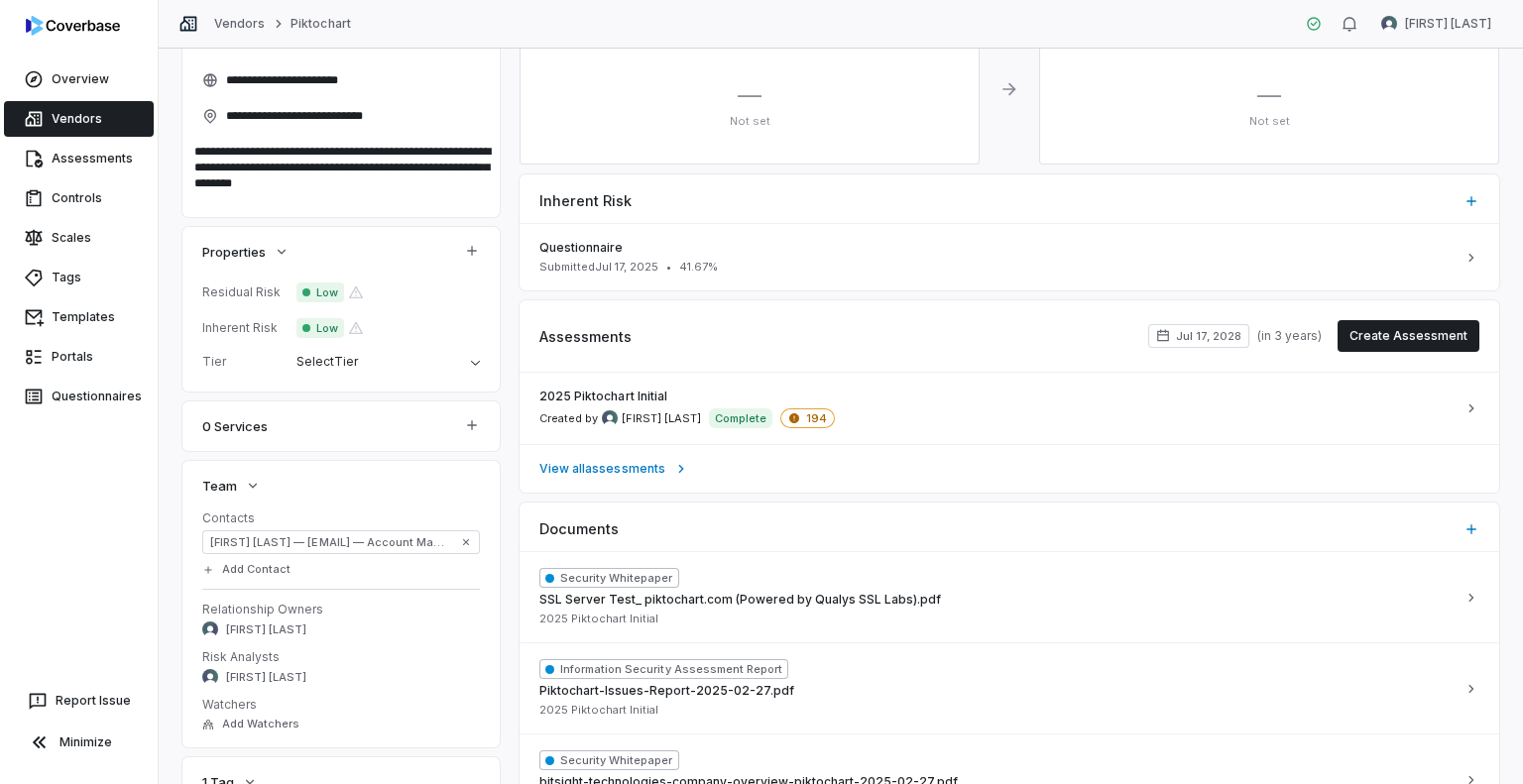 scroll, scrollTop: 198, scrollLeft: 0, axis: vertical 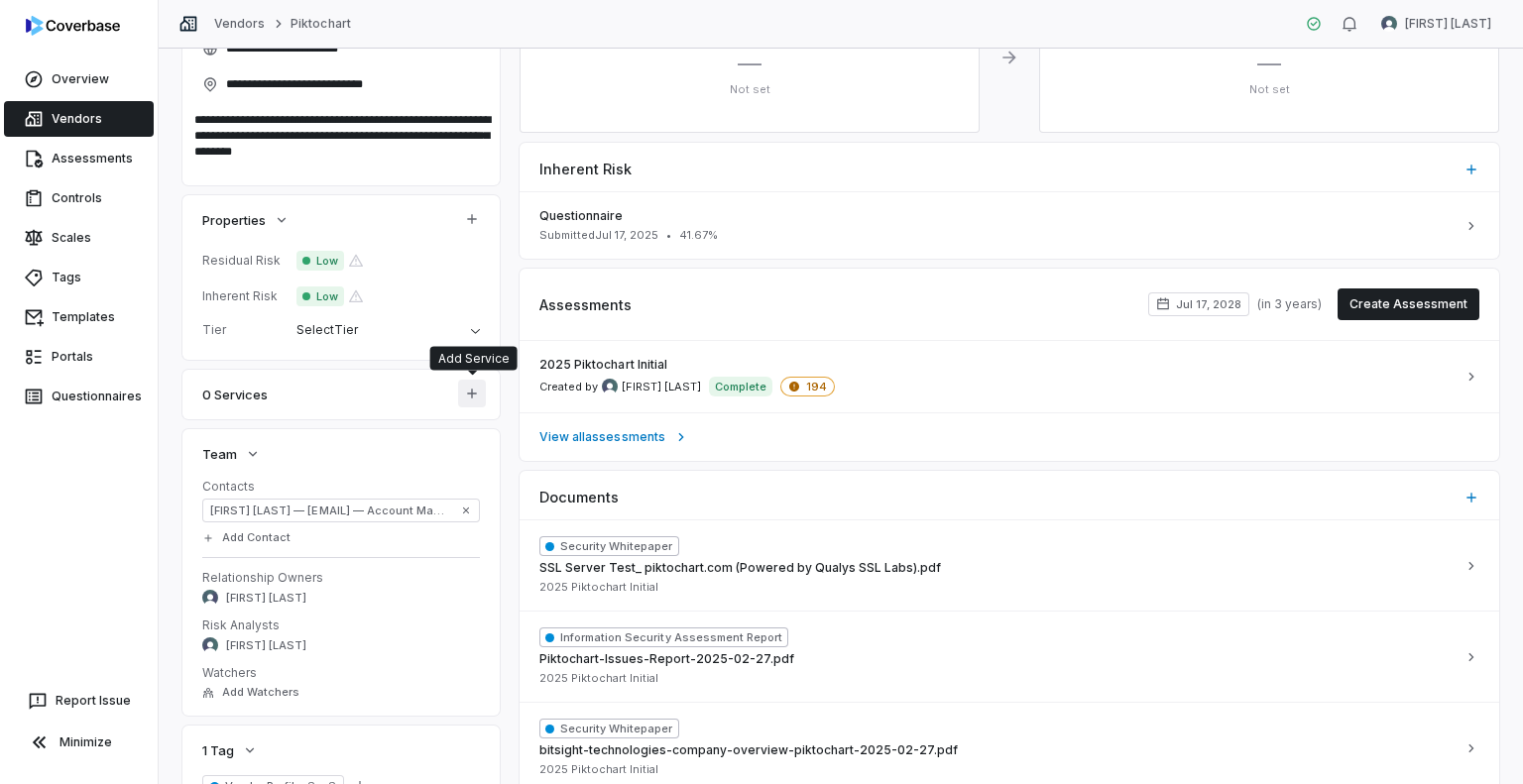 click 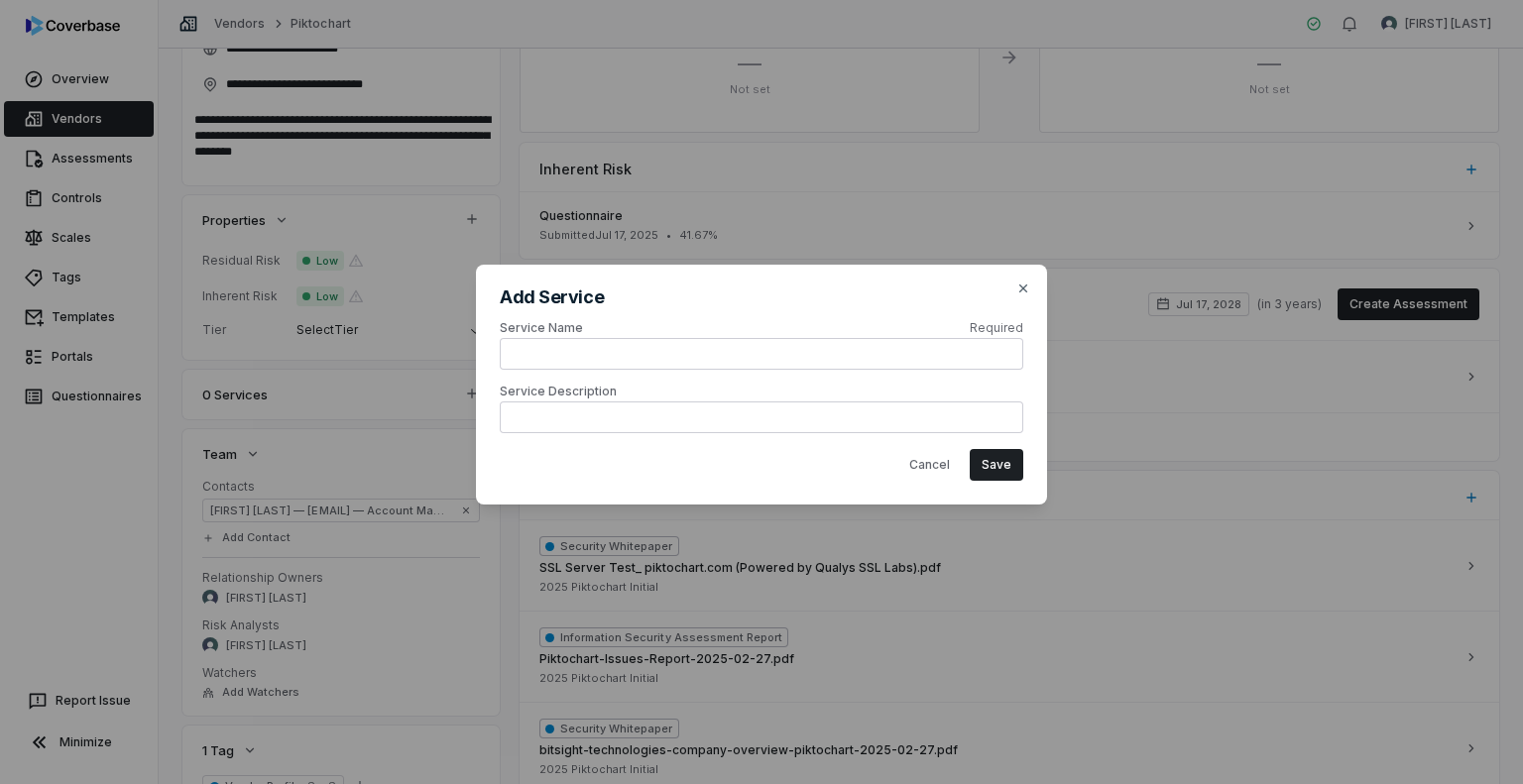 click at bounding box center (762, 354) 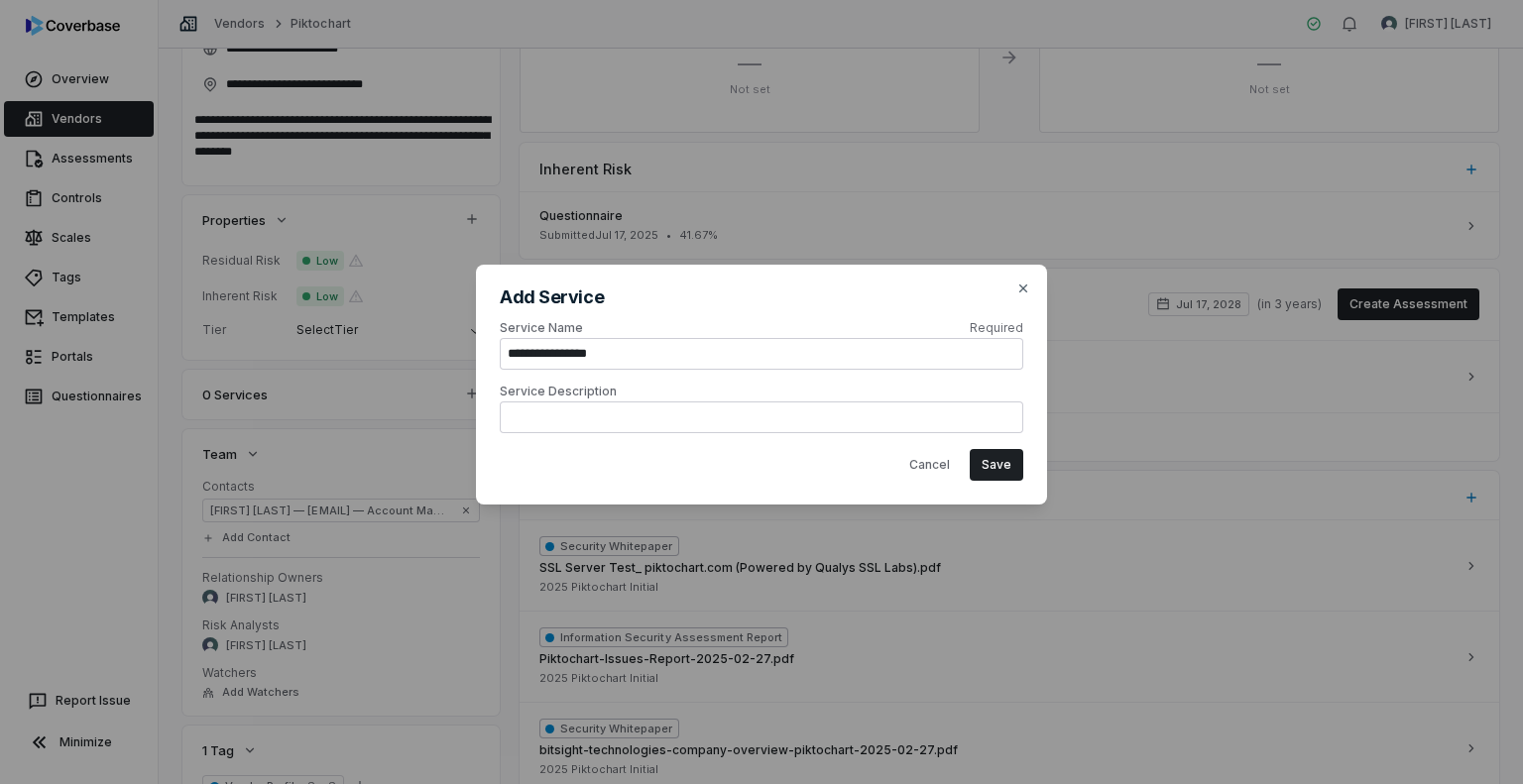type on "**********" 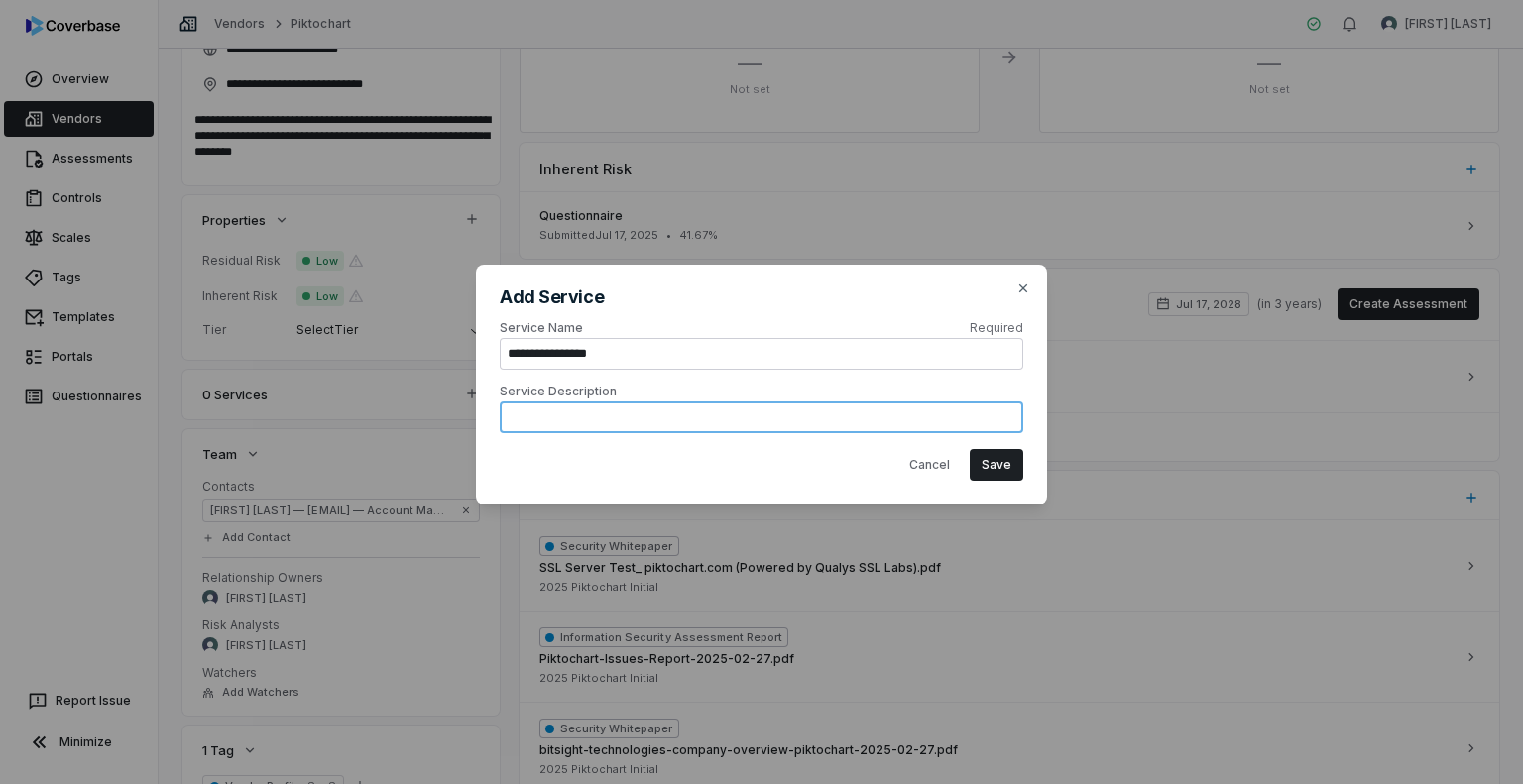 click at bounding box center (762, 417) 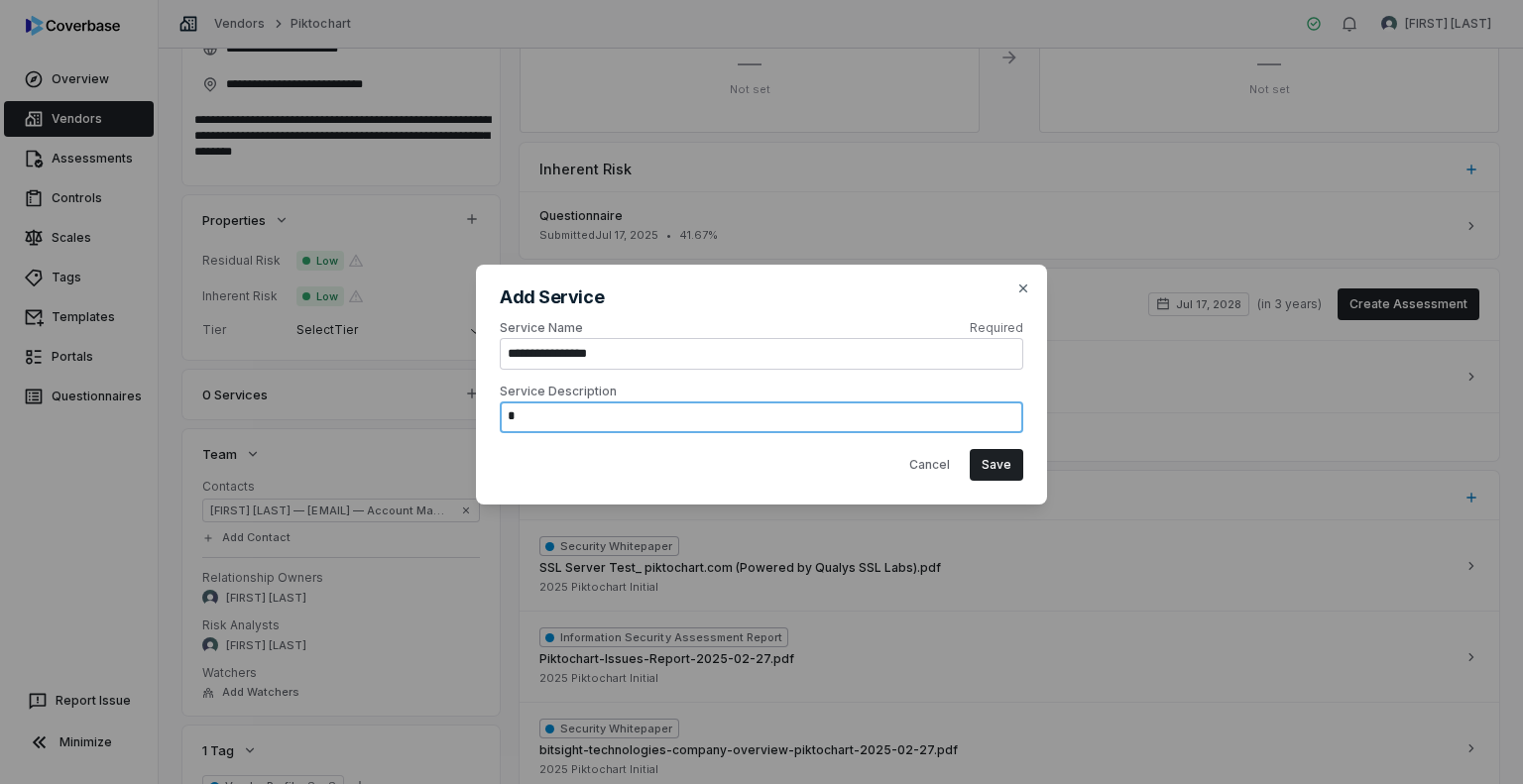 type on "*" 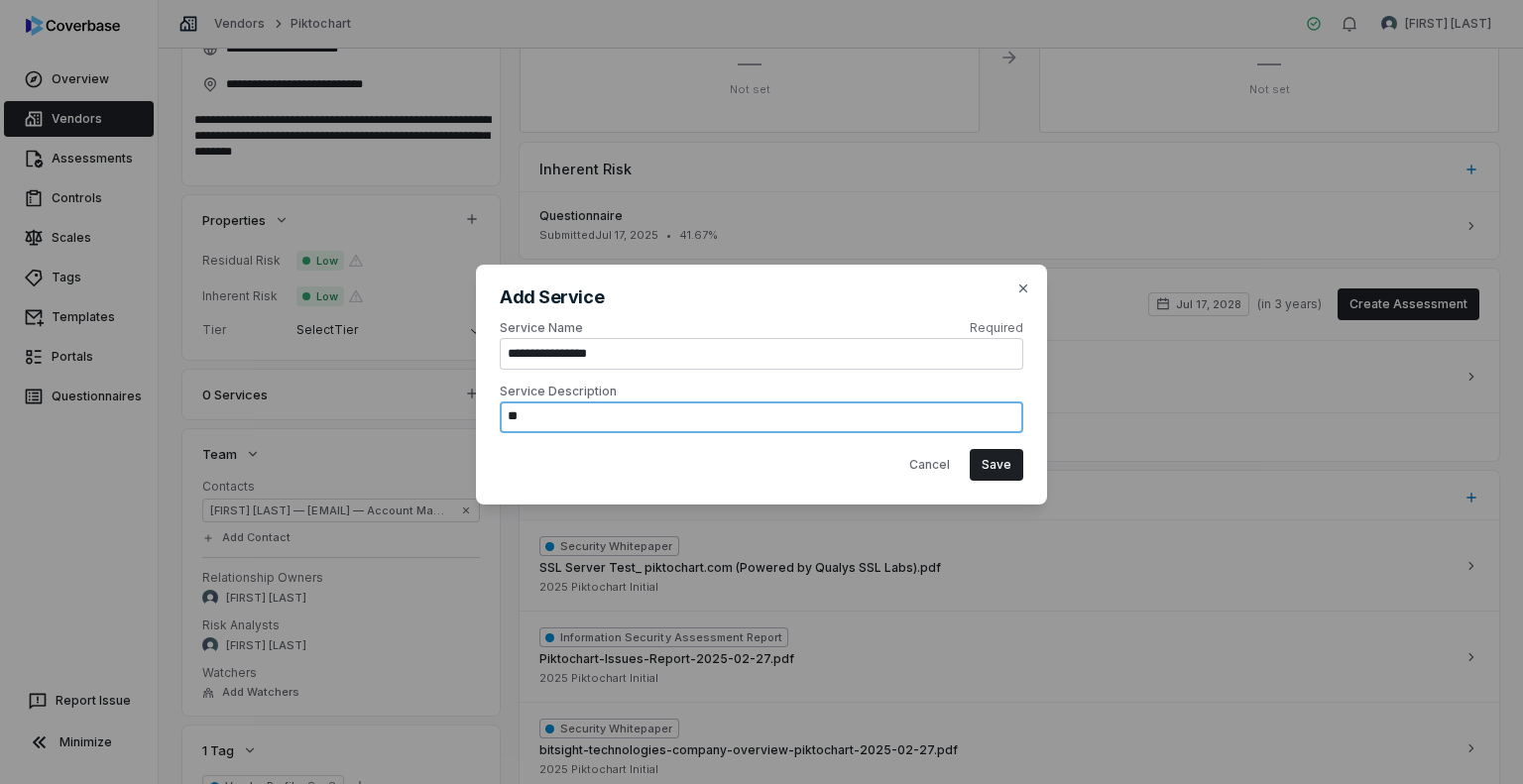 type on "*" 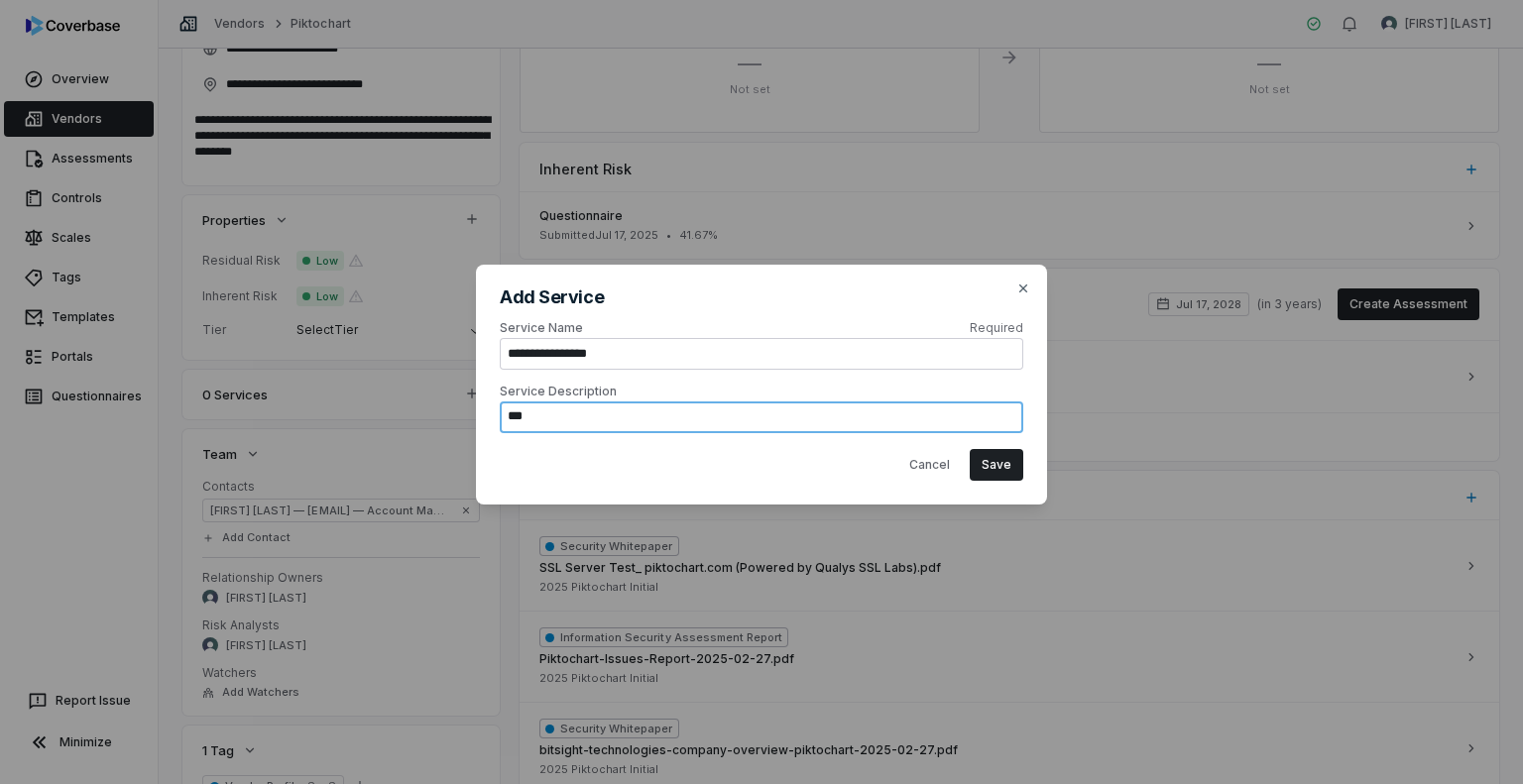 type on "*" 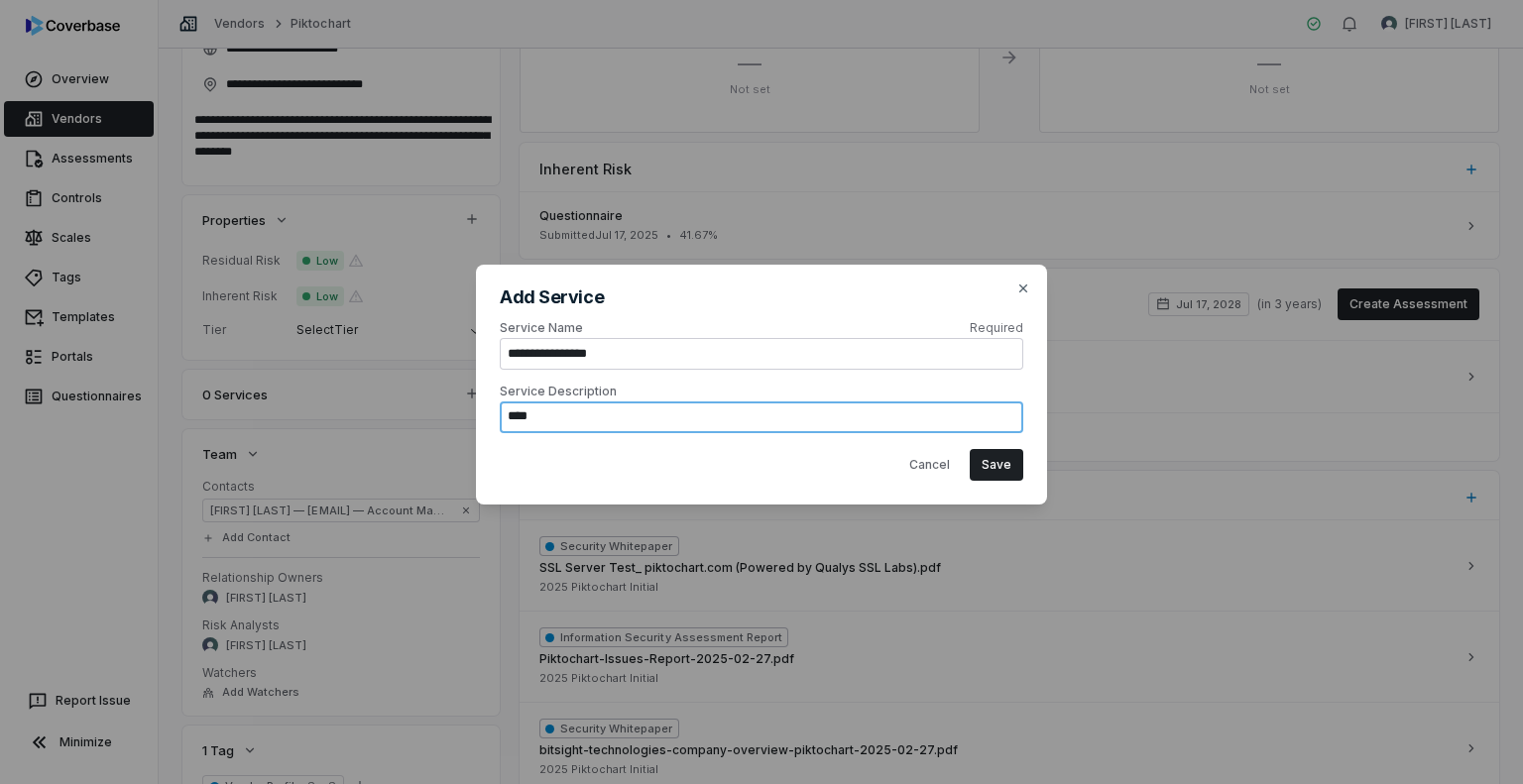 type on "*" 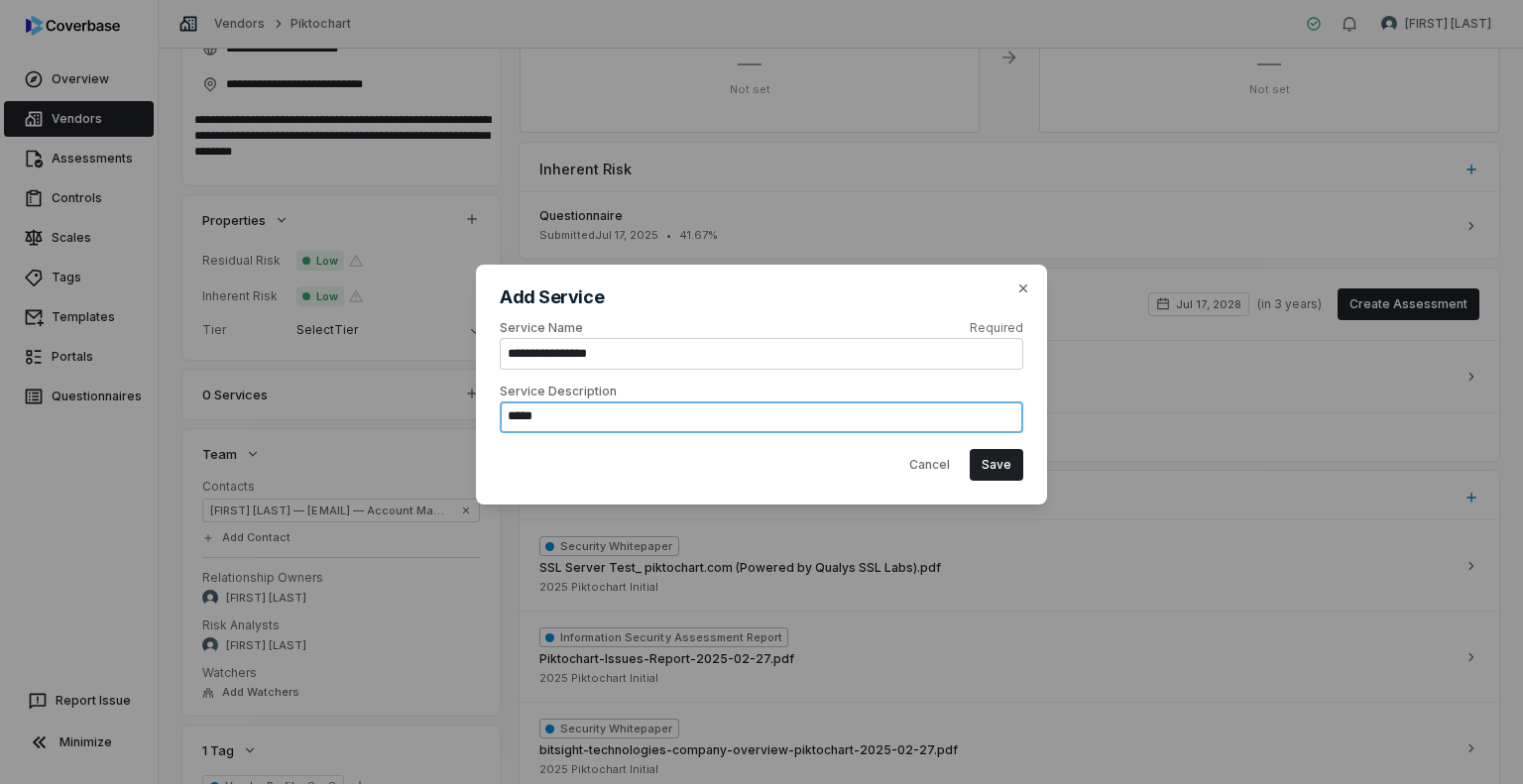 type on "*" 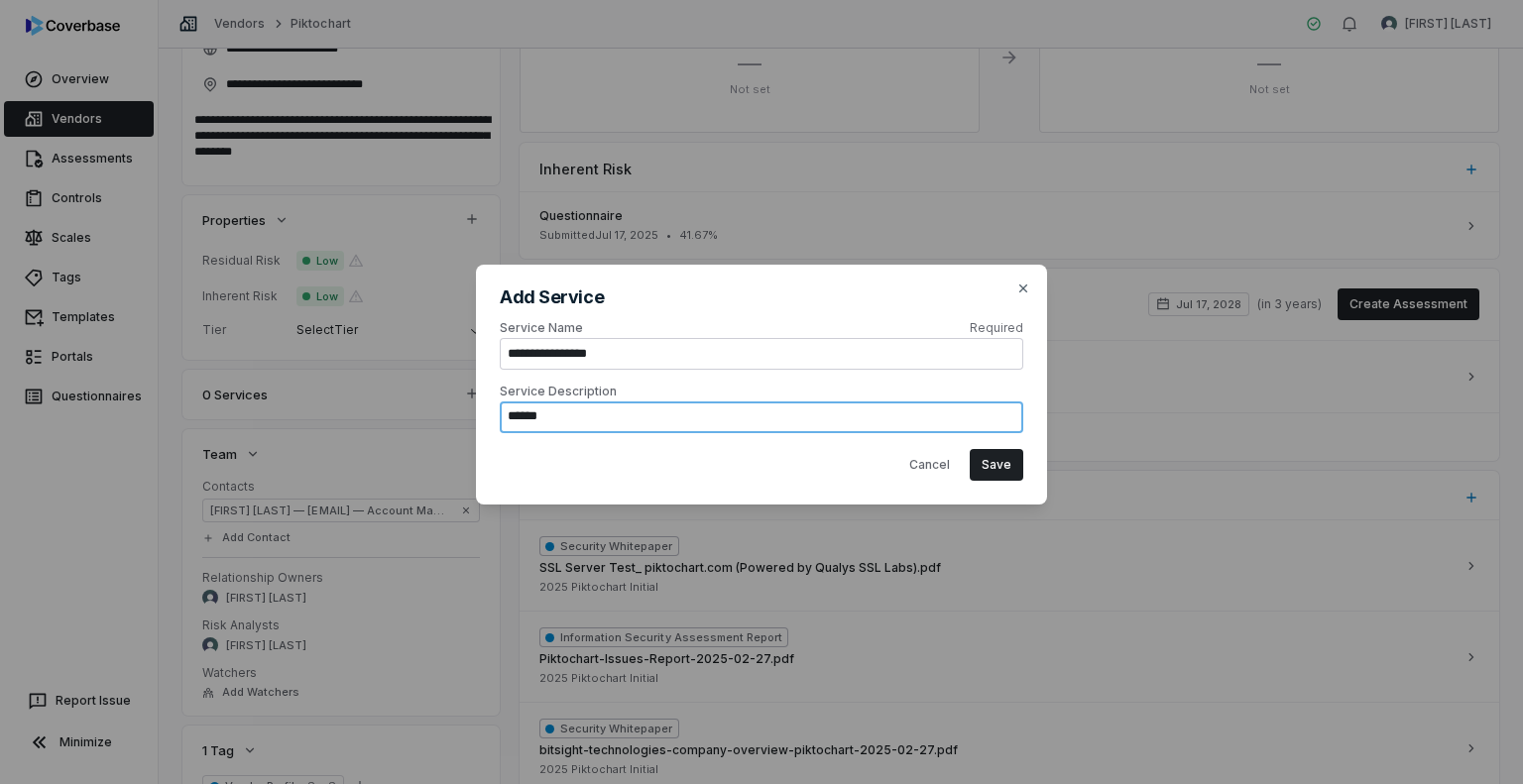 type on "*" 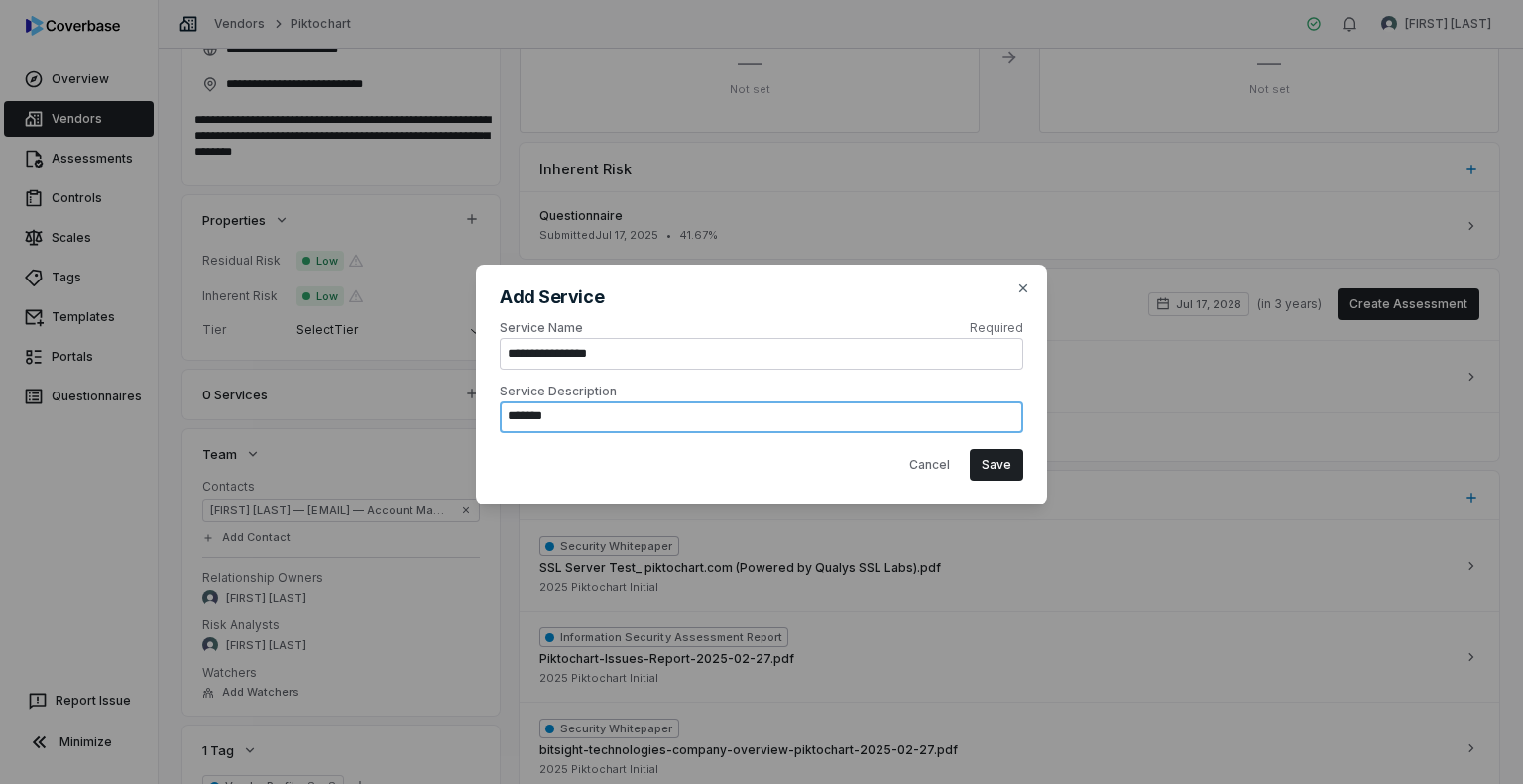 type on "*" 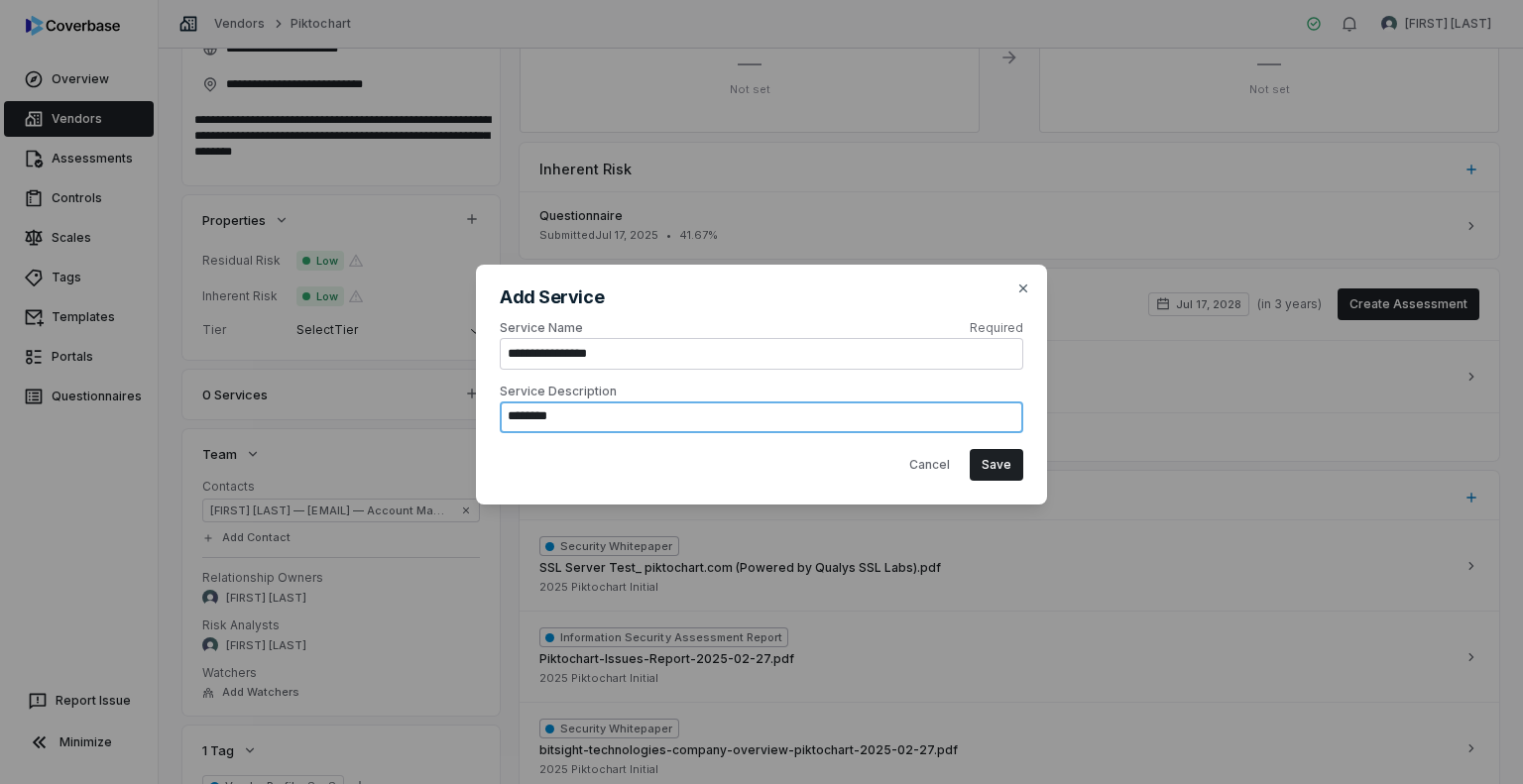 type on "*" 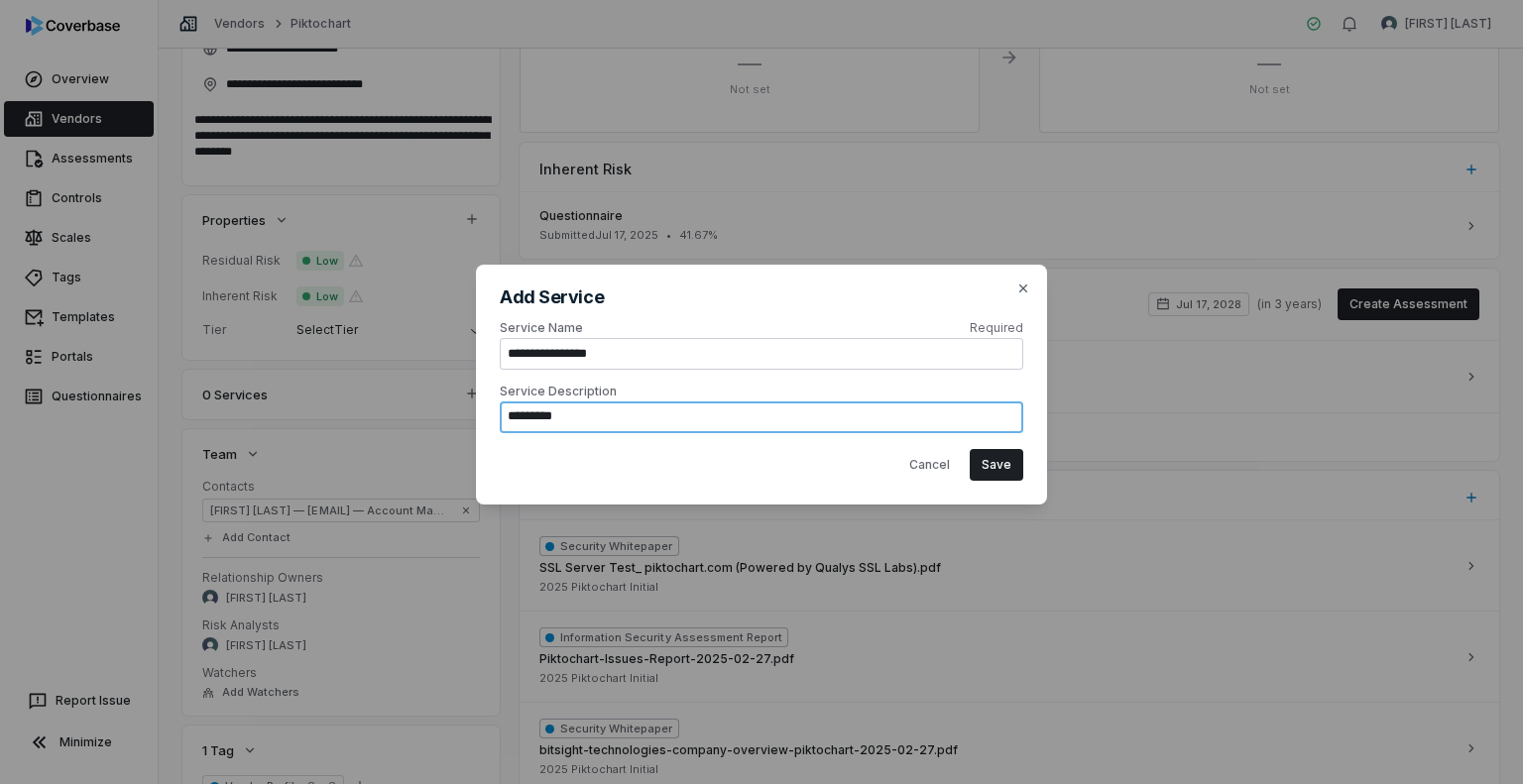 type on "*" 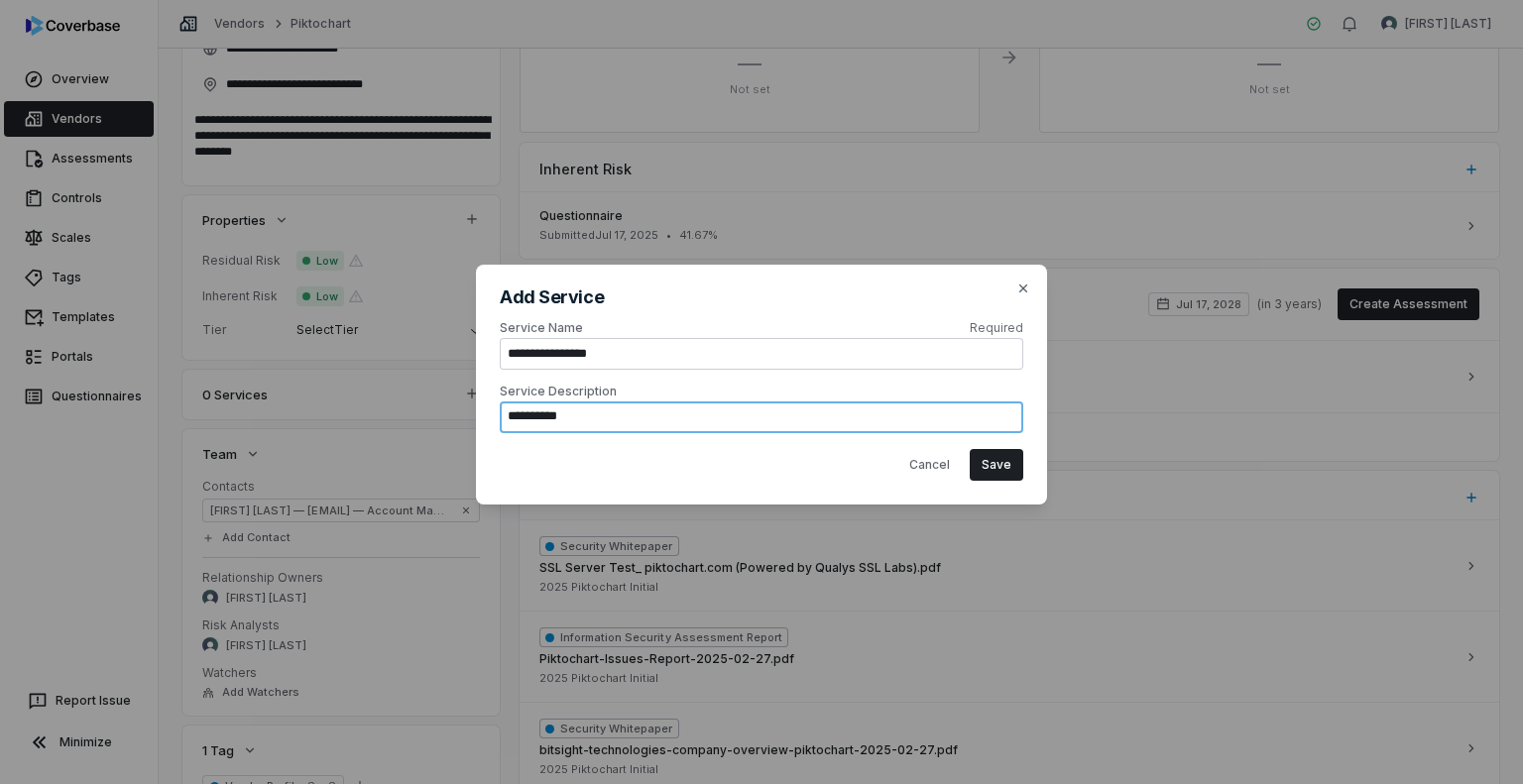 type on "*" 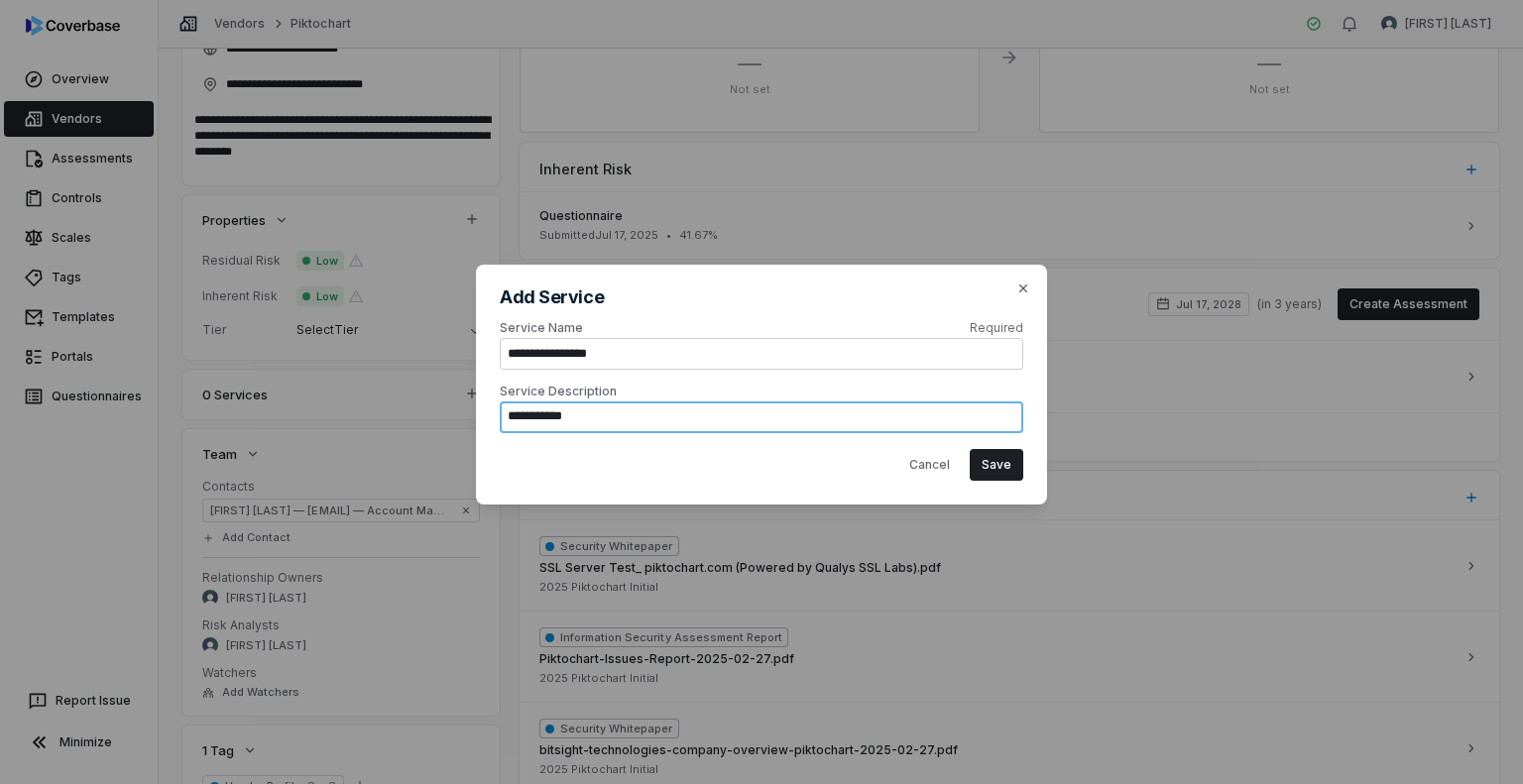 type on "*" 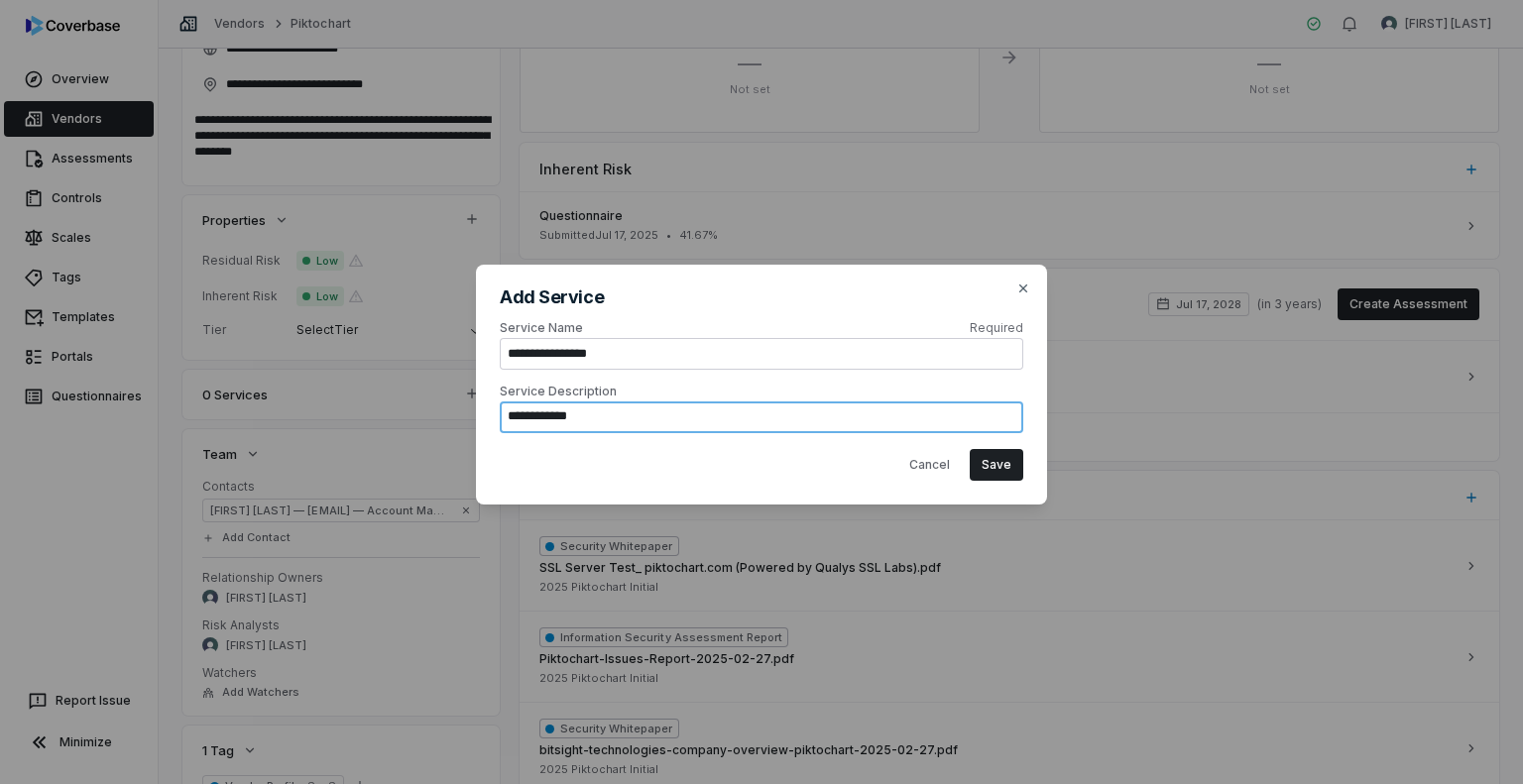 type on "*" 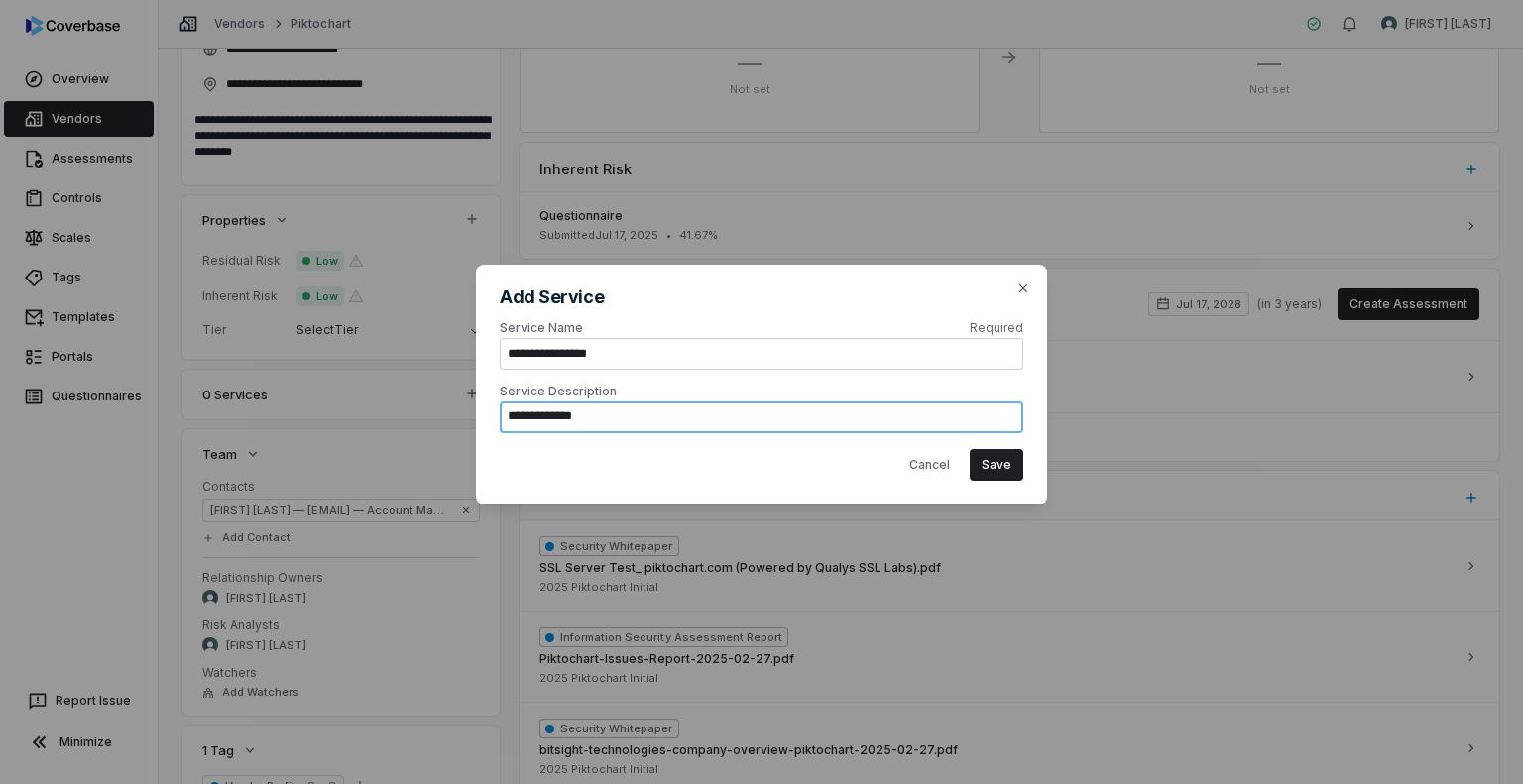 type on "*" 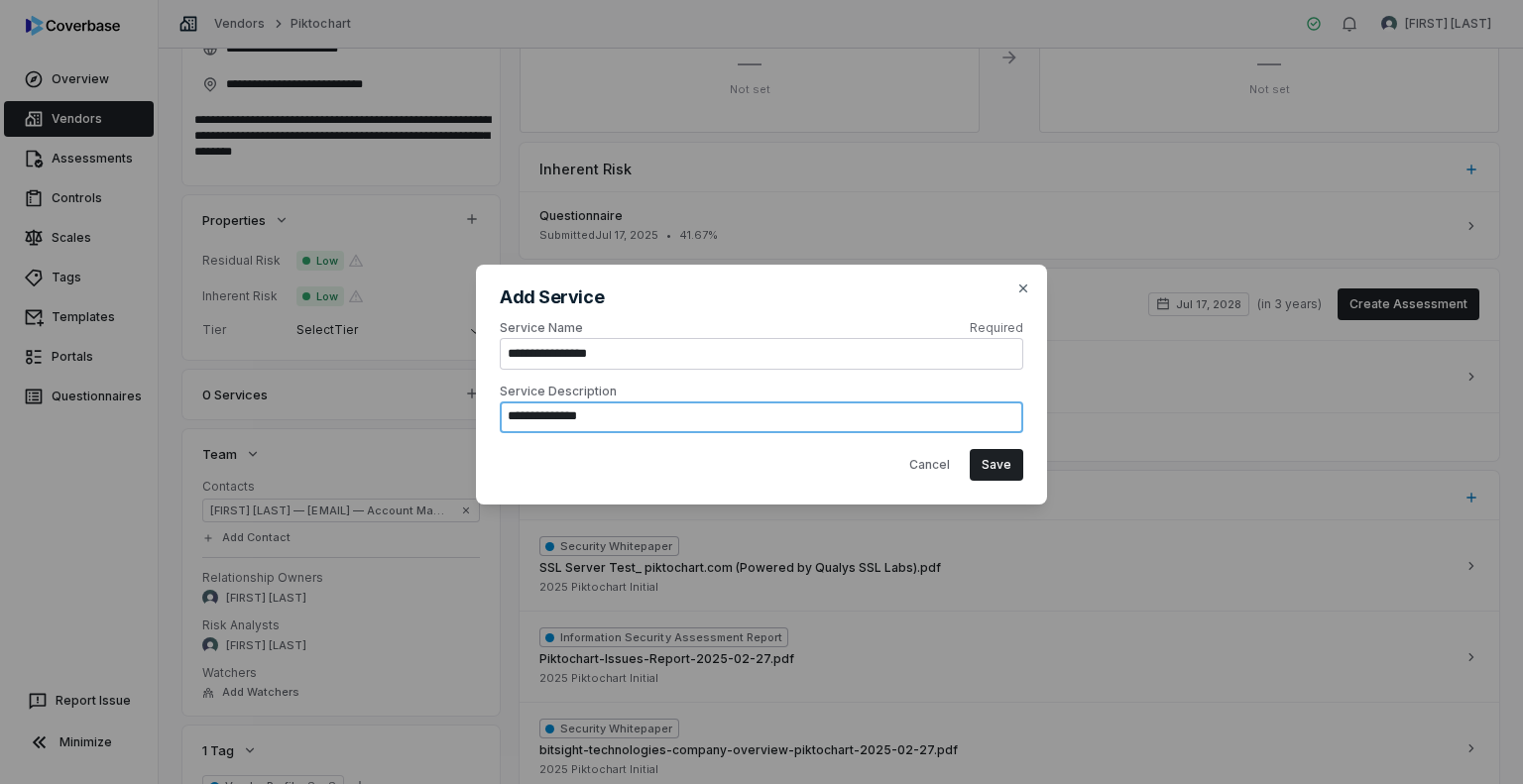 type on "*" 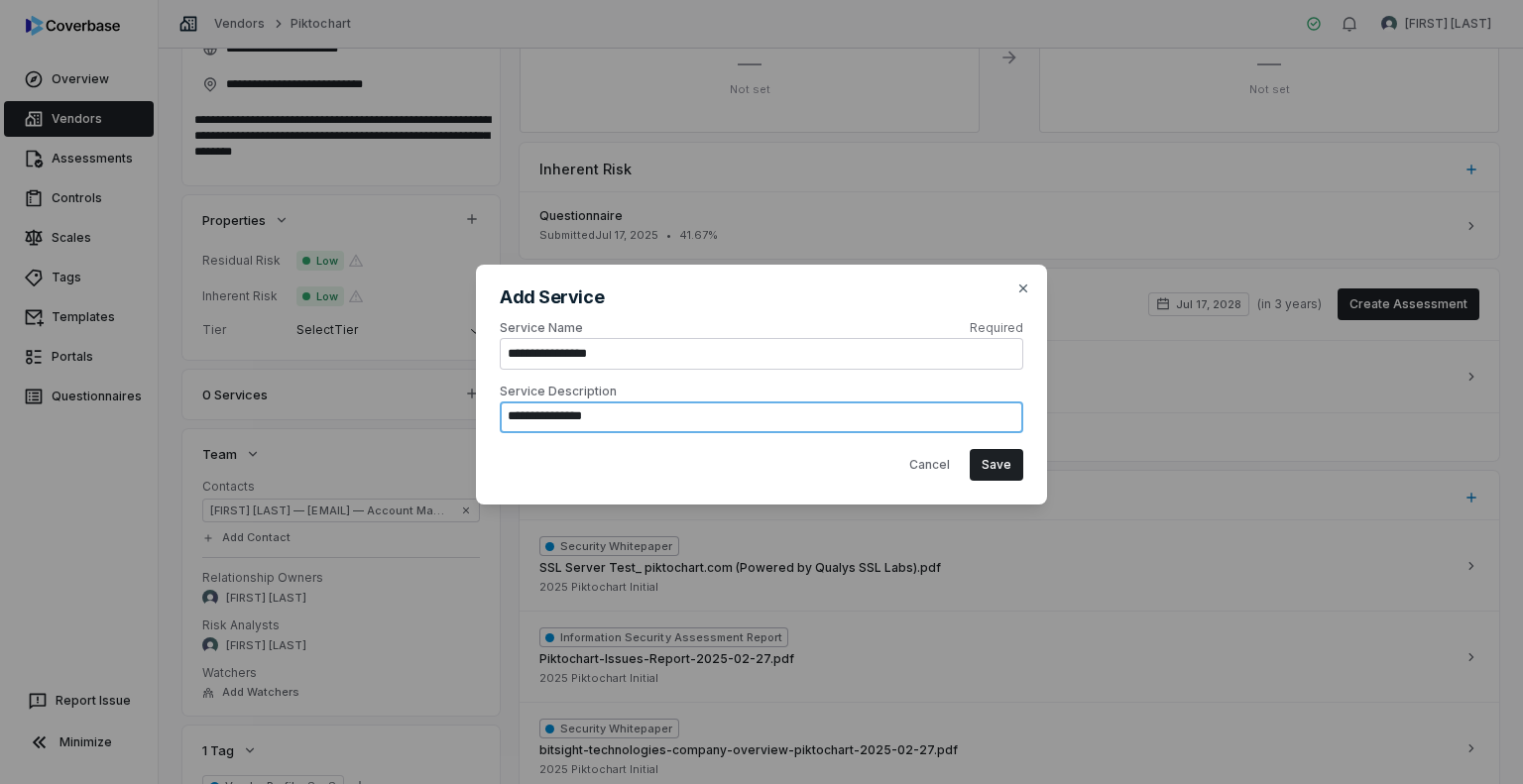 type on "**********" 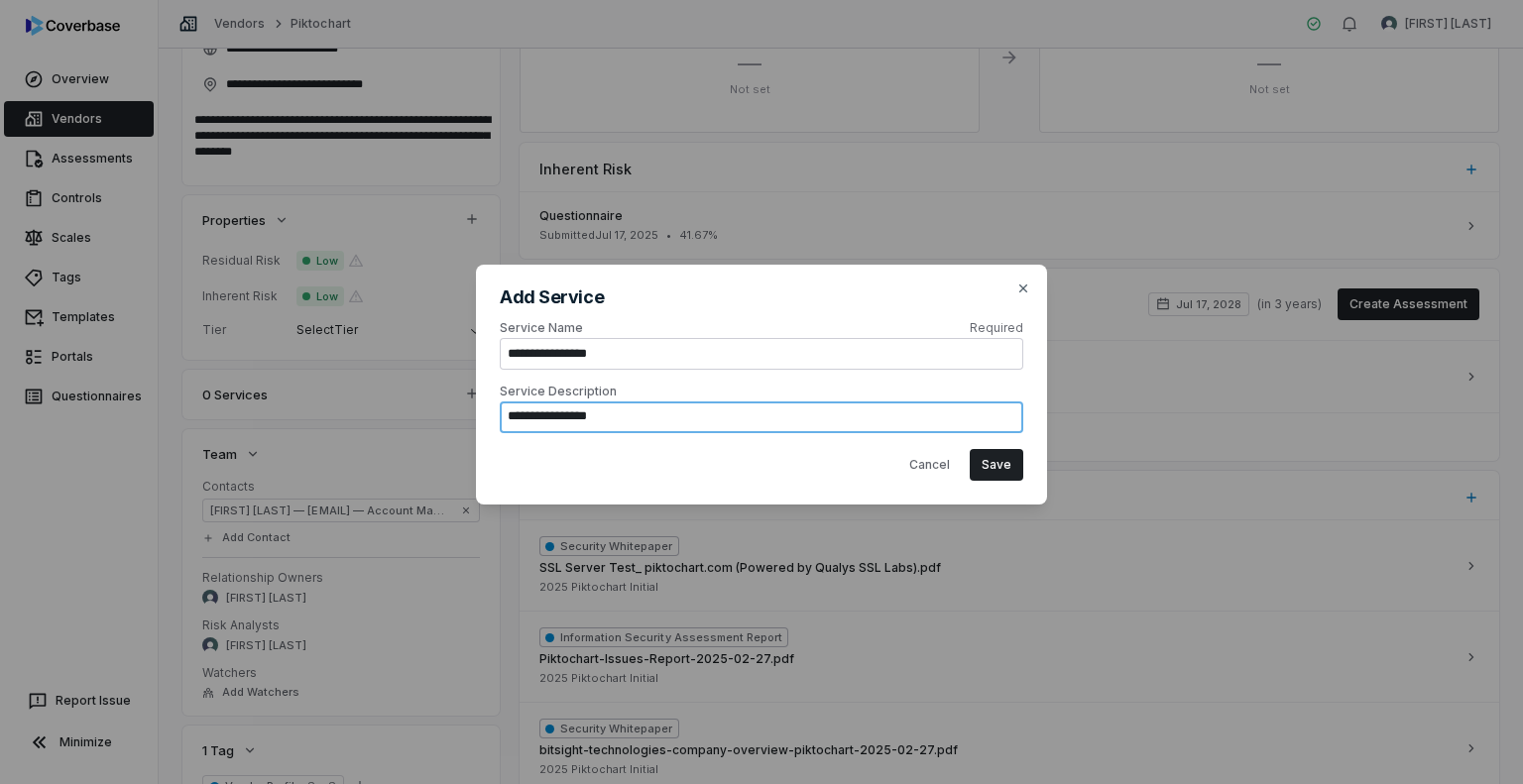 type on "*" 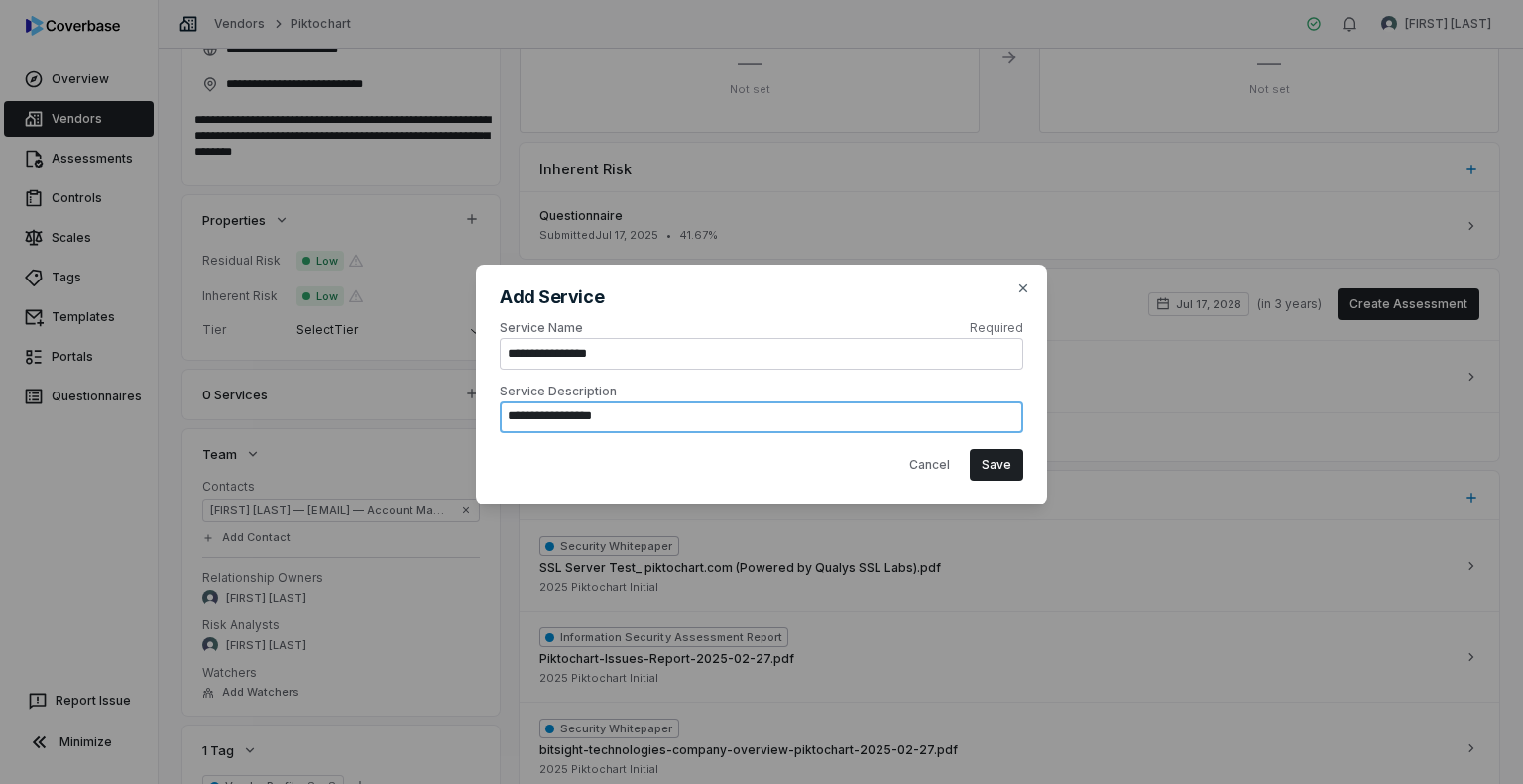 type on "*" 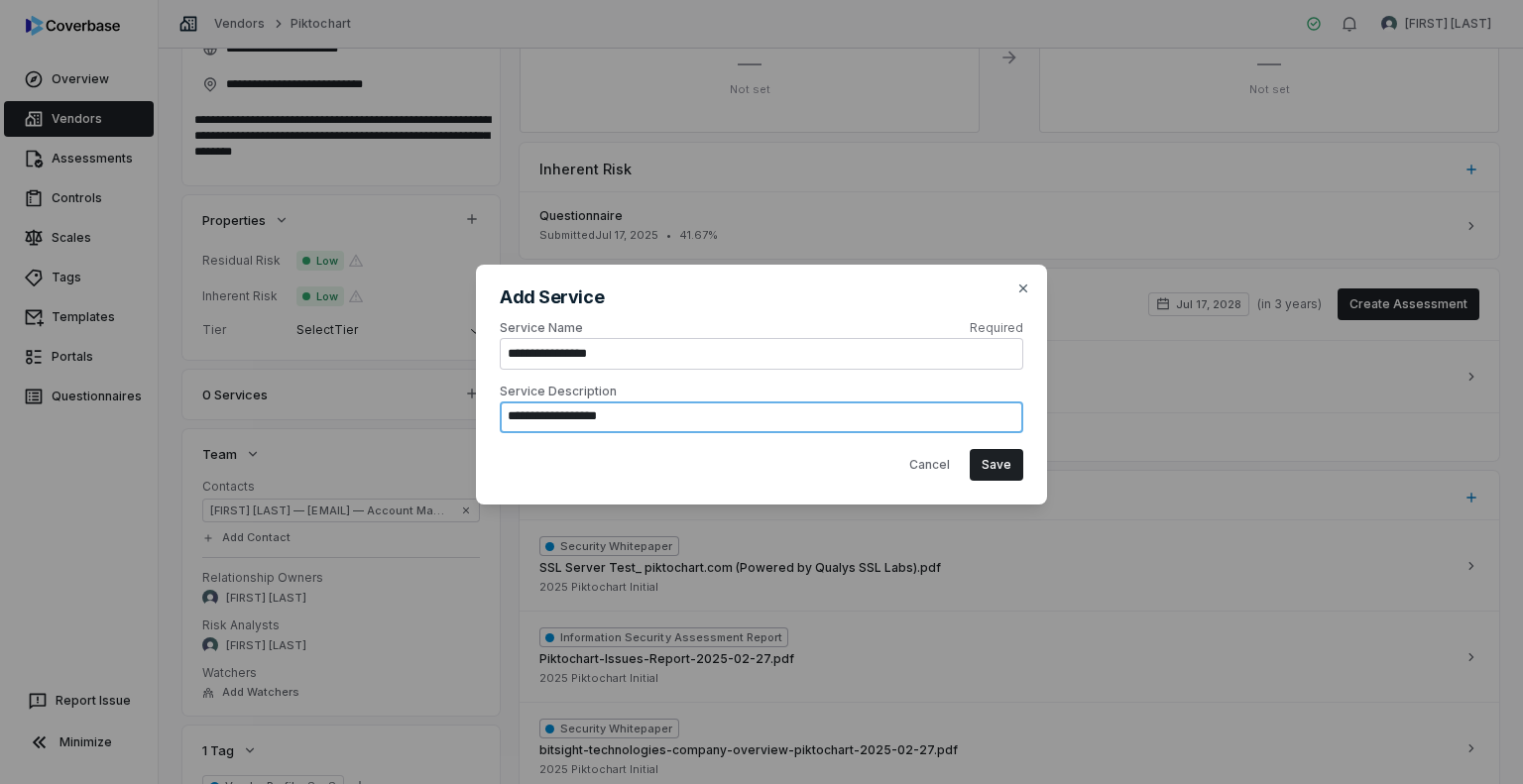 type on "*" 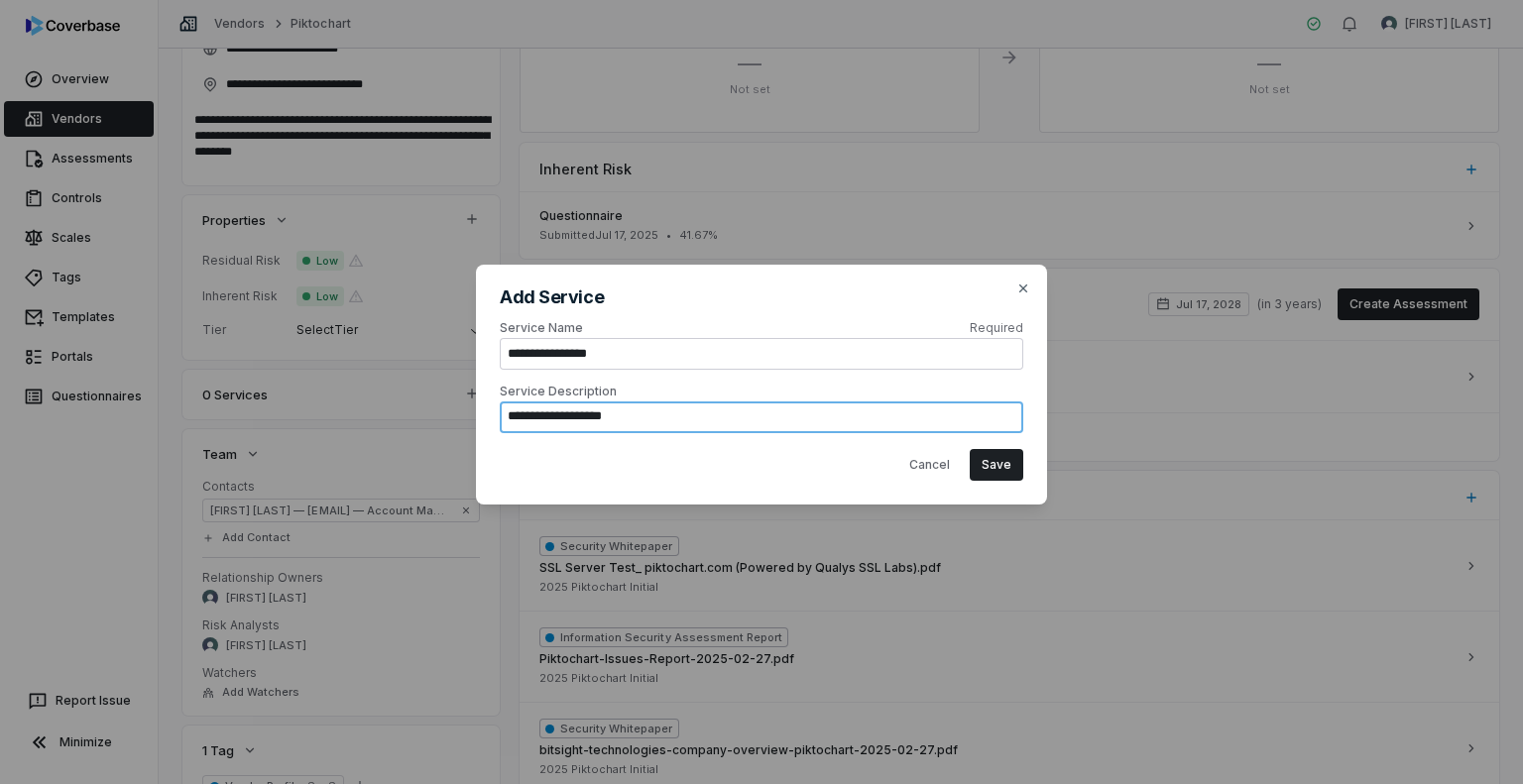 type on "*" 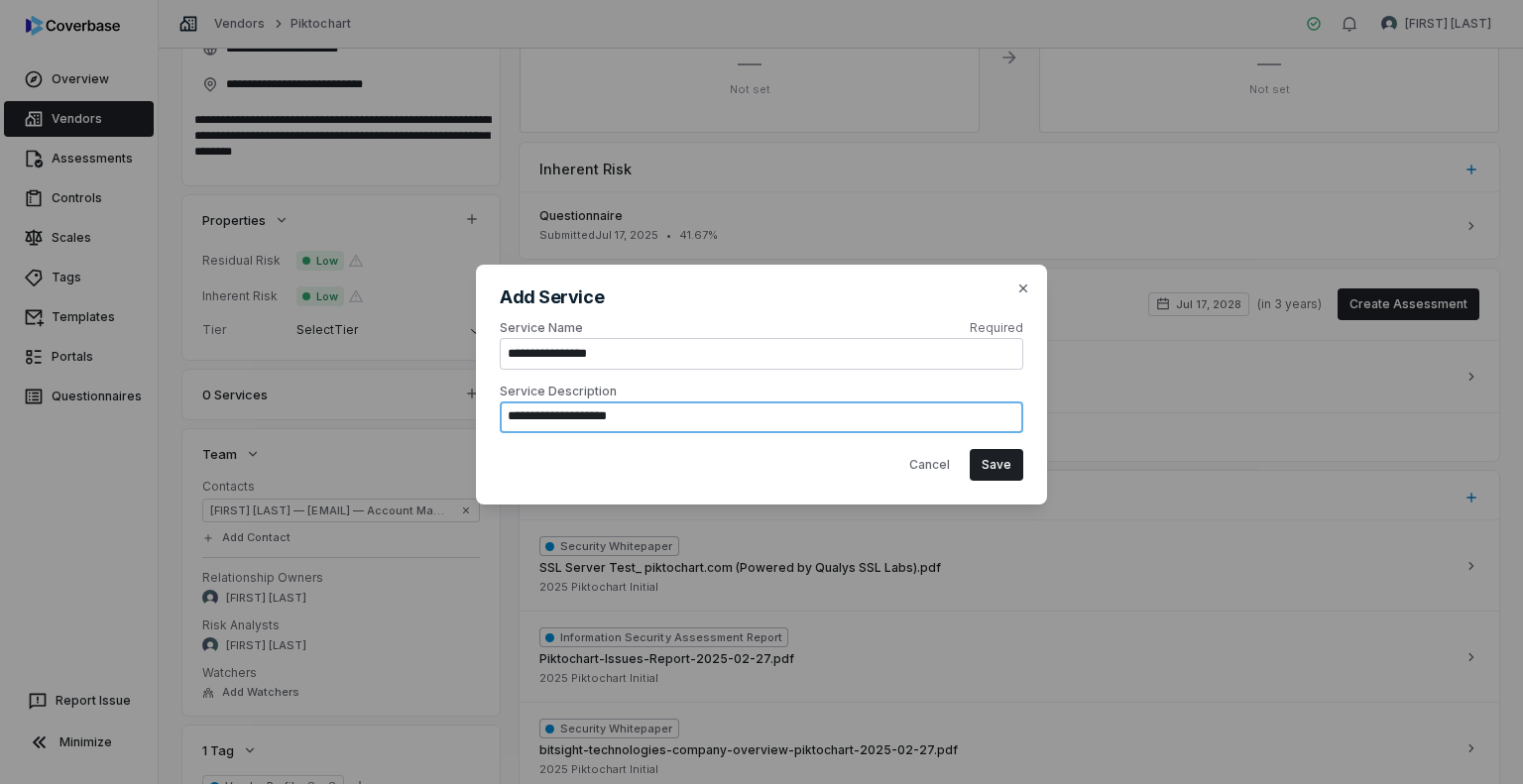 type on "*" 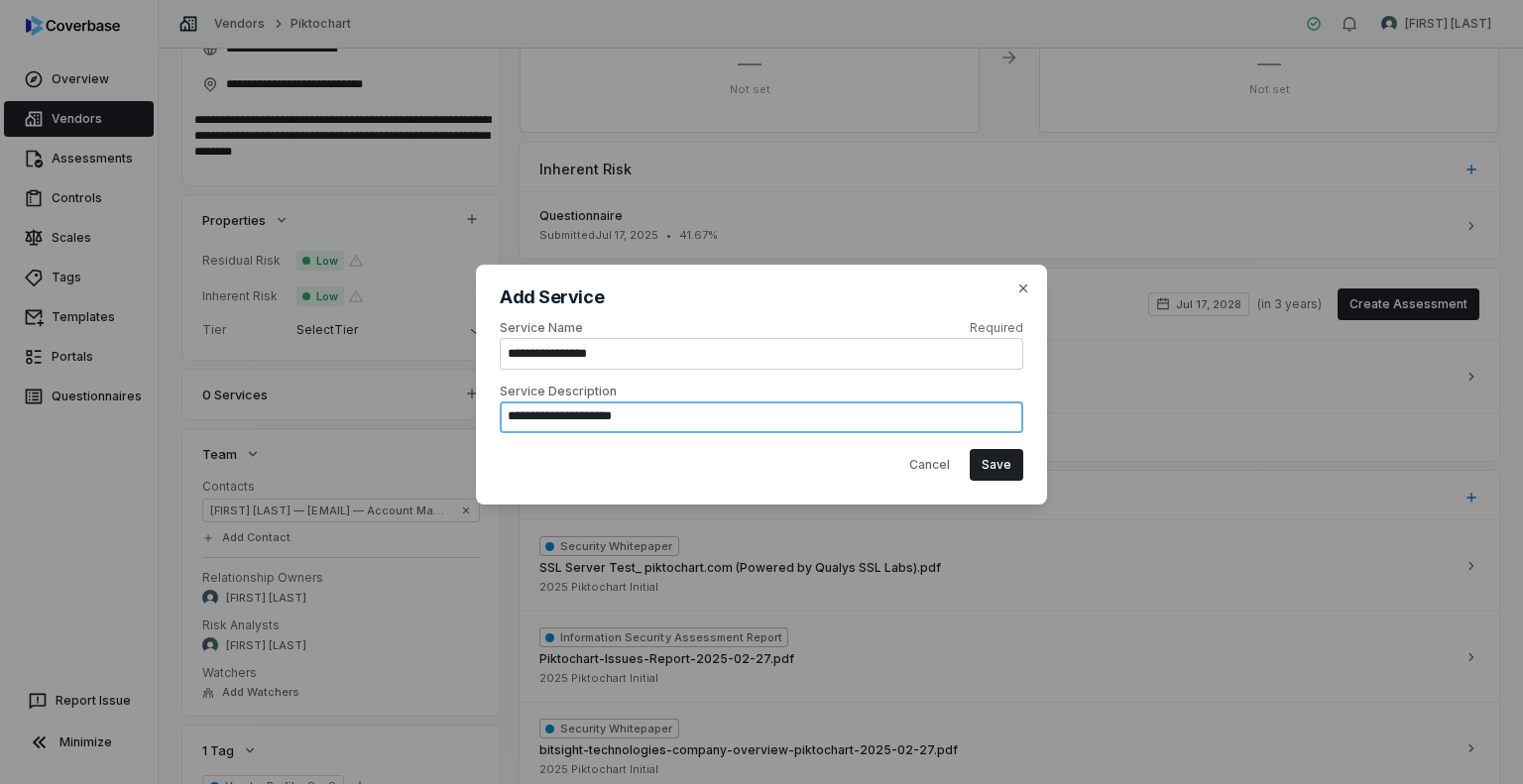 type on "*" 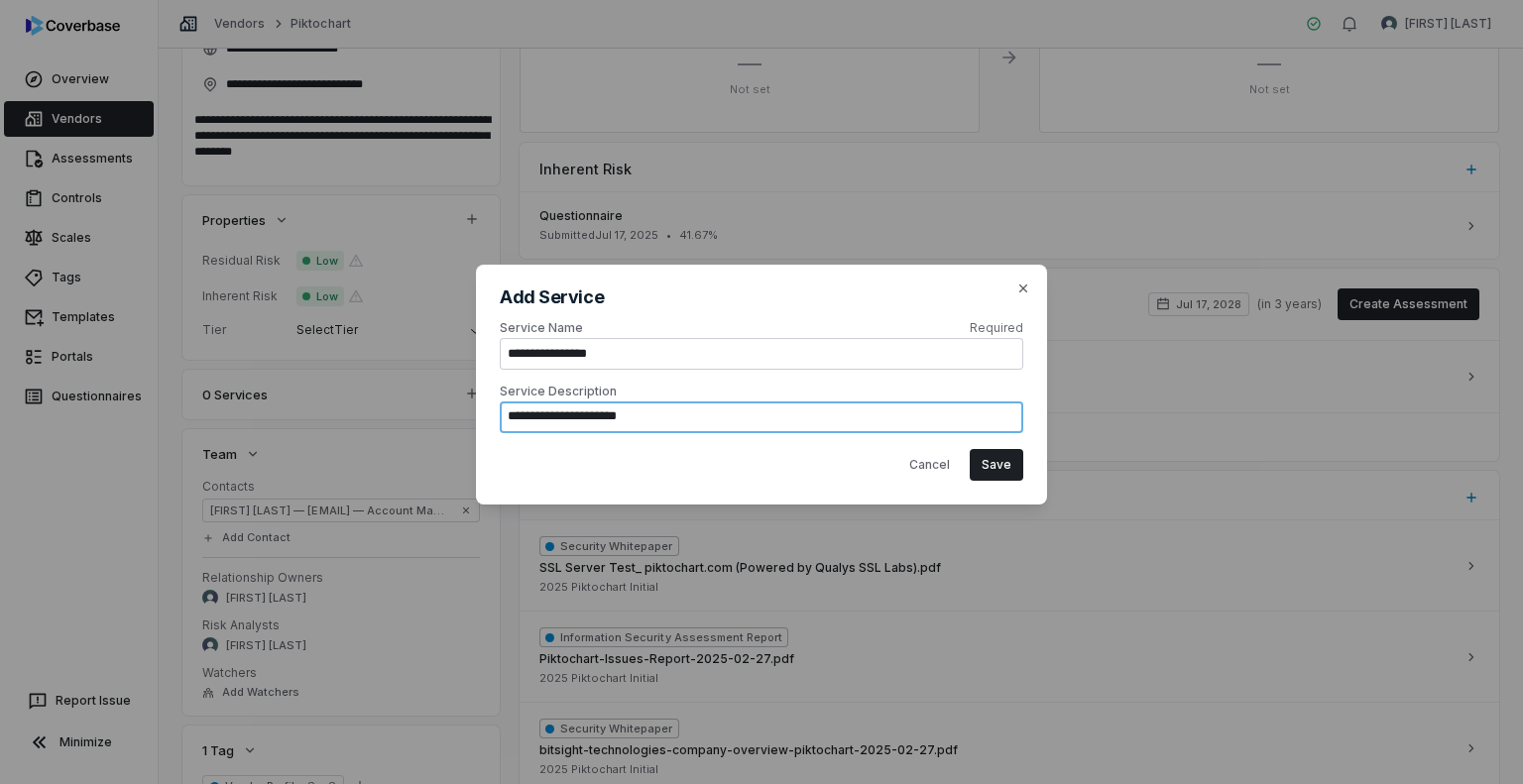 type on "*" 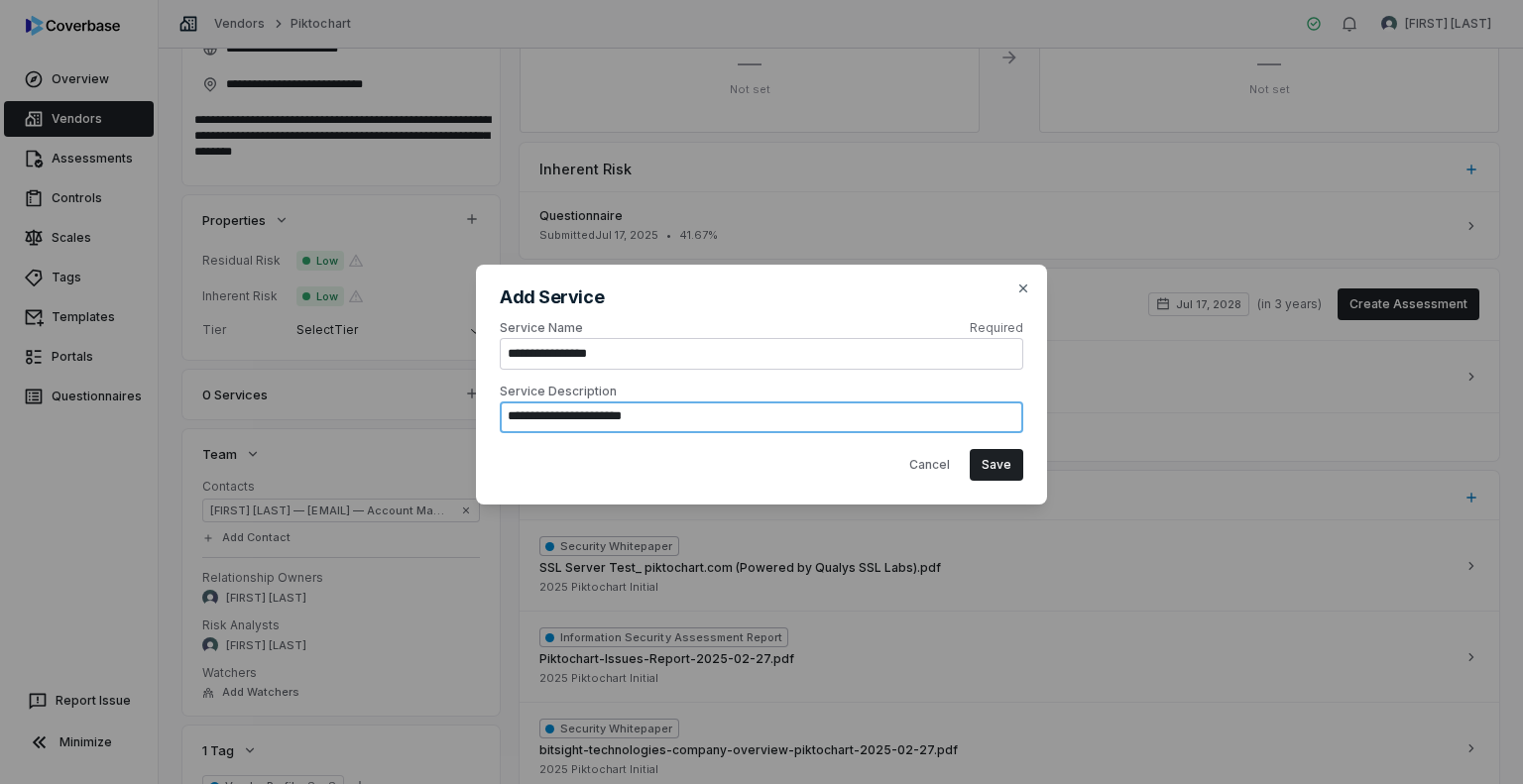 type on "*" 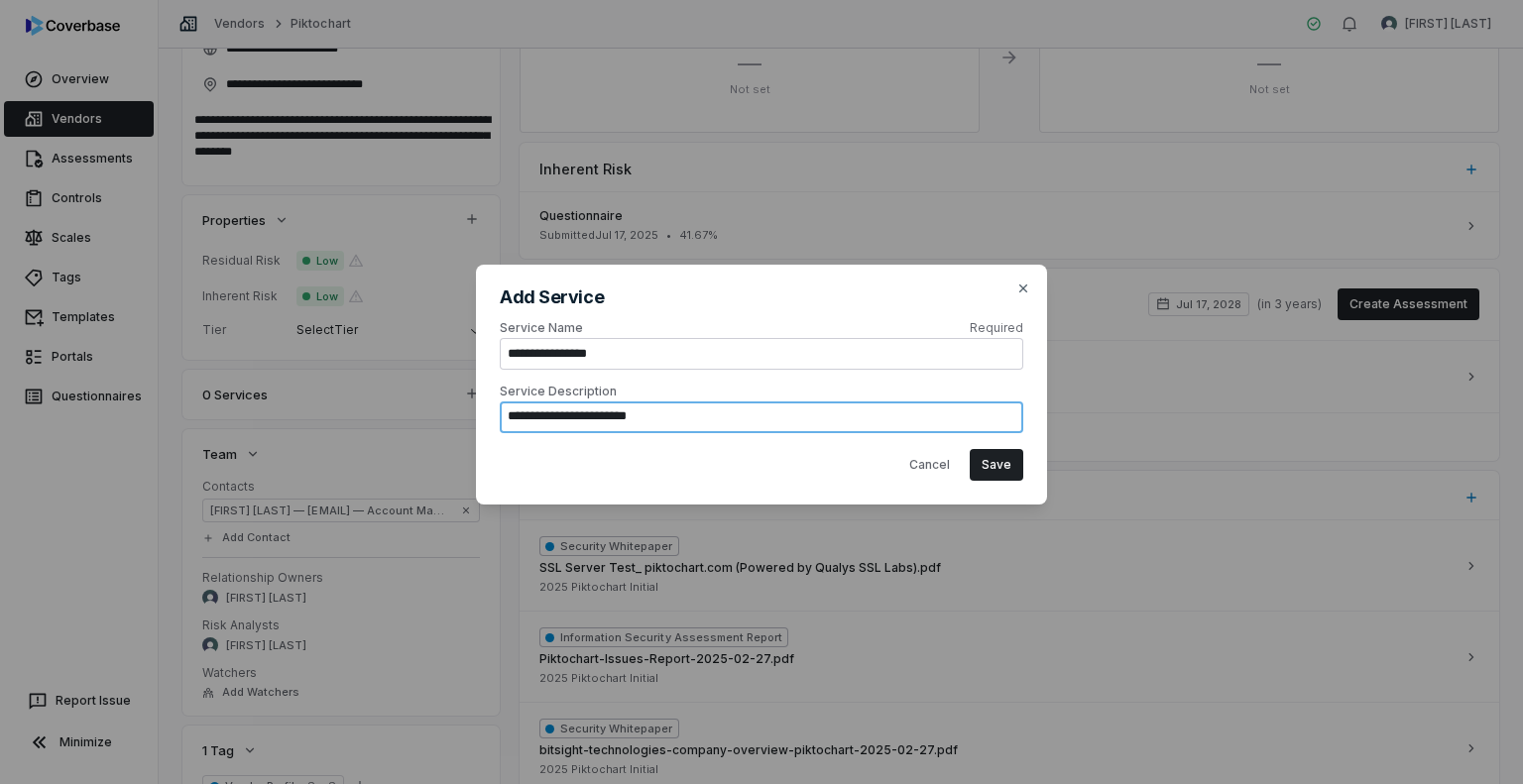 type on "*" 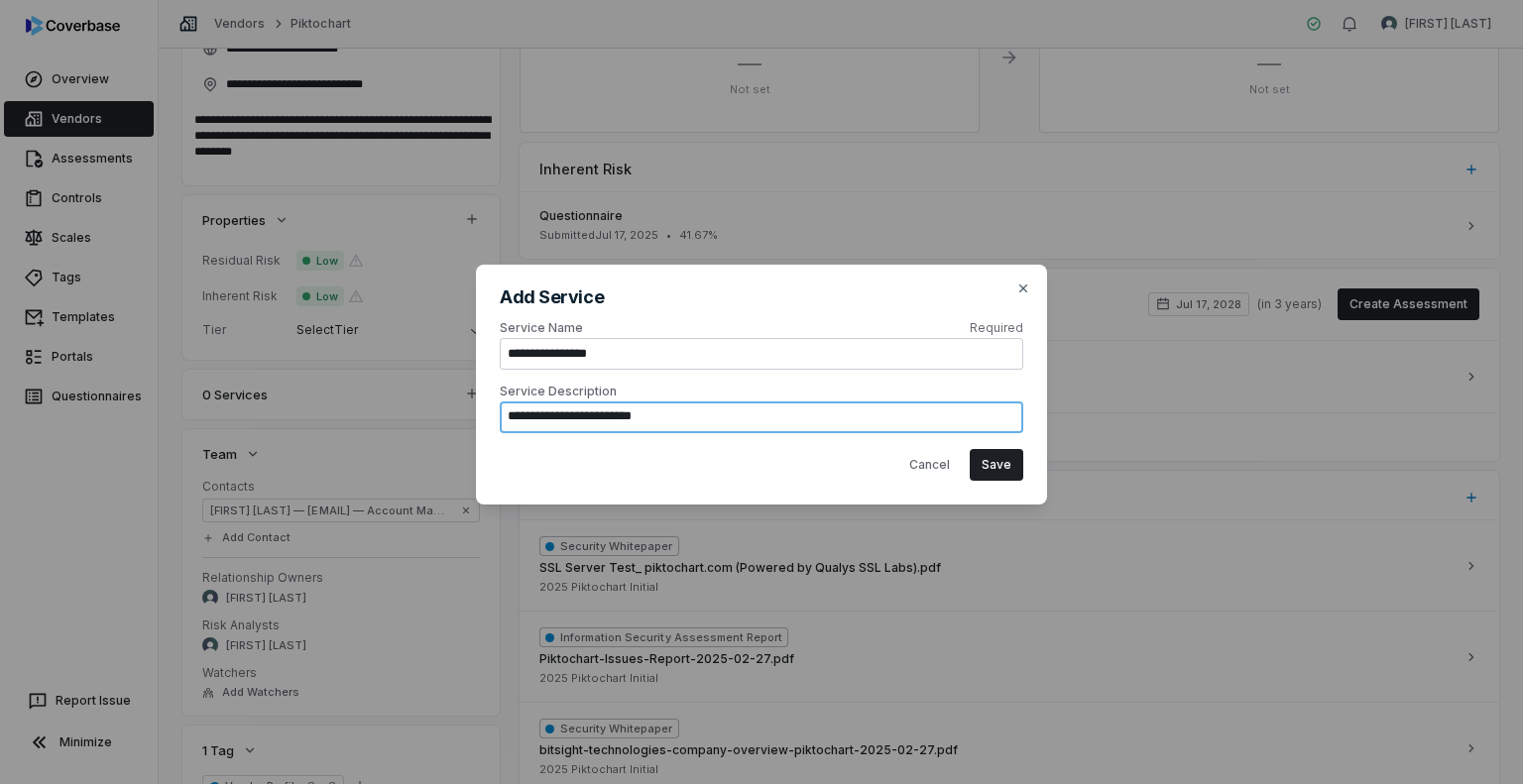 type on "*" 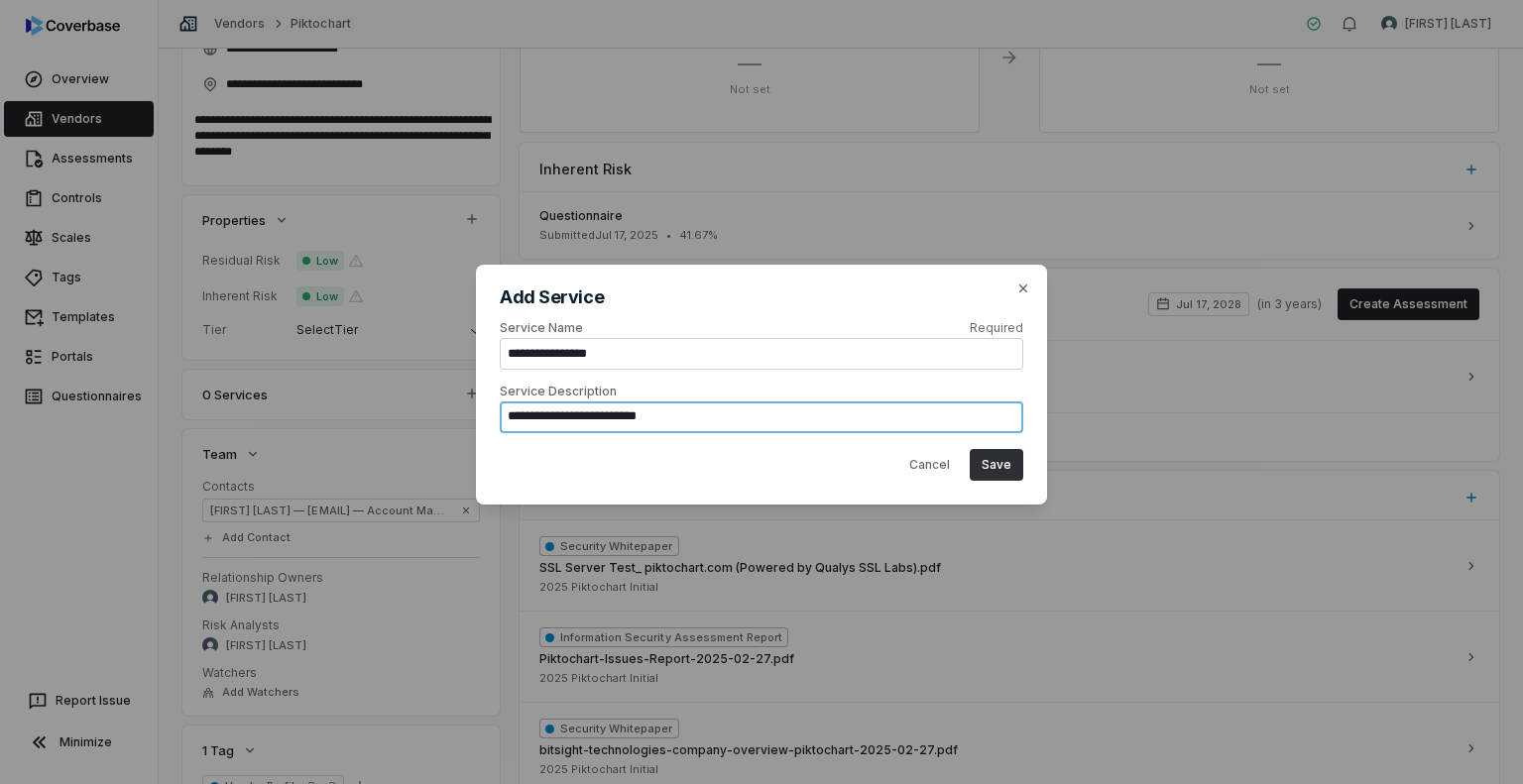 type on "**********" 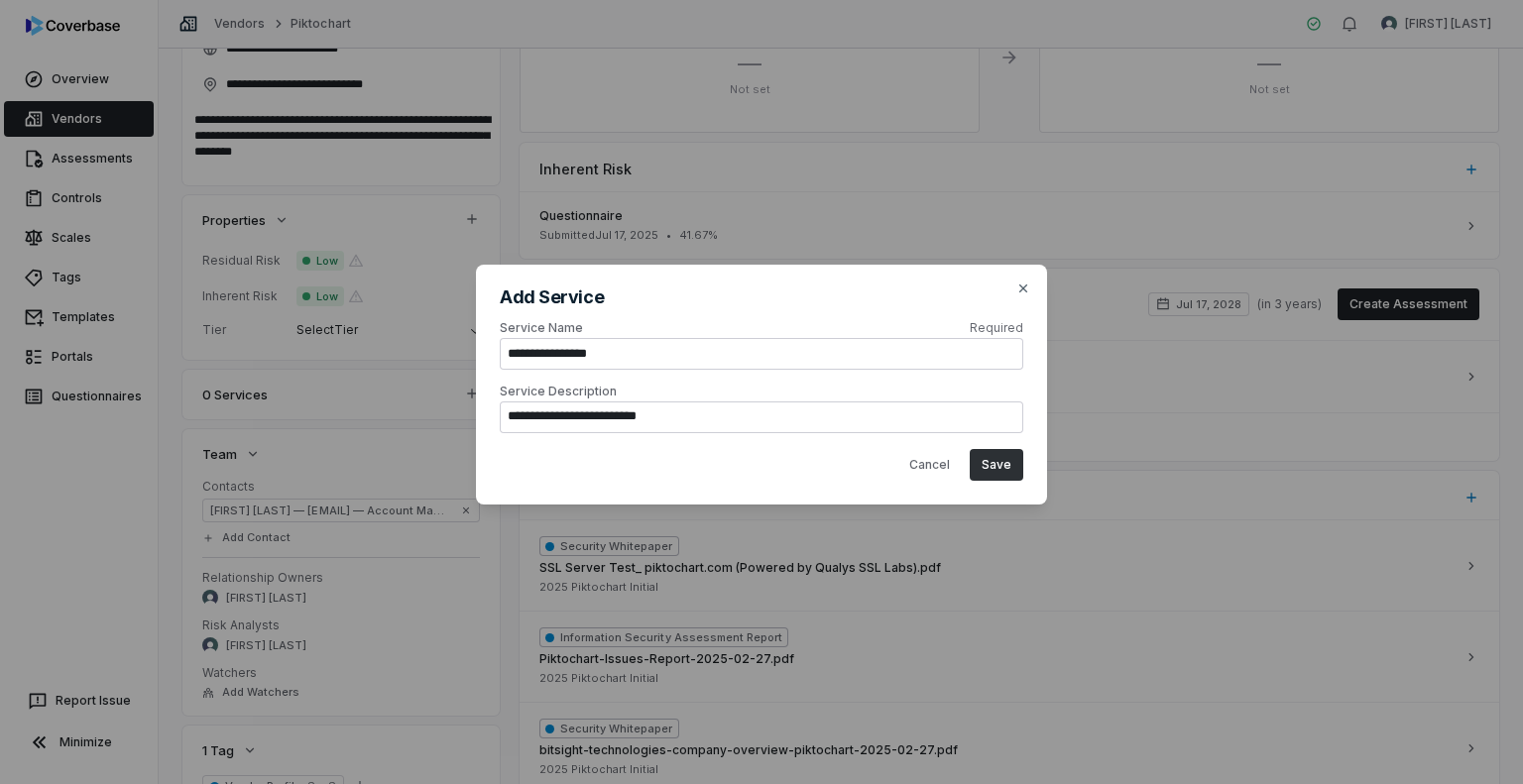 click on "Save" at bounding box center [996, 465] 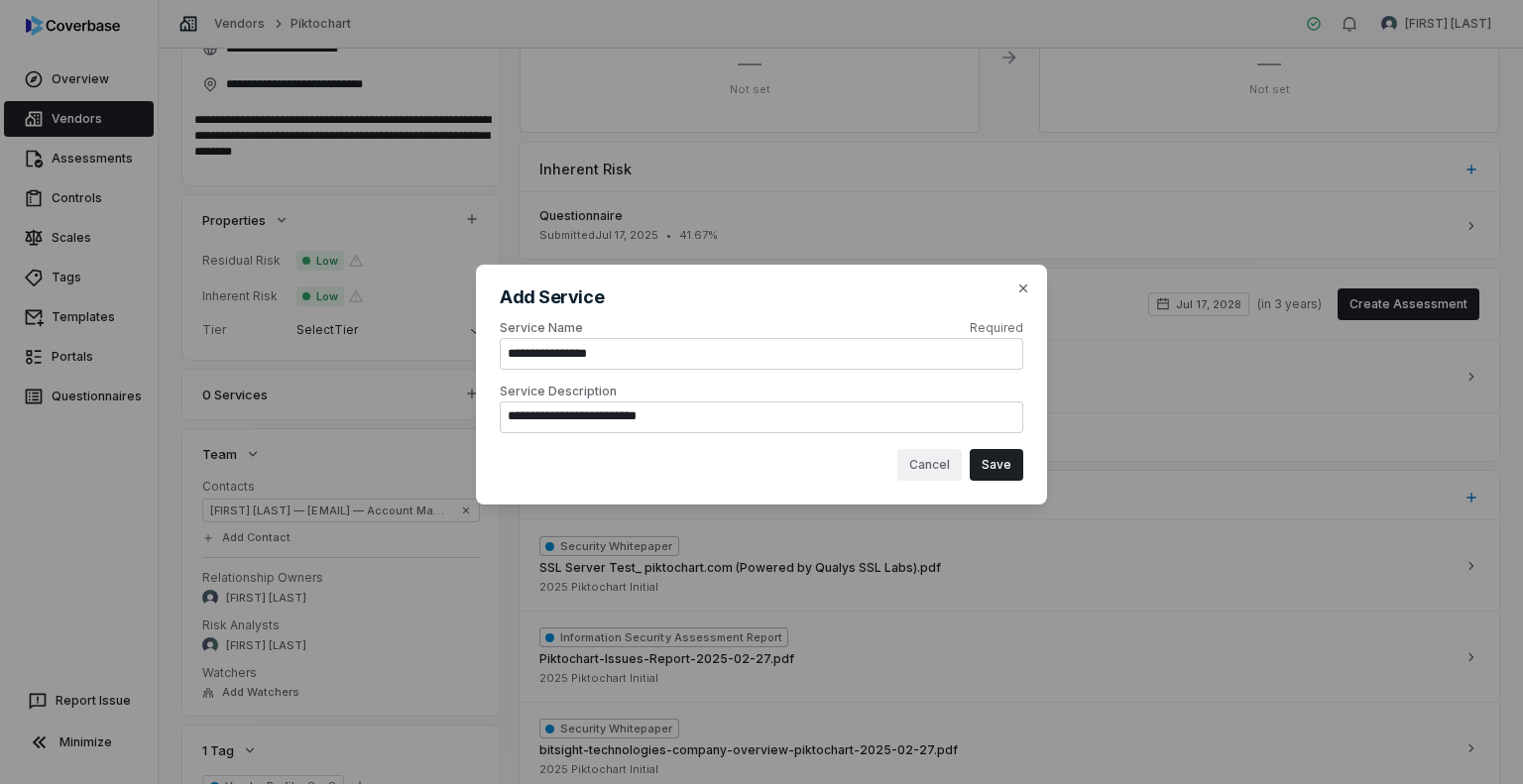 type 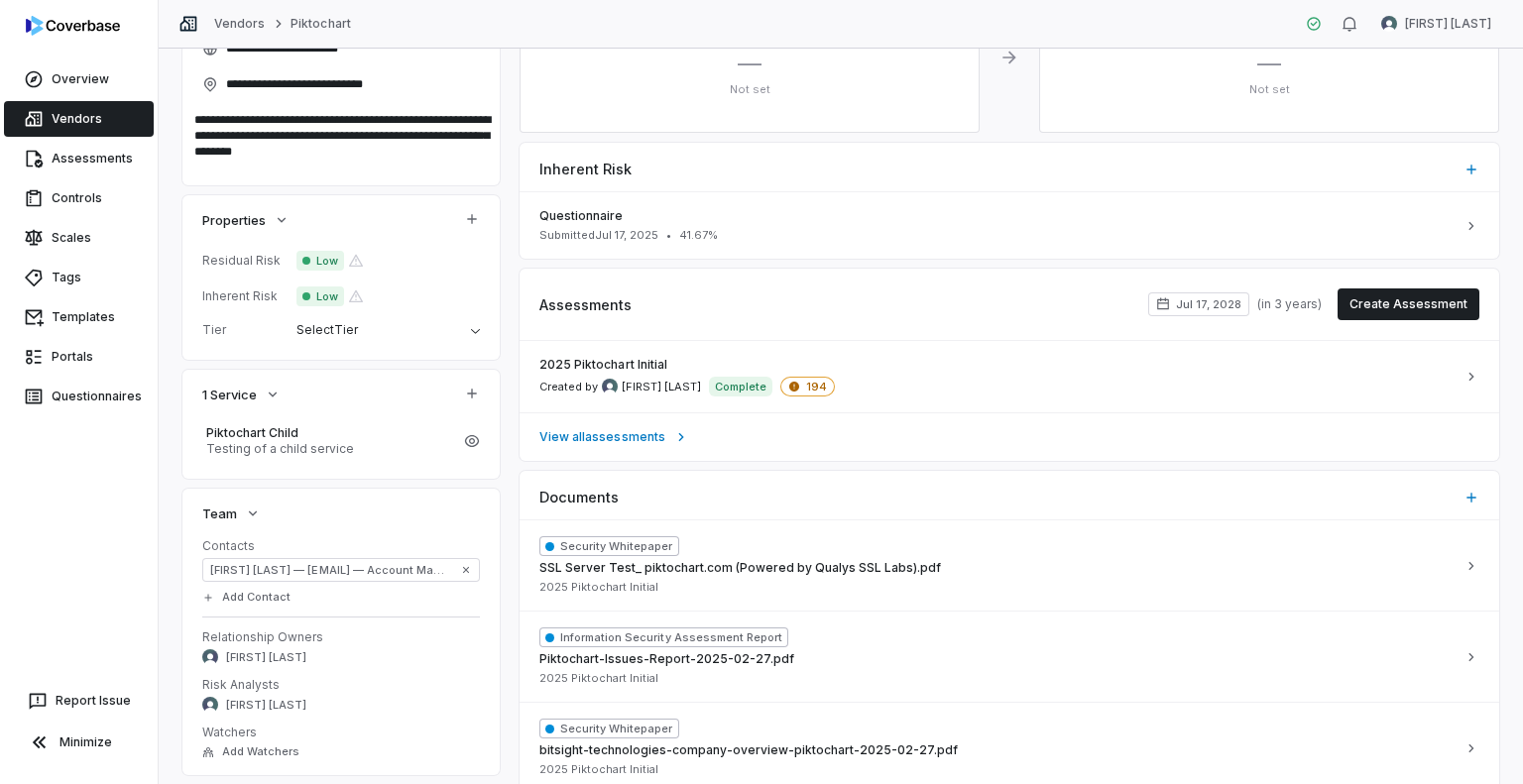 drag, startPoint x: 474, startPoint y: 446, endPoint x: 472, endPoint y: 467, distance: 21.095023 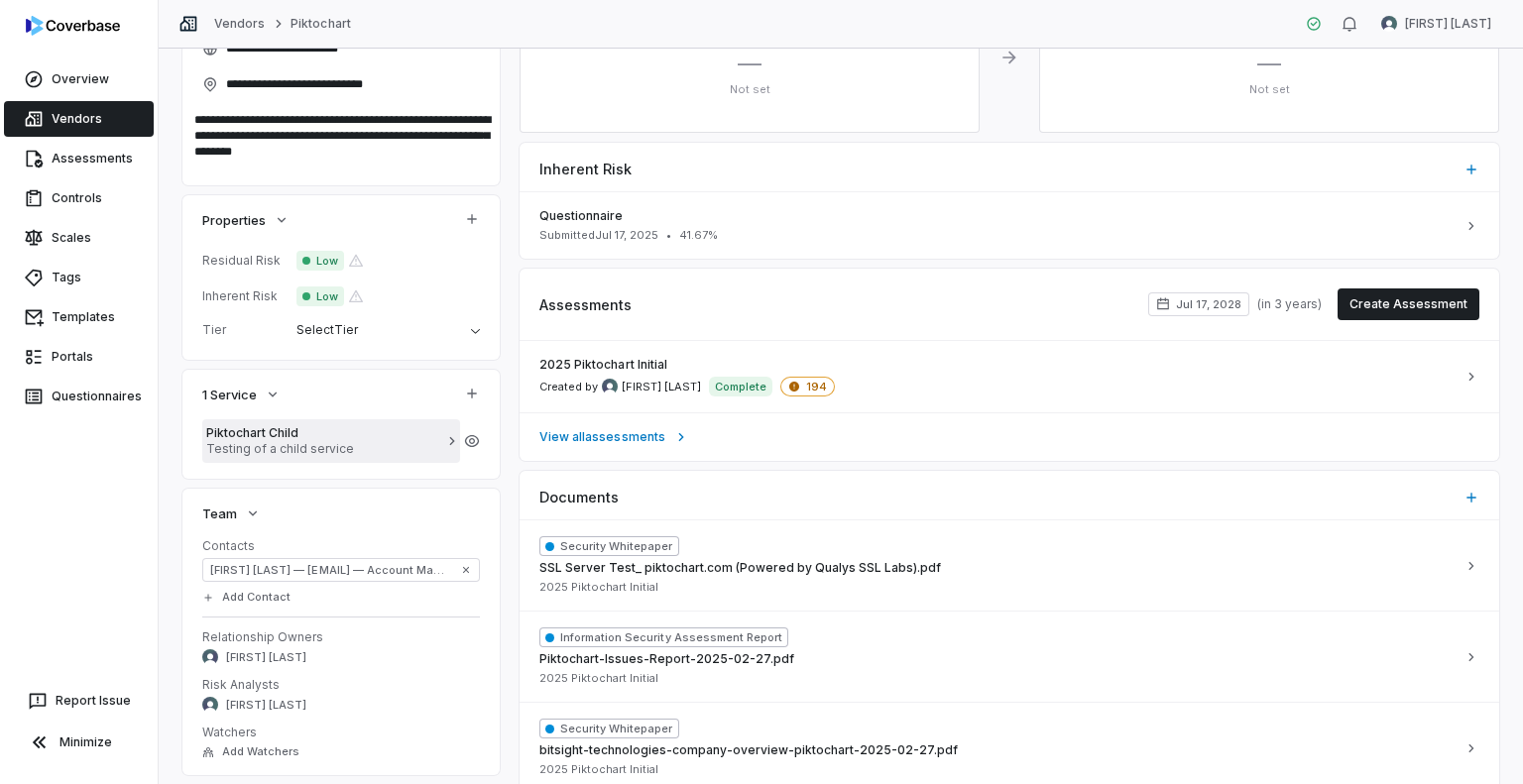 click on "Piktochart Child" at bounding box center (331, 433) 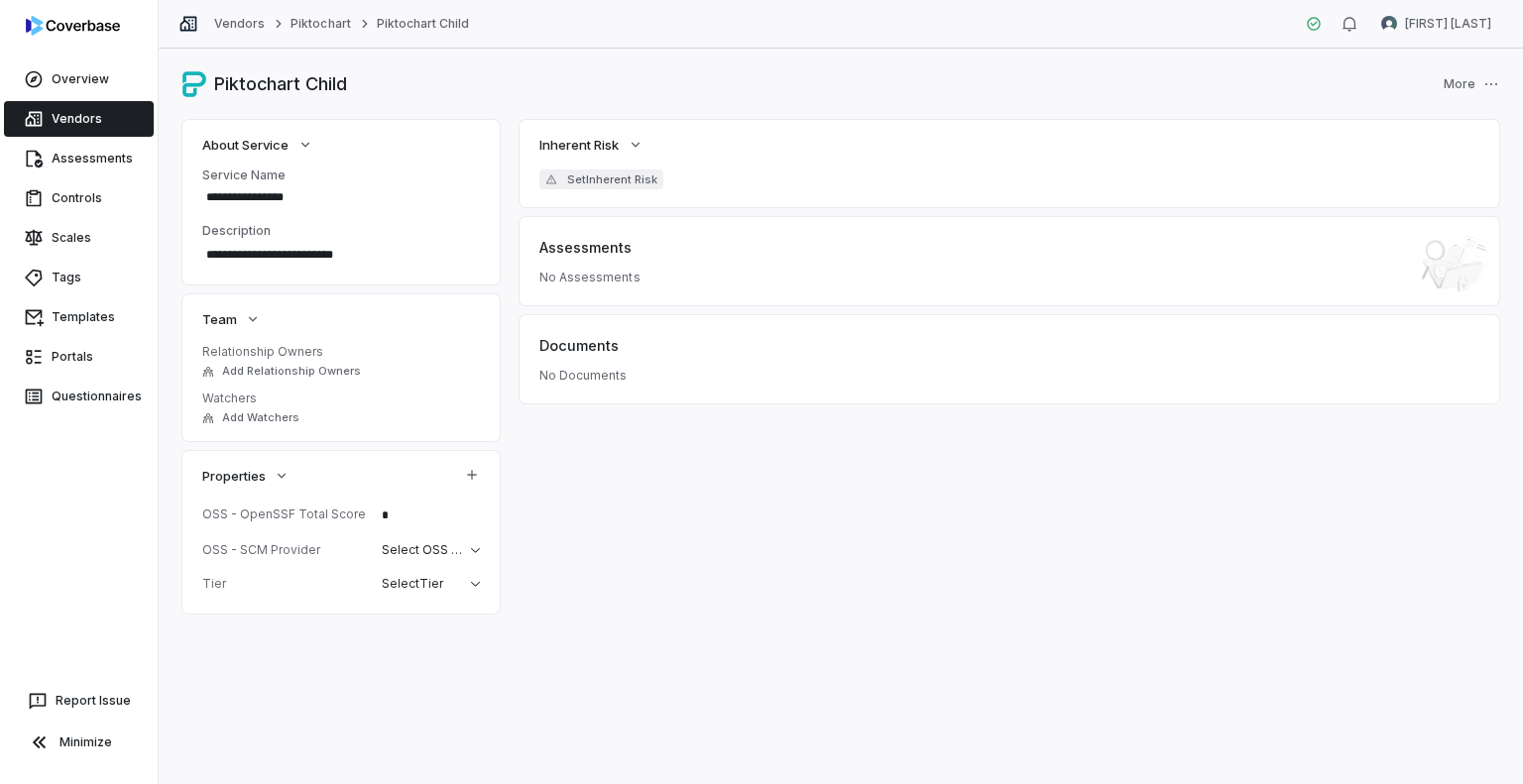 drag, startPoint x: 645, startPoint y: 365, endPoint x: 638, endPoint y: 353, distance: 13.892444 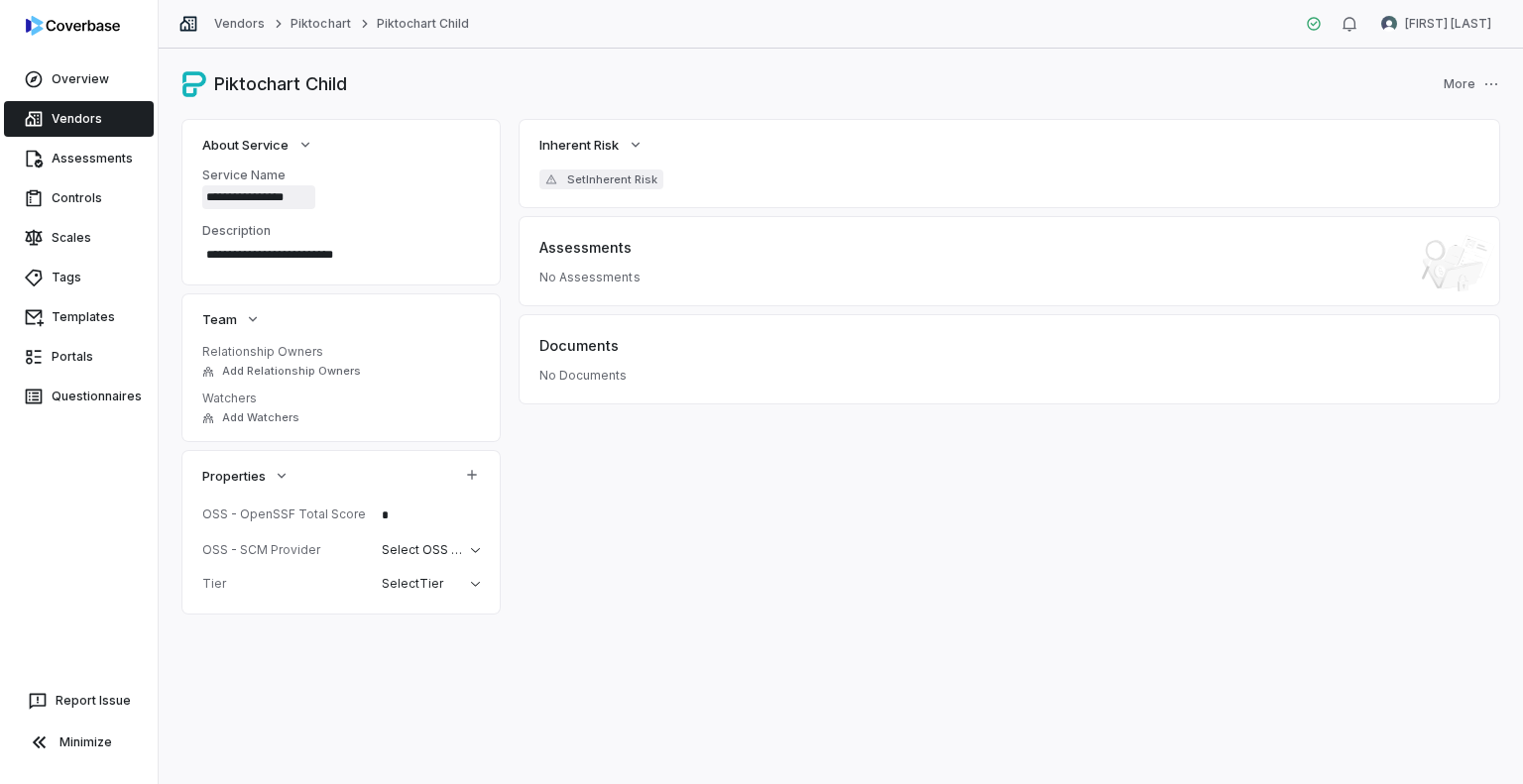 click on "**********" at bounding box center (259, 197) 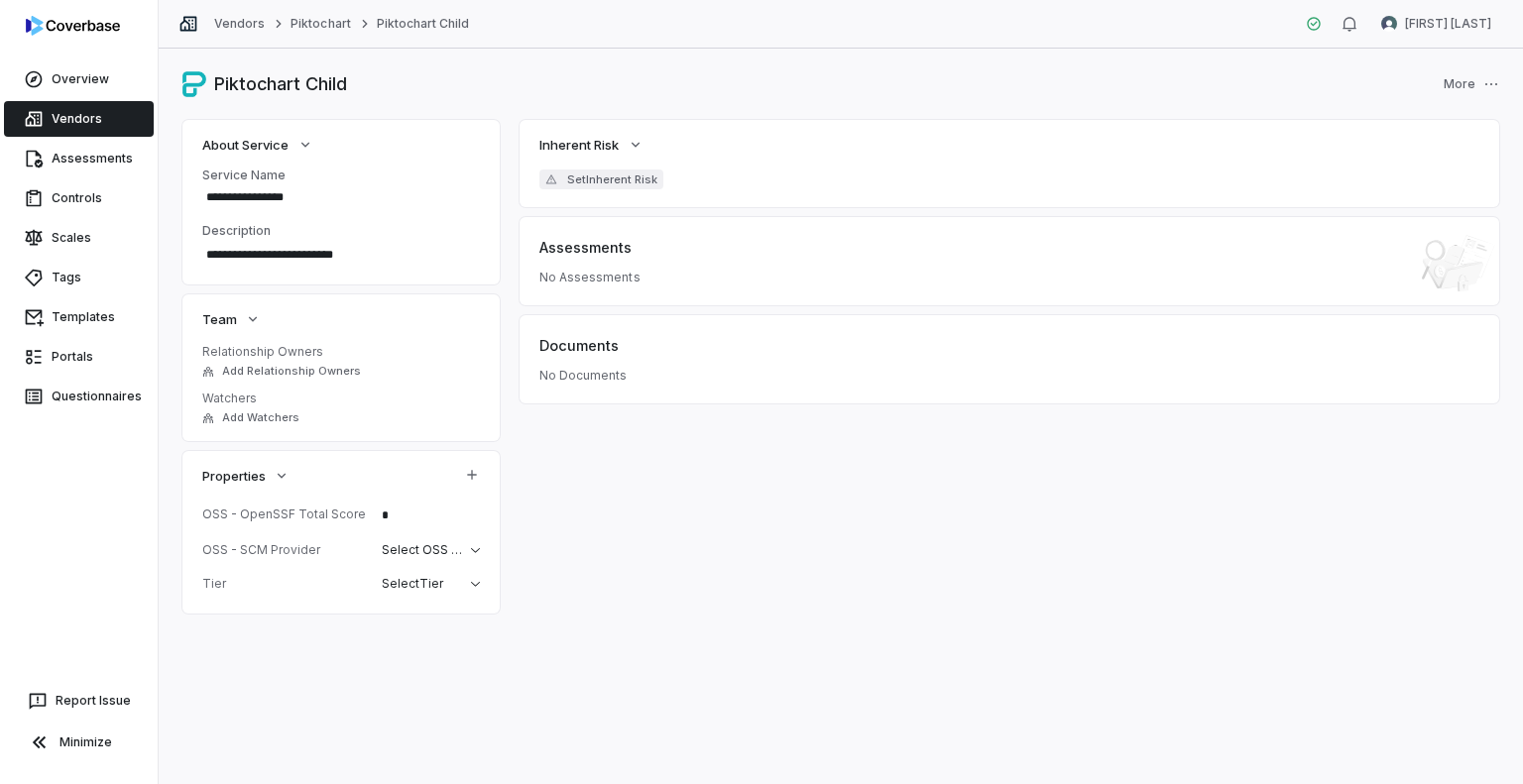 click on "Assessments No Assessments" at bounding box center [1009, 261] 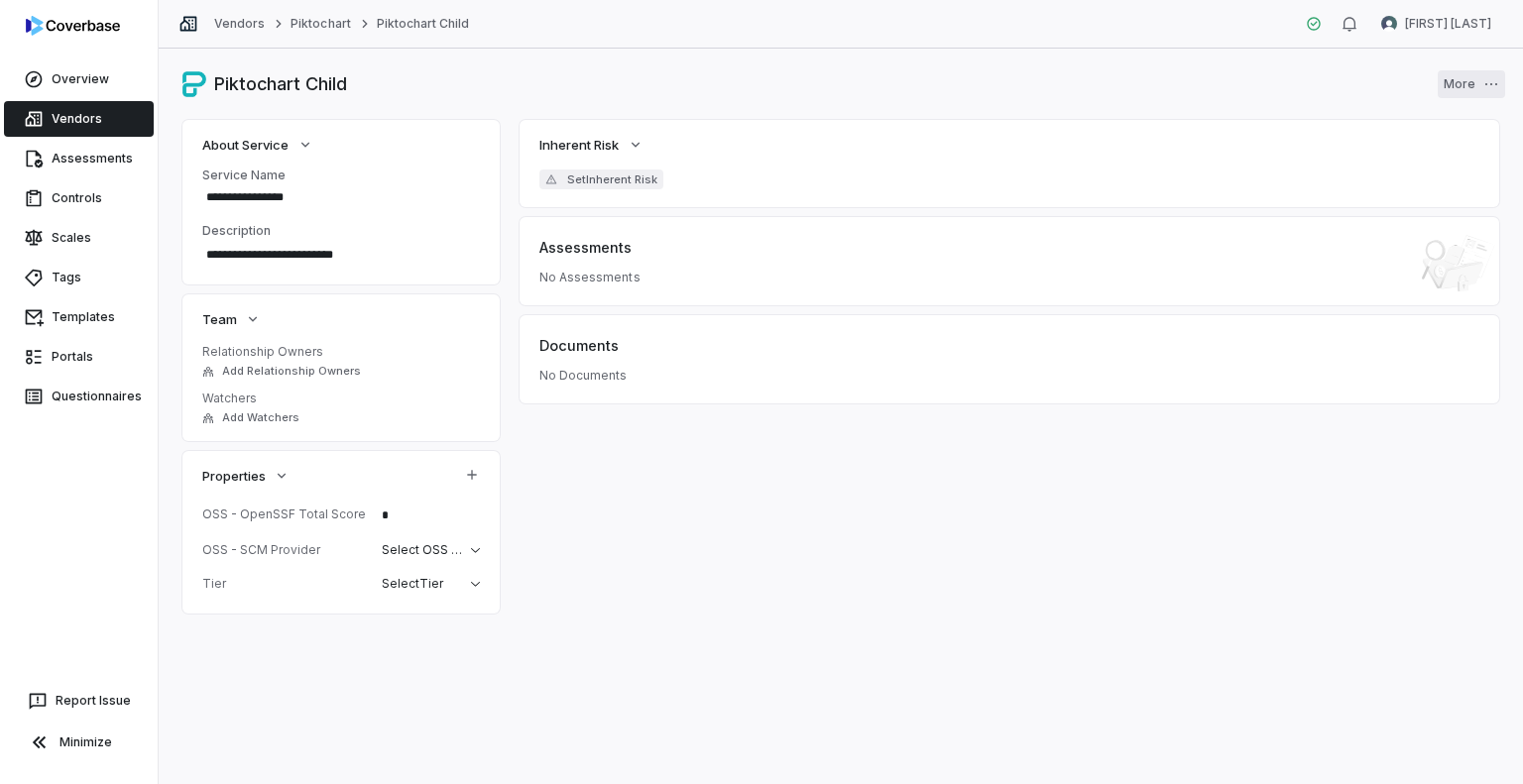 click on "**********" at bounding box center [762, 392] 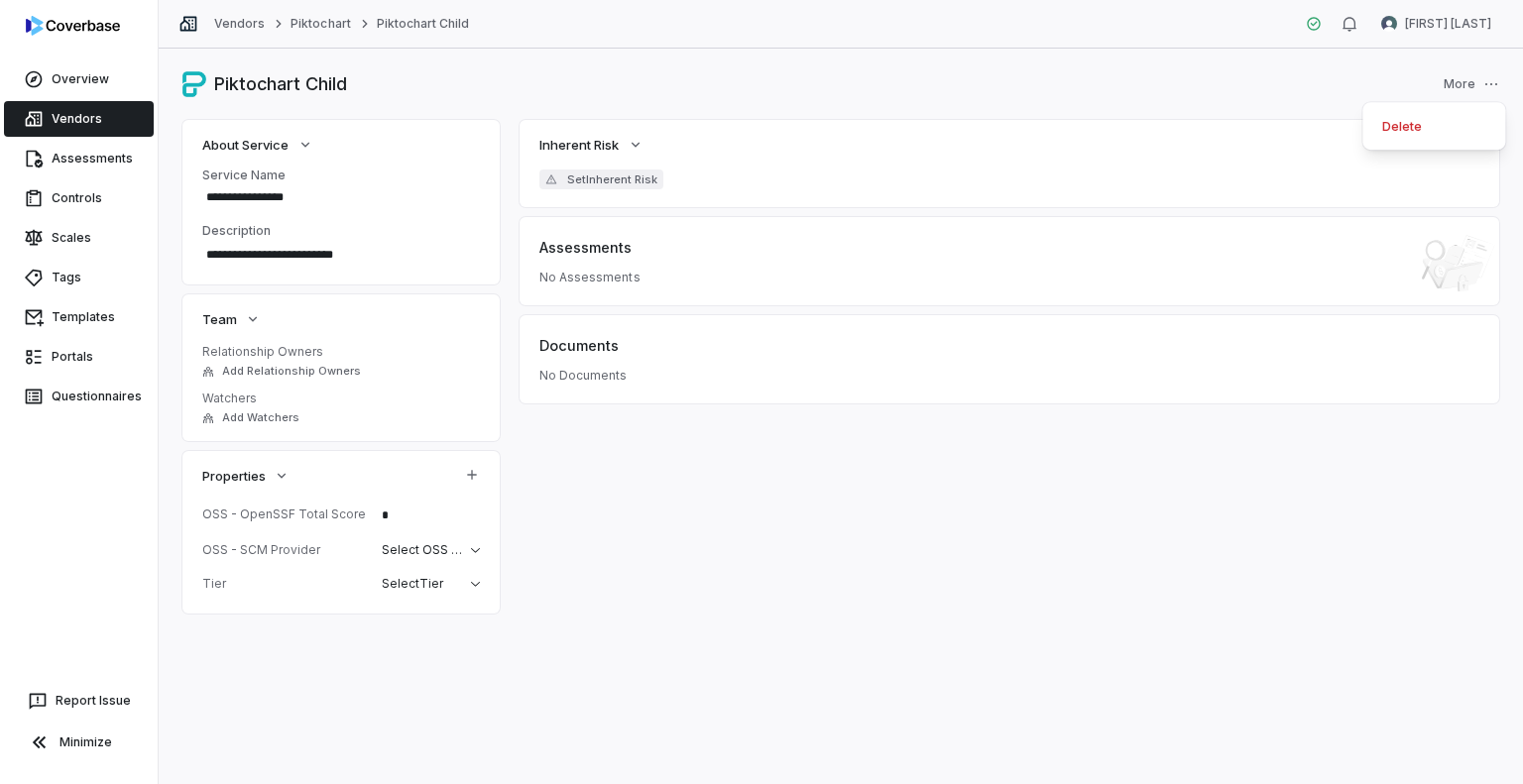 click on "**********" at bounding box center [762, 392] 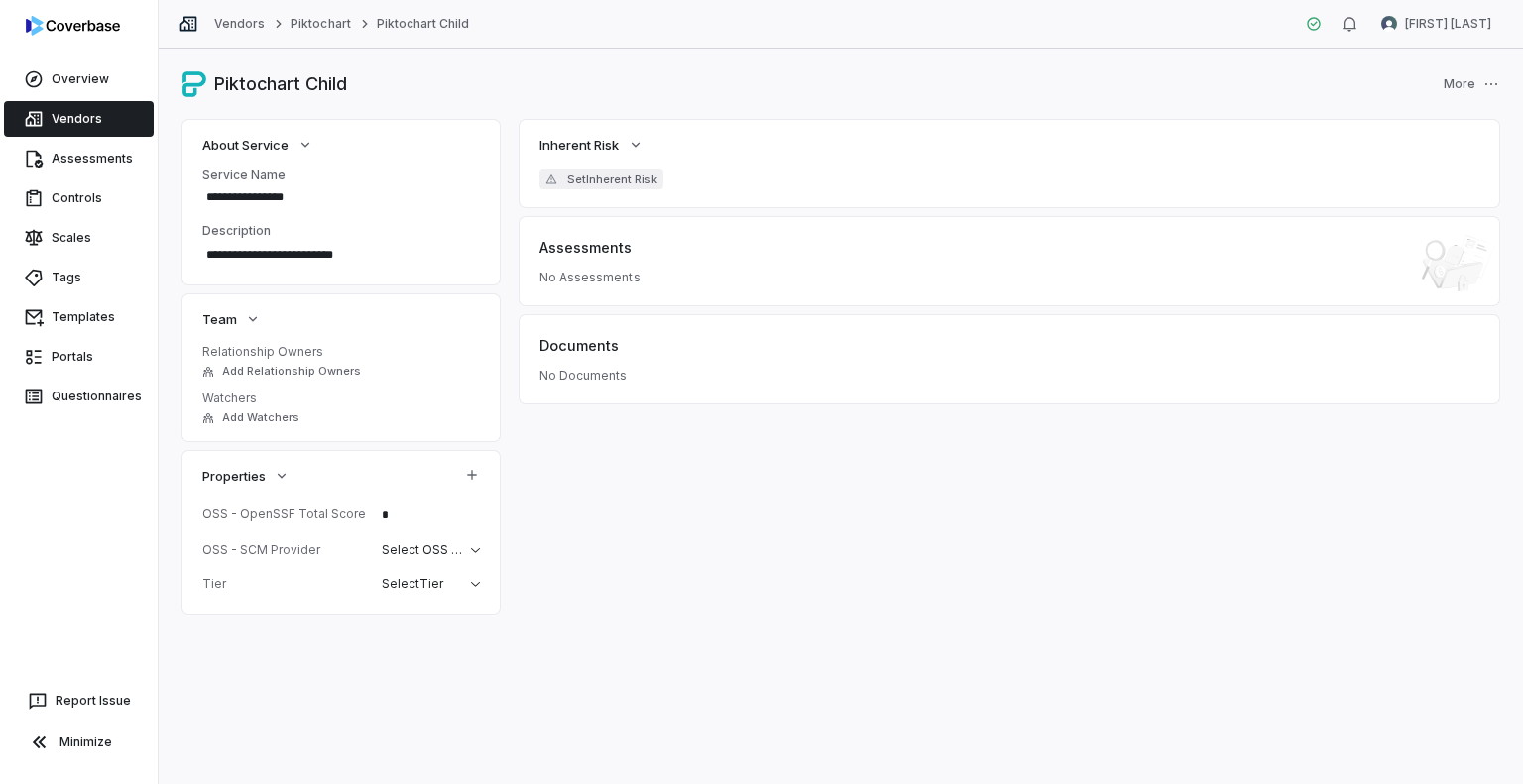 click on "Vendors" at bounding box center (78, 119) 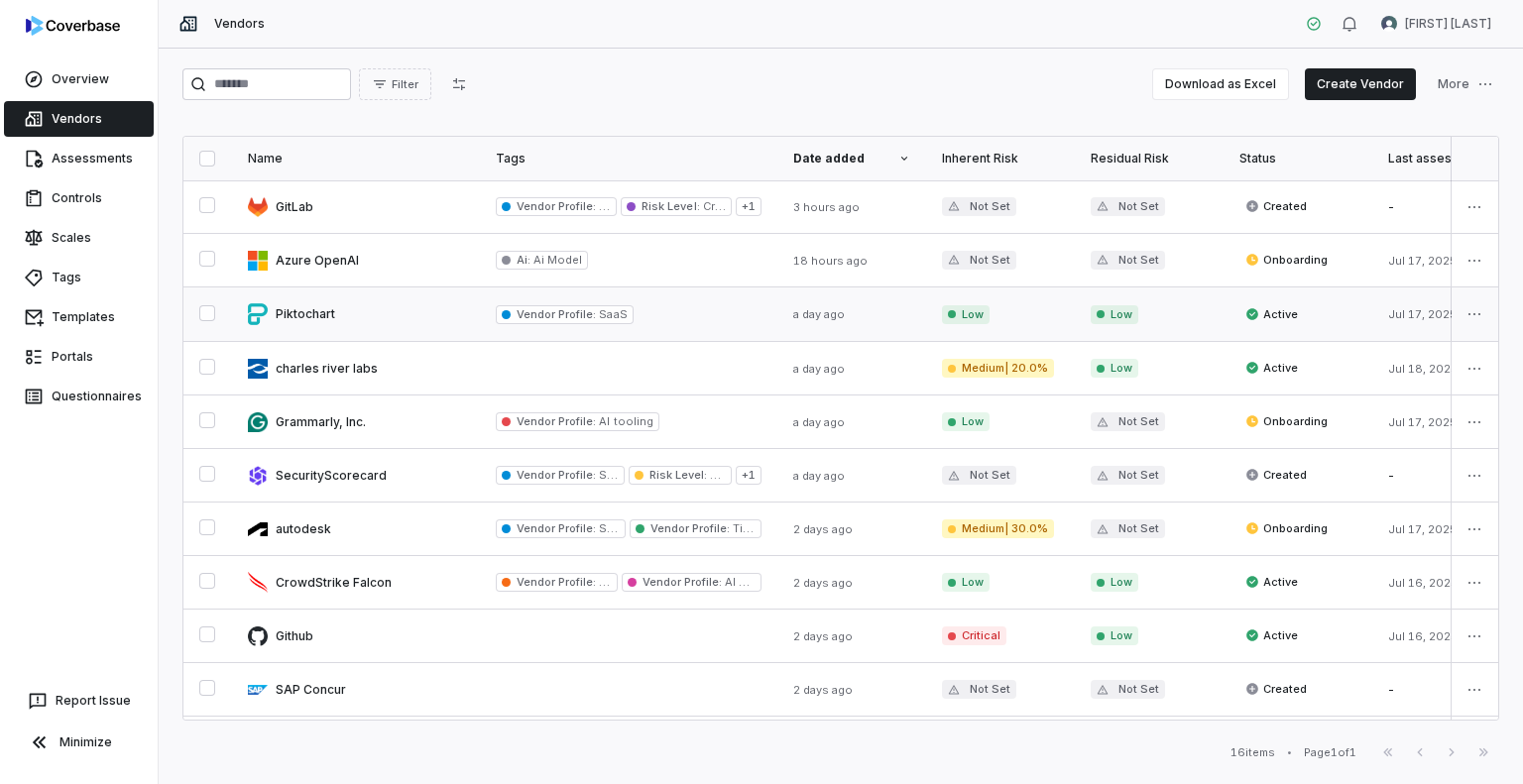 click at bounding box center (356, 314) 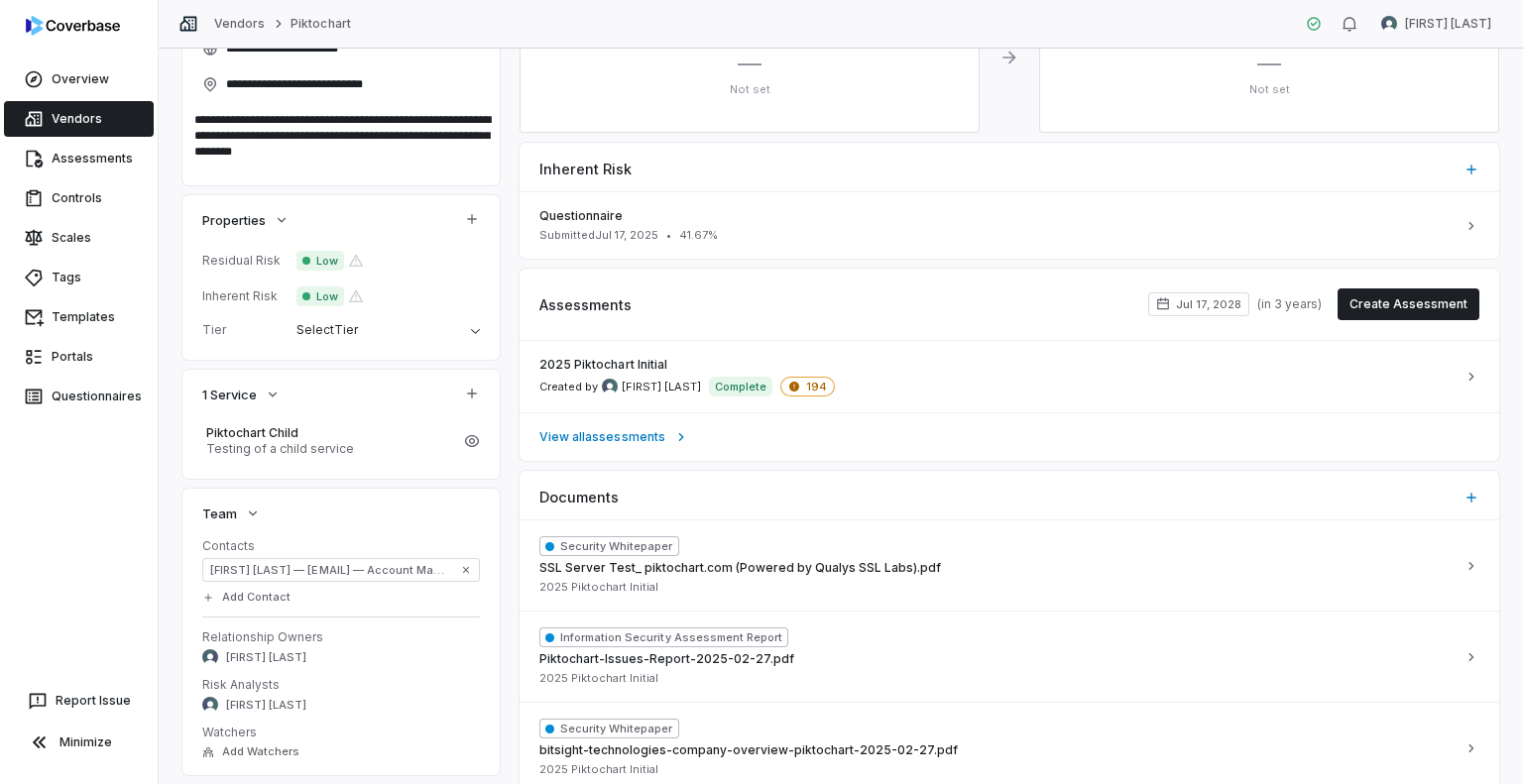 scroll, scrollTop: 0, scrollLeft: 0, axis: both 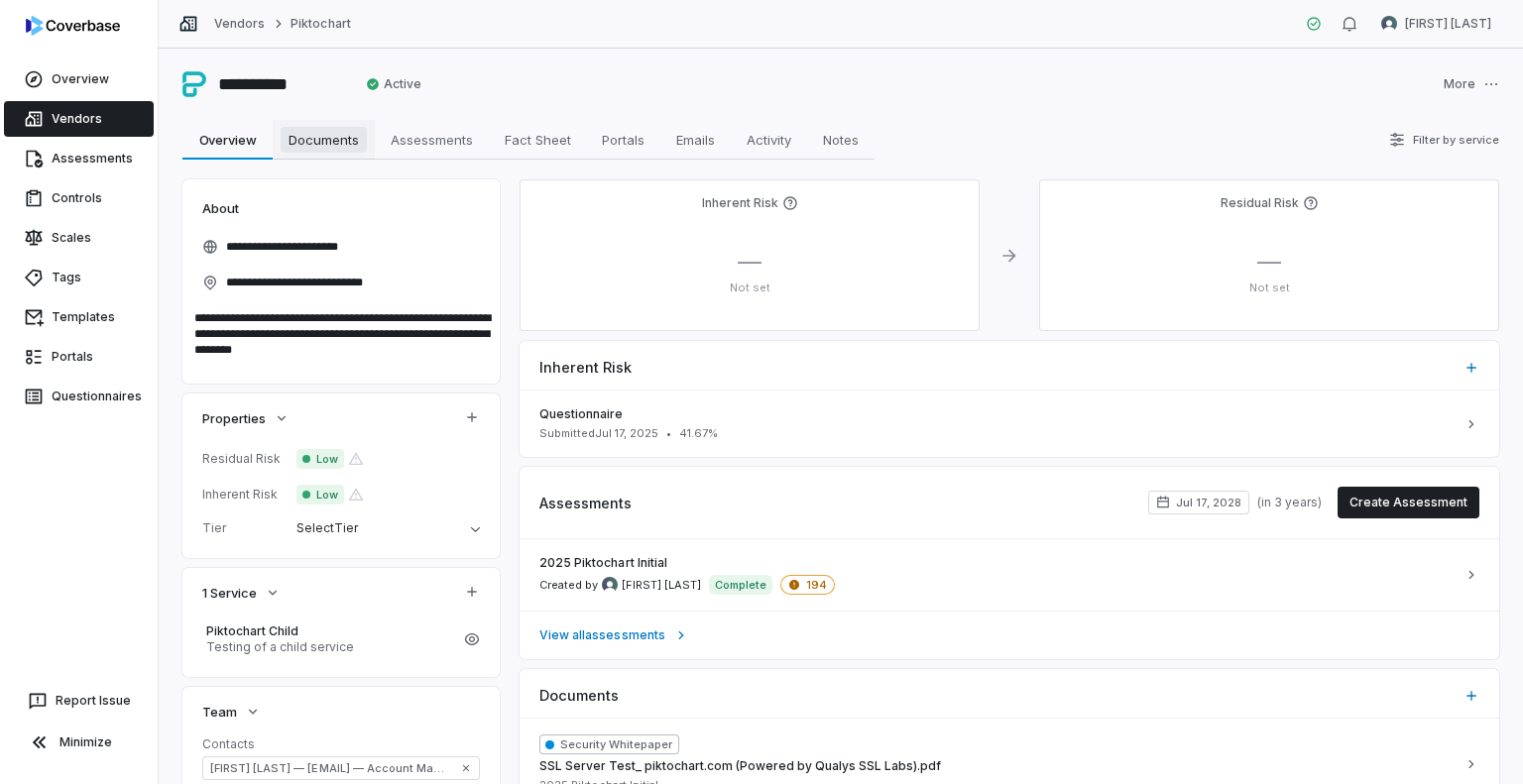click on "Documents" at bounding box center (323, 140) 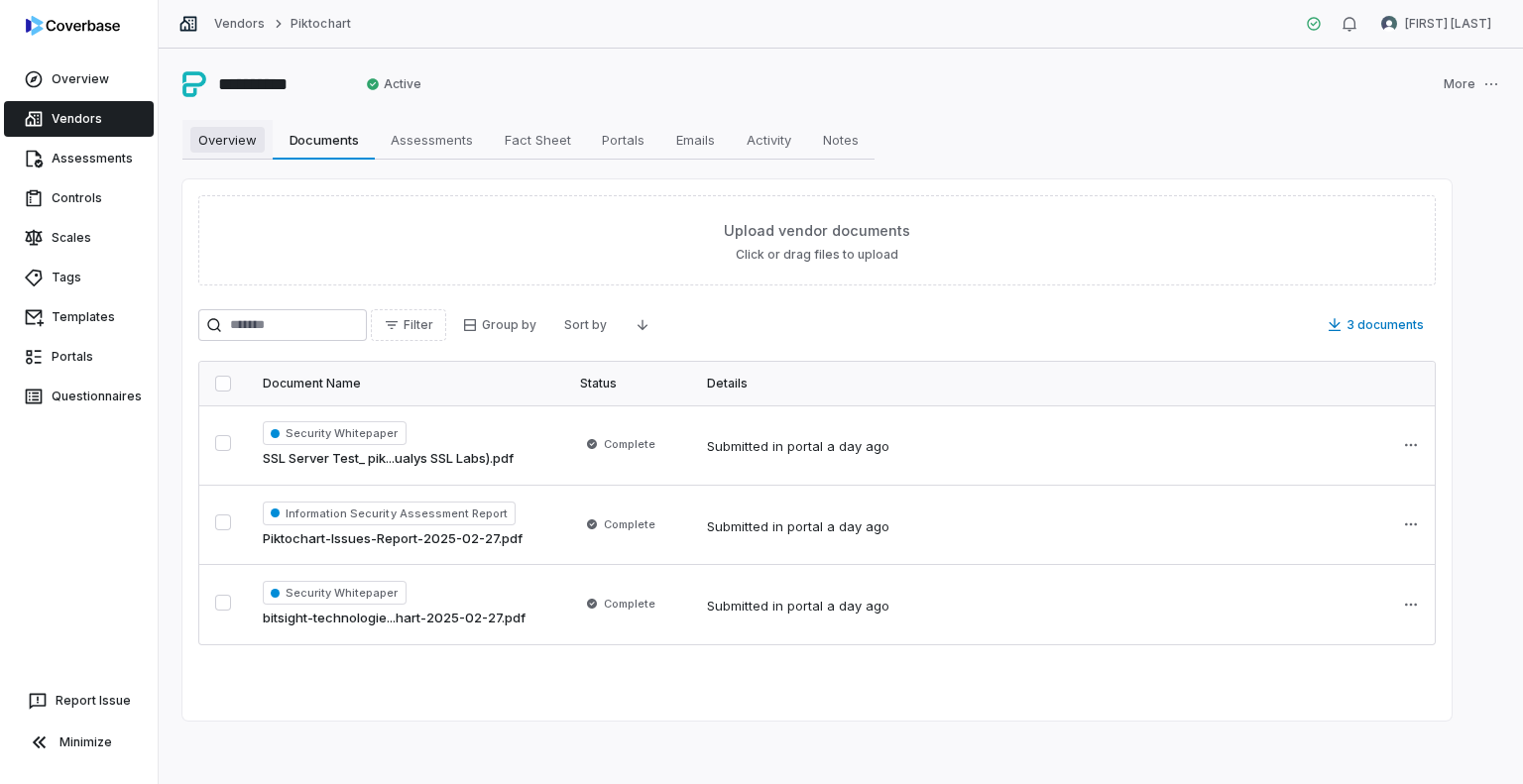 click on "Overview" at bounding box center [227, 140] 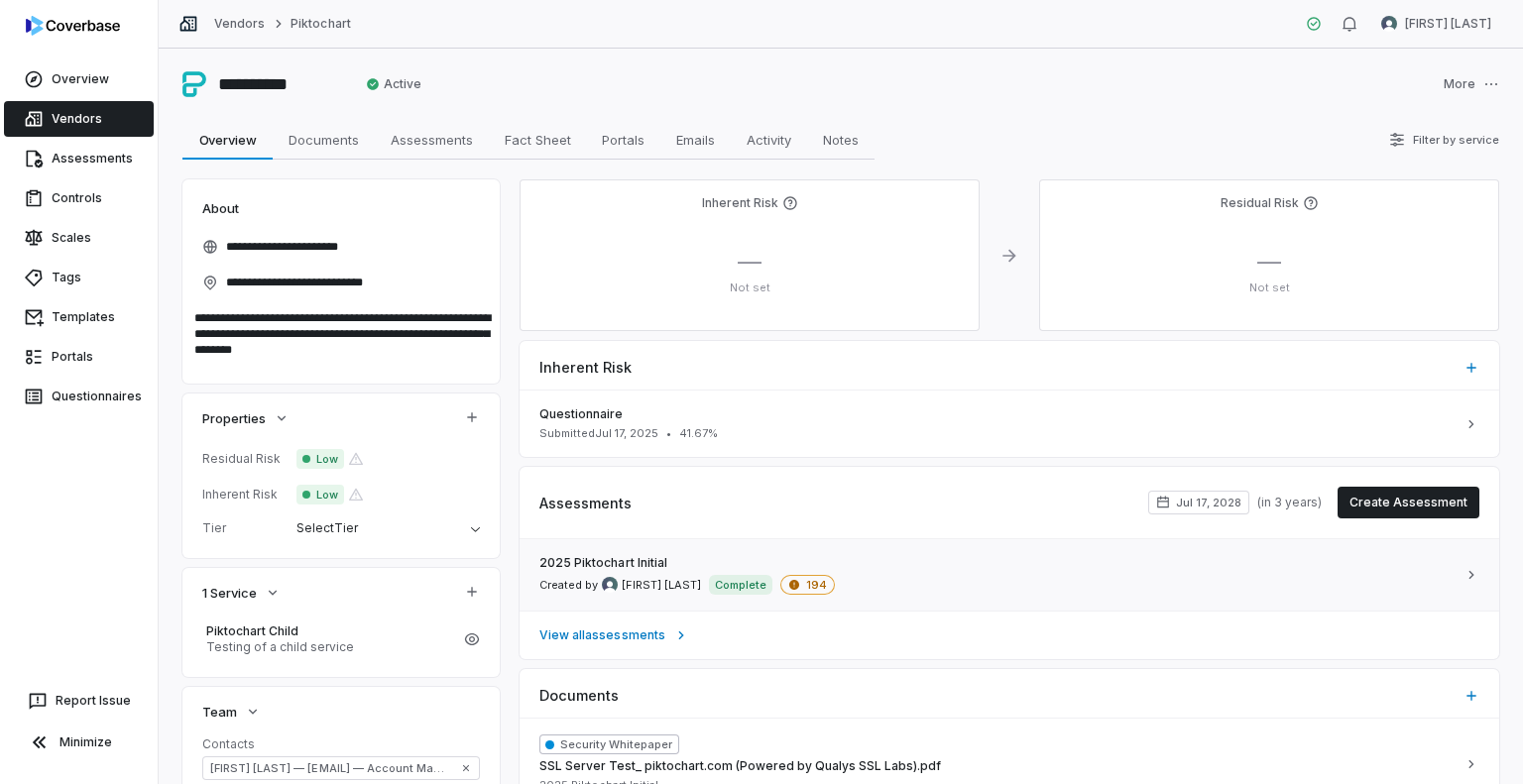 click on "[YEAR] Piktochart Initial Created by [FIRST] [LAST] Complete 194" at bounding box center [997, 575] 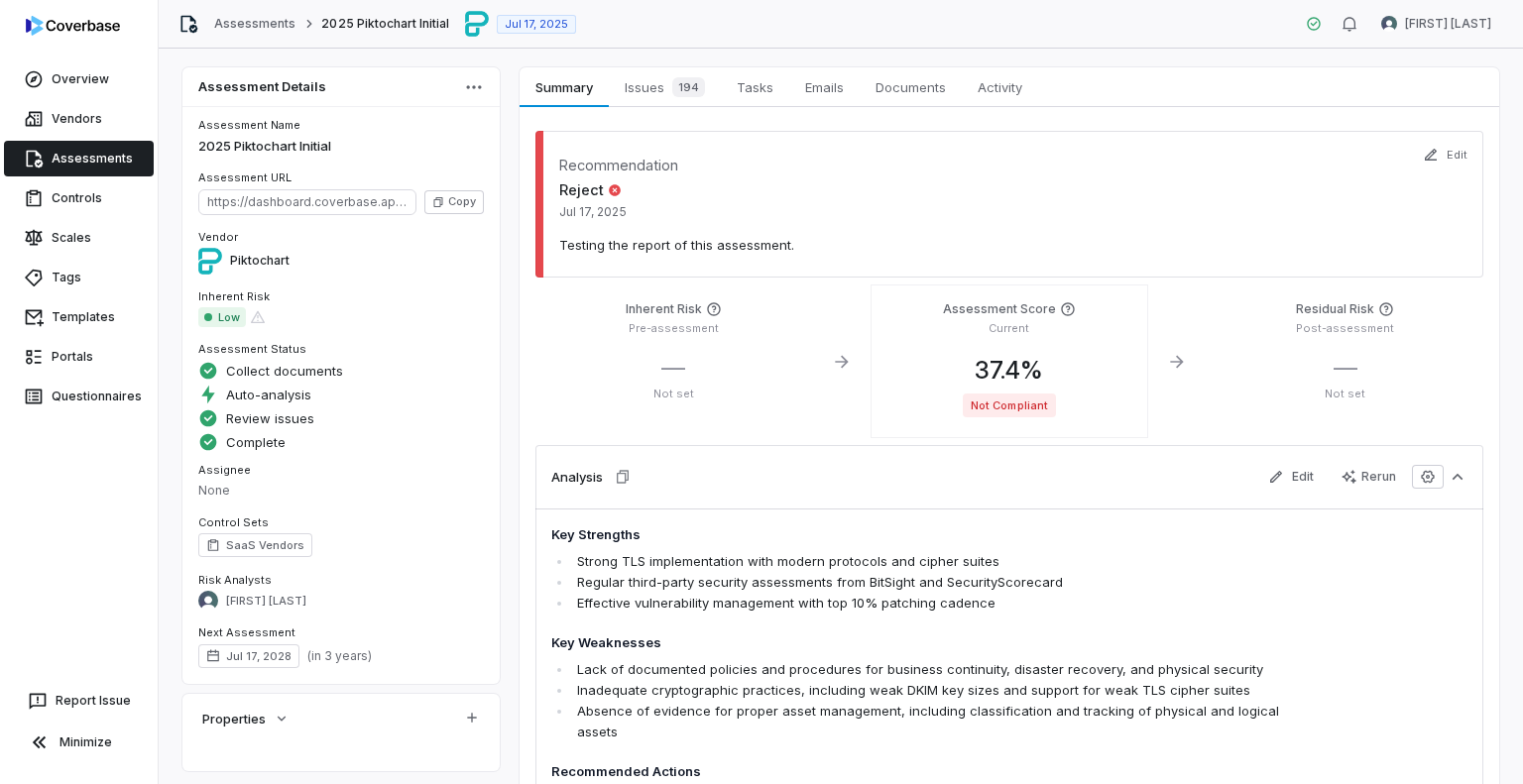 scroll, scrollTop: 0, scrollLeft: 0, axis: both 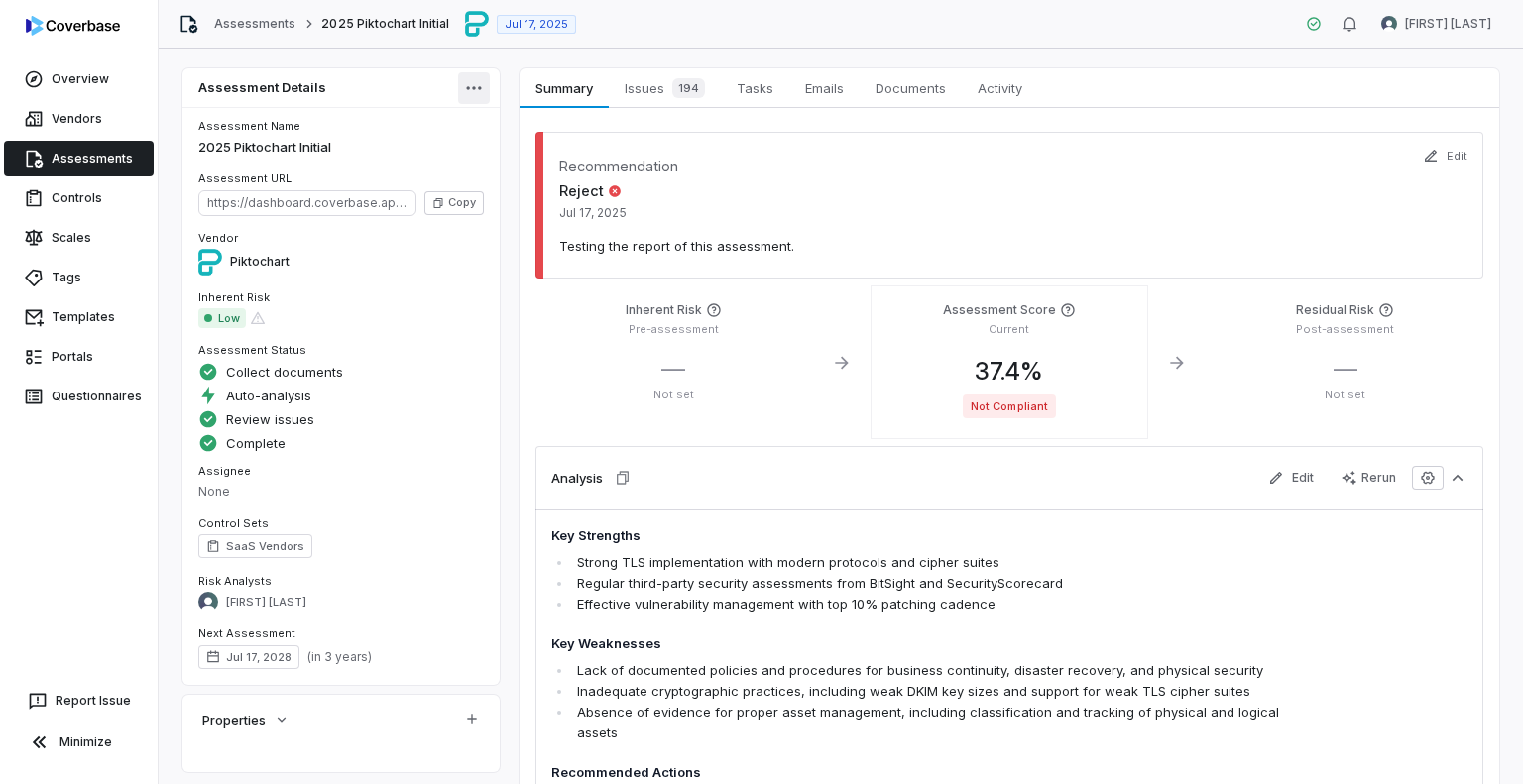 click on "Overview Vendors Assessments Controls Scales Tags Templates Portals Questionnaires Report Issue Minimize Assessments [YEAR] Piktochart Initial Jul 17, [YEAR] [FIRST] [LAST] Assessment Details Assessment Name [YEAR] Piktochart Initial Assessment URL https://dashboard.coverbase.app/assessments/cbqsrw_f9dbf97bbc6d4633871db2e585524315 Copy Vendor Piktochart Inherent Risk Low Assessment Status Collect documents Auto-analysis Review issues Complete Assignee None Control Sets SaaS Vendors Risk Analysts [FIRST] [LAST] Next Assessment Jul 17, [YEAR] ( in 3 years ) Properties Summary Summary Issues 194 Issues 194 Tasks Tasks Emails Emails Documents Documents Activity Activity Recommendation Reject Jul 17, [YEAR] Testing the report of this assessment. Edit Inherent Risk Pre-assessment — Not set View More Details Assessment Score Current 37.4 % Not Compliant Residual Risk Post-assessment — Not set Analysis Edit Rerun Key Strengths
Strong TLS implementation with modern protocols and cipher suites" at bounding box center (762, 392) 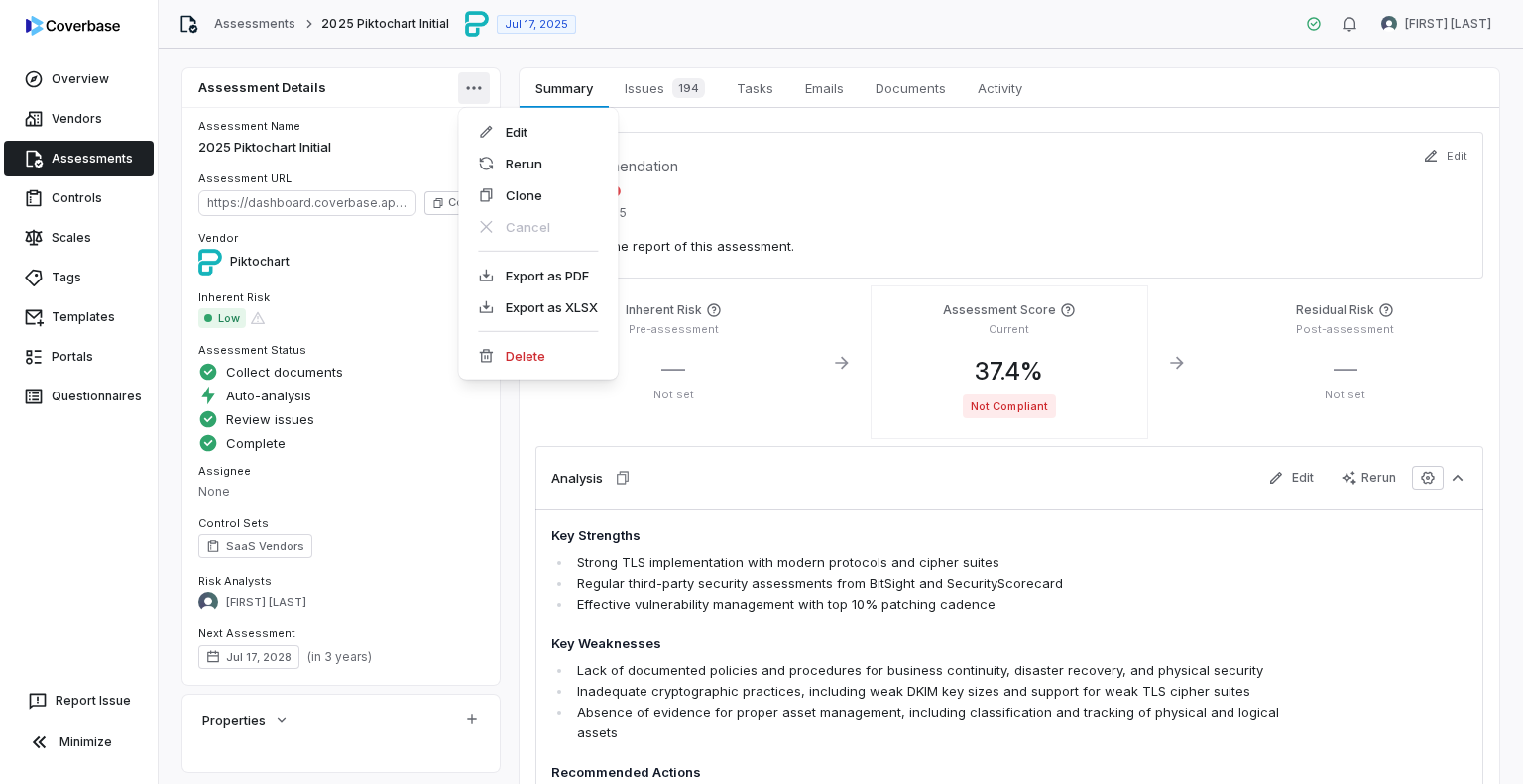 click on "Overview Vendors Assessments Controls Scales Tags Templates Portals Questionnaires Report Issue Minimize Assessments [YEAR] Piktochart Initial Jul 17, [YEAR] [FIRST] [LAST] Assessment Details Assessment Name [YEAR] Piktochart Initial Assessment URL https://dashboard.coverbase.app/assessments/cbqsrw_f9dbf97bbc6d4633871db2e585524315 Copy Vendor Piktochart Inherent Risk Low Assessment Status Collect documents Auto-analysis Review issues Complete Assignee None Control Sets SaaS Vendors Risk Analysts [FIRST] [LAST] Next Assessment Jul 17, [YEAR] ( in 3 years ) Properties Summary Summary Issues 194 Issues 194 Tasks Tasks Emails Emails Documents Documents Activity Activity Recommendation Reject Jul 17, [YEAR] Testing the report of this assessment. Edit Inherent Risk Pre-assessment — Not set View More Details Assessment Score Current 37.4 % Not Compliant Residual Risk Post-assessment — Not set Analysis Edit Rerun Key Strengths
Strong TLS implementation with modern protocols and cipher suites" at bounding box center (762, 392) 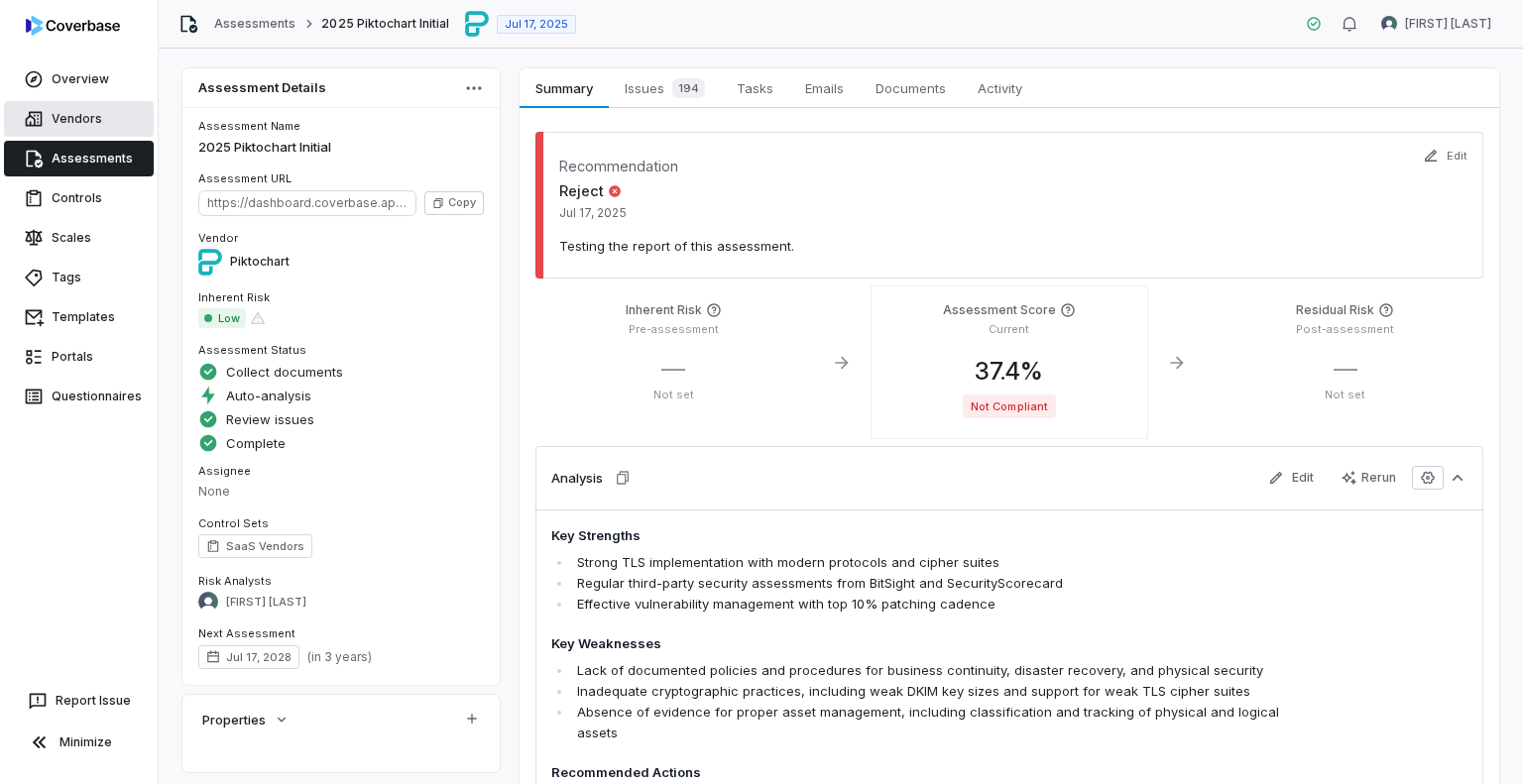 click on "Vendors" at bounding box center (78, 119) 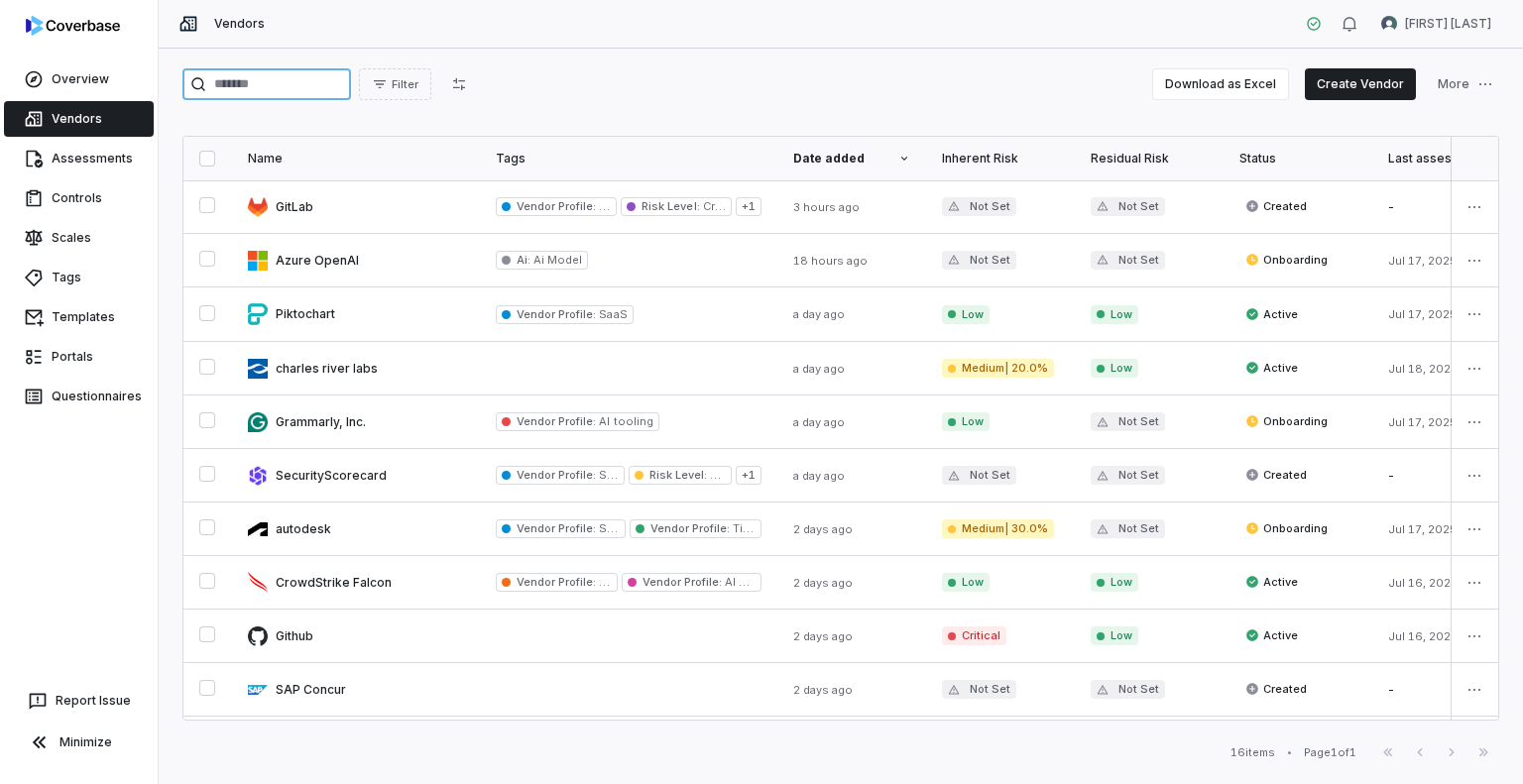 click at bounding box center [267, 84] 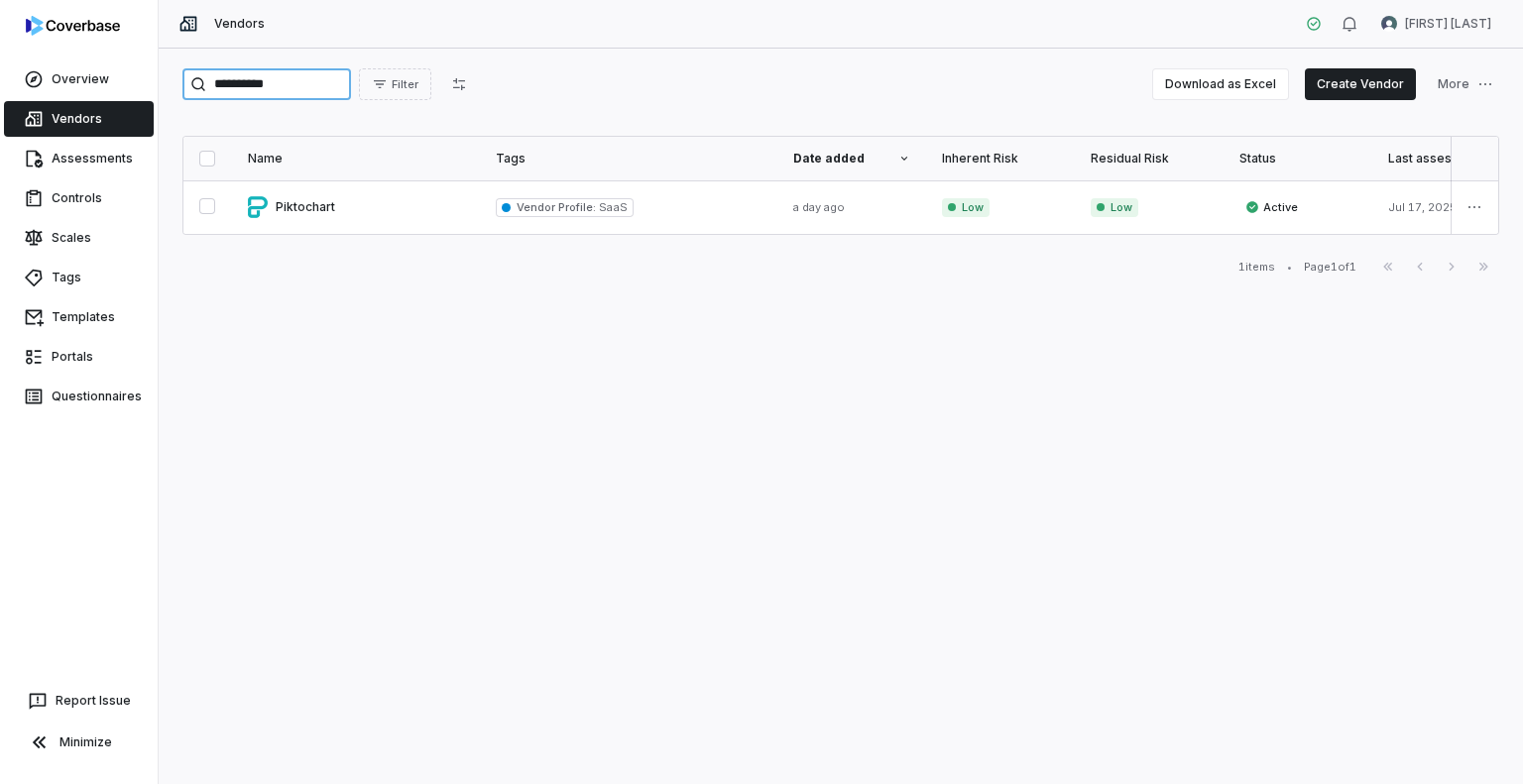 drag, startPoint x: 365, startPoint y: 90, endPoint x: 124, endPoint y: 23, distance: 250.14 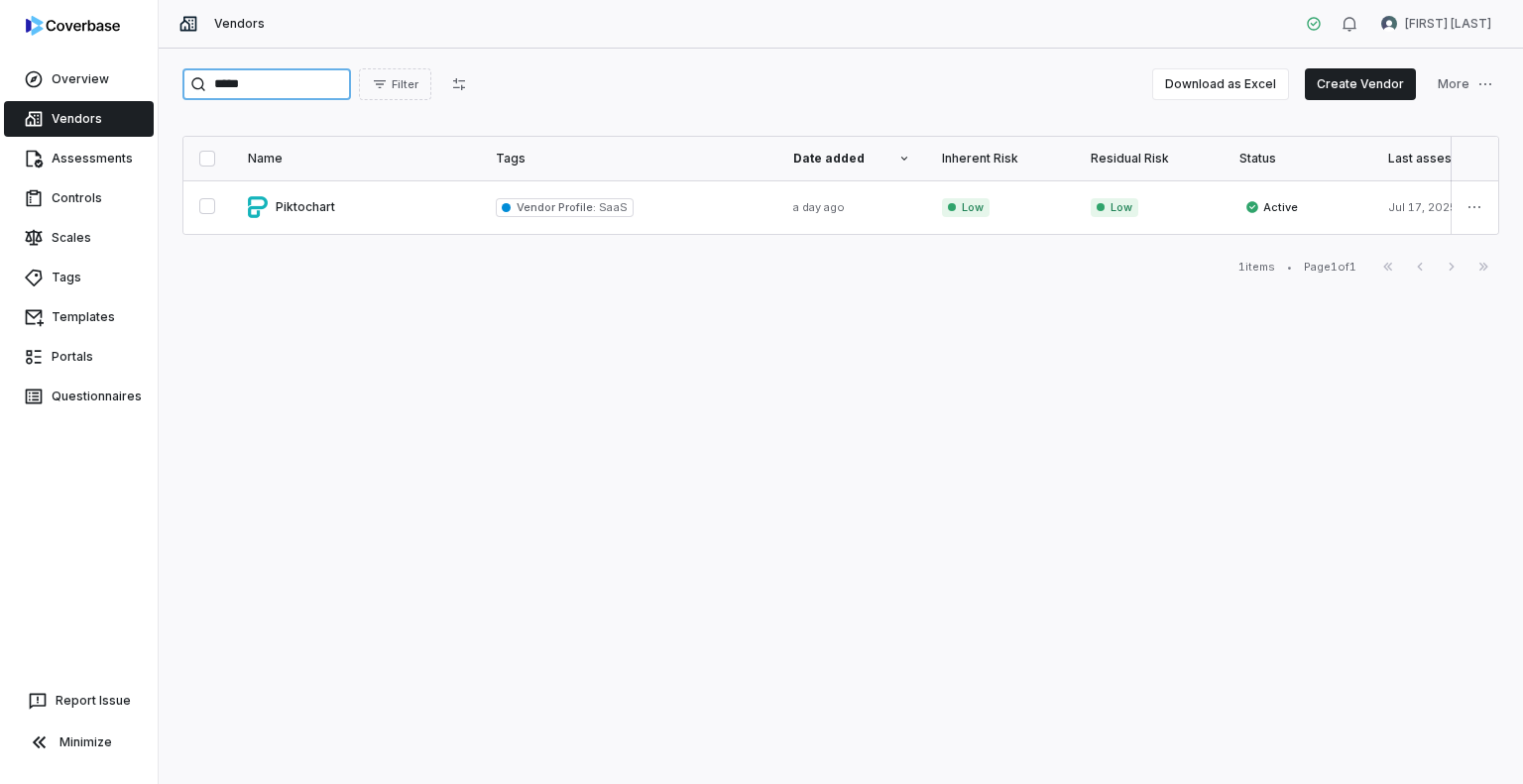 type on "*****" 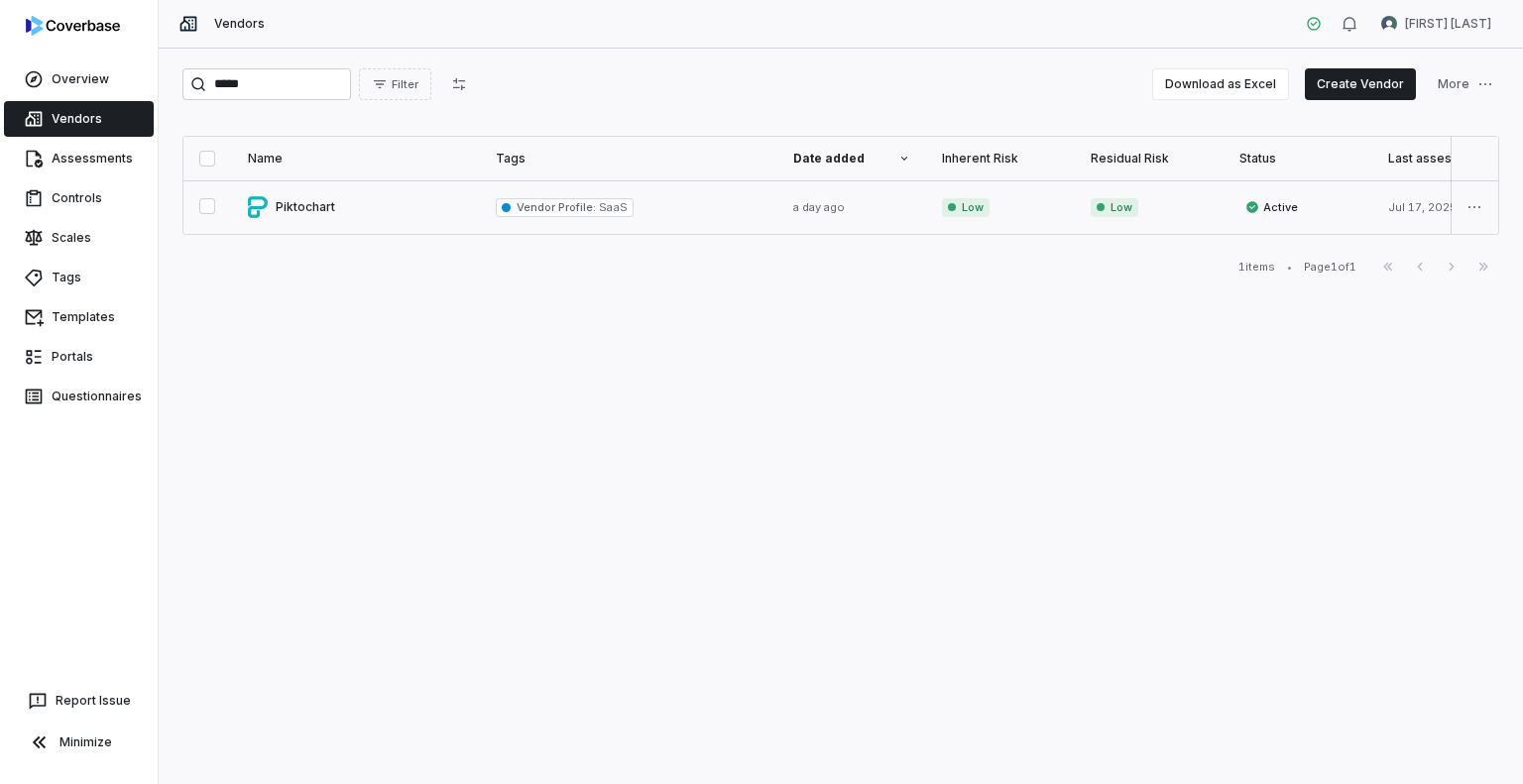 click at bounding box center [356, 207] 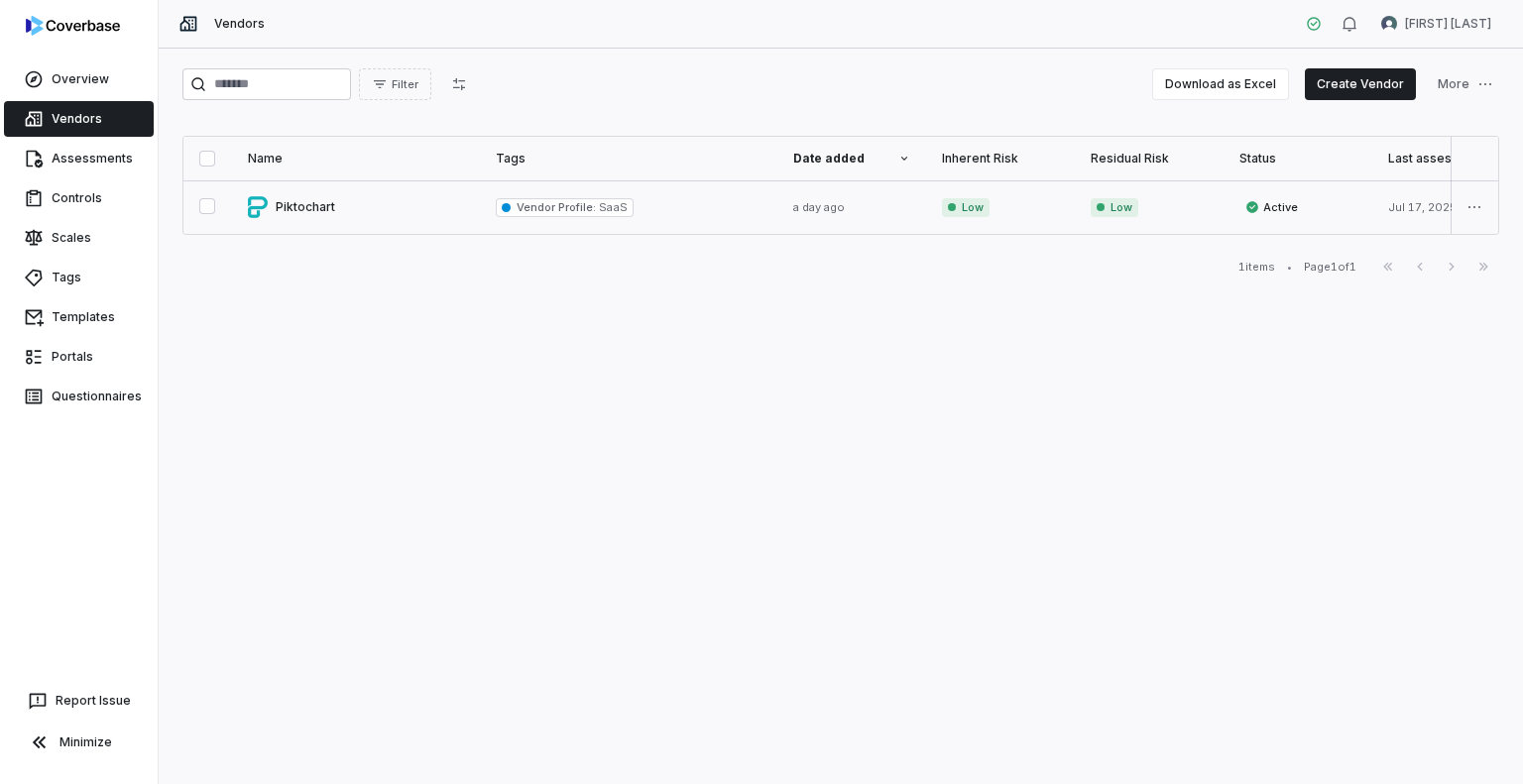 type on "*" 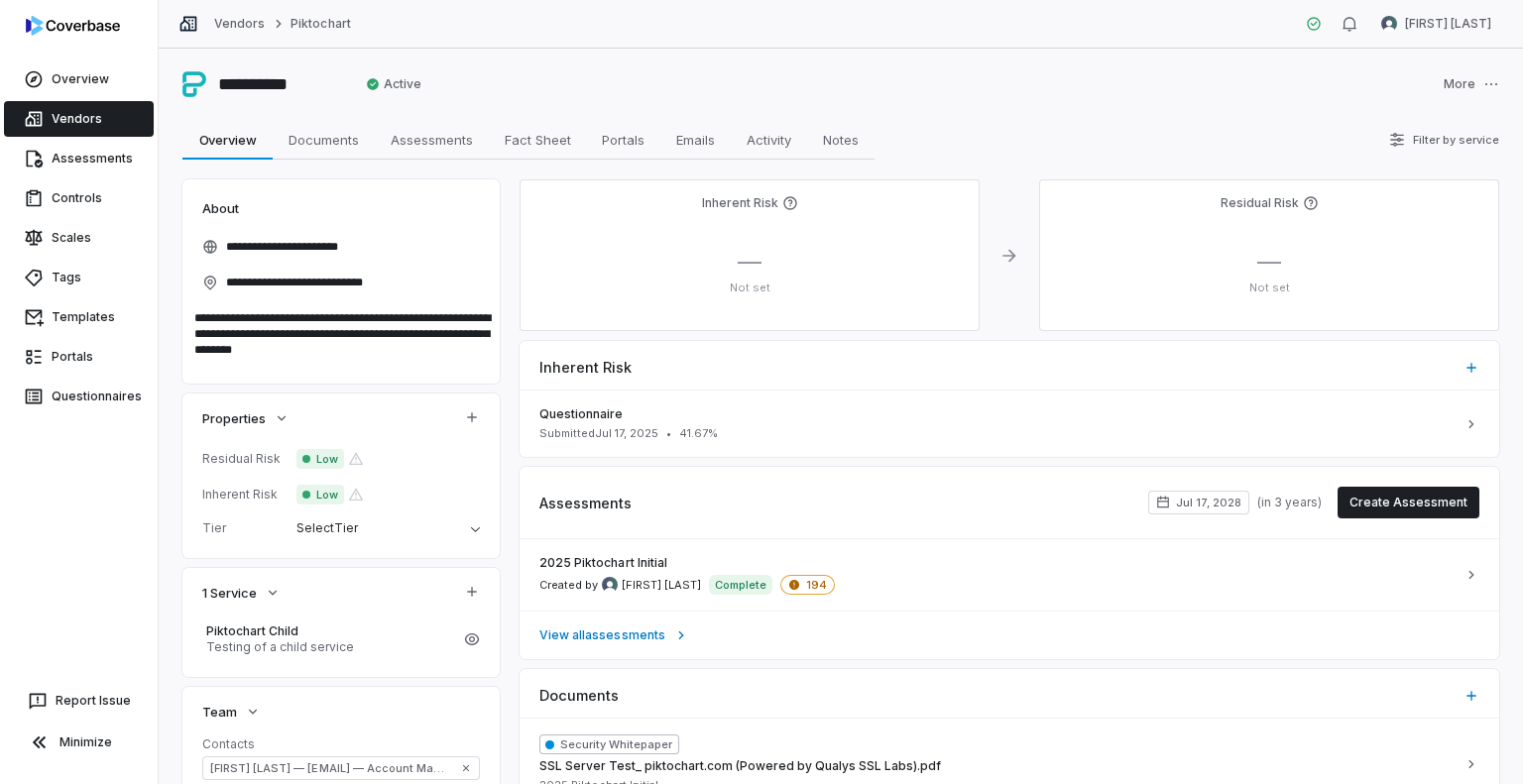 click on "Inherent Risk" at bounding box center [1009, 359] 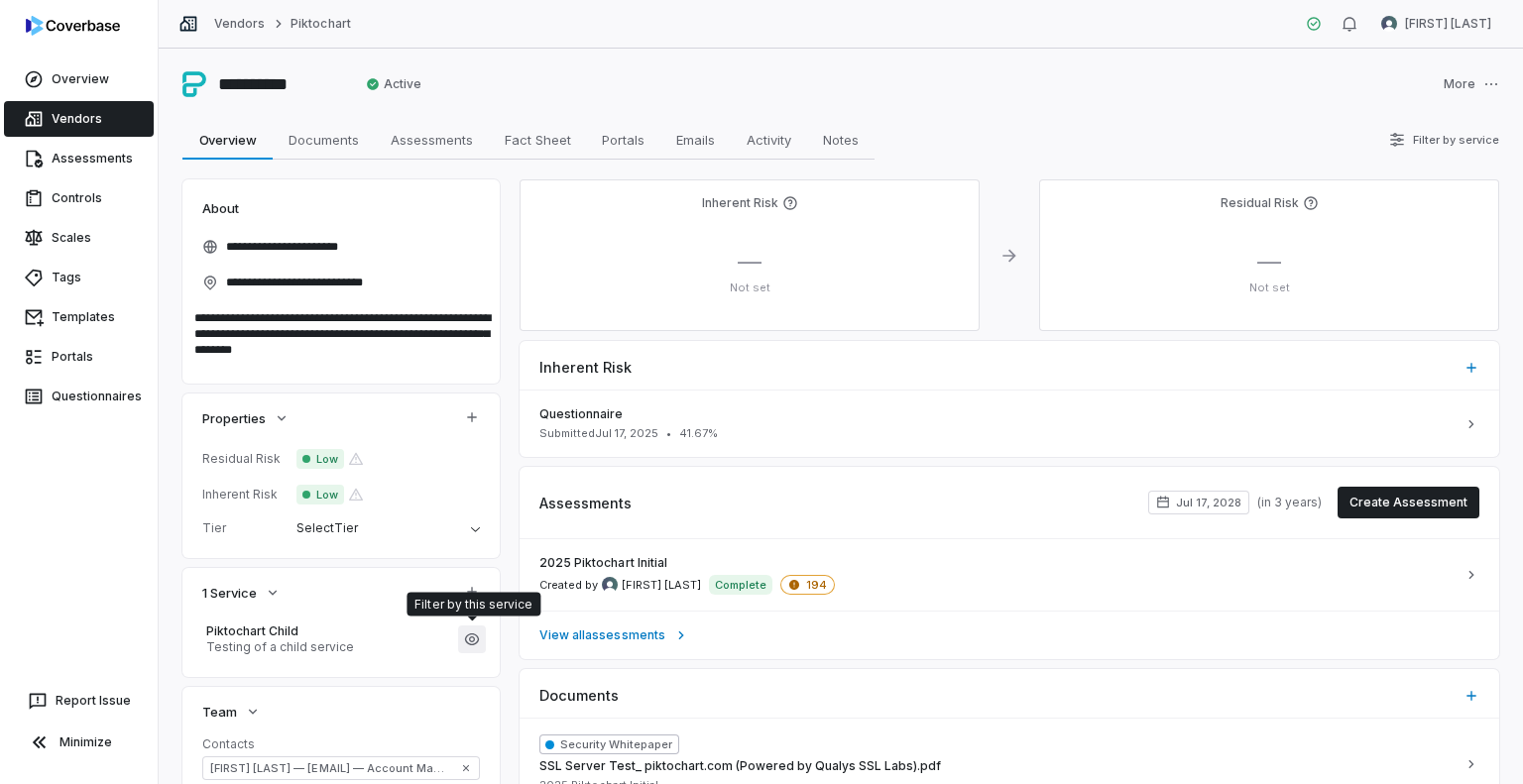 click 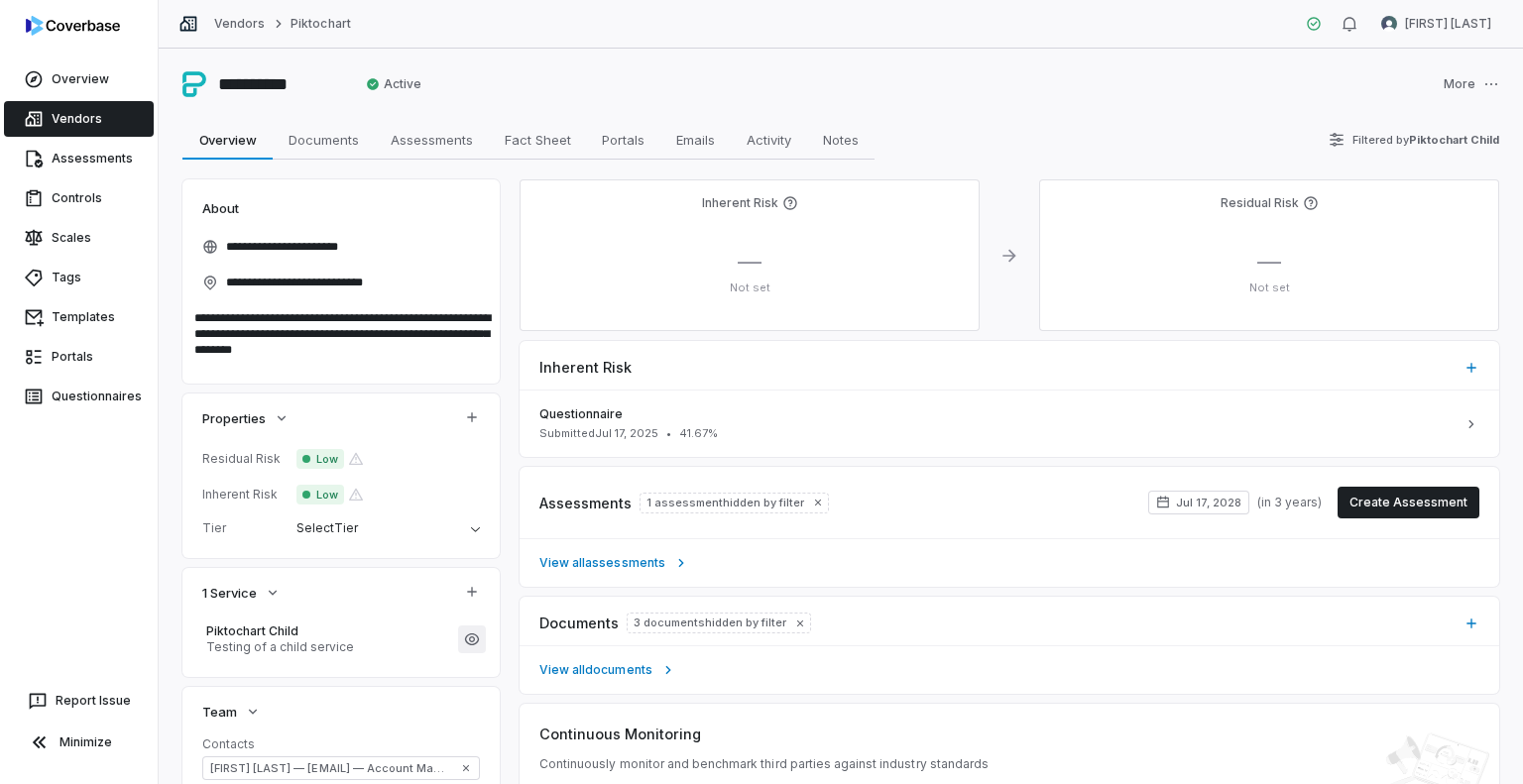 click 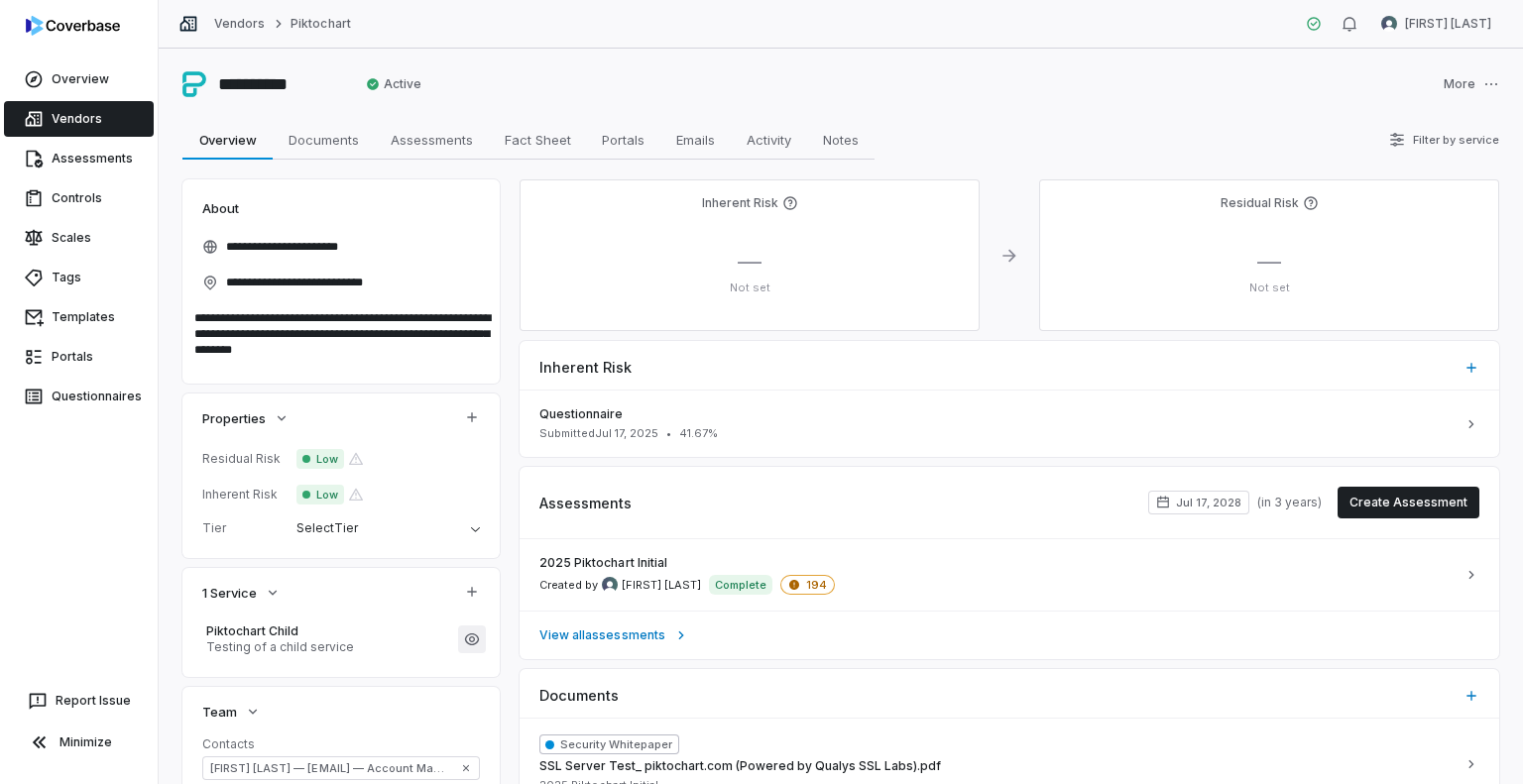 click 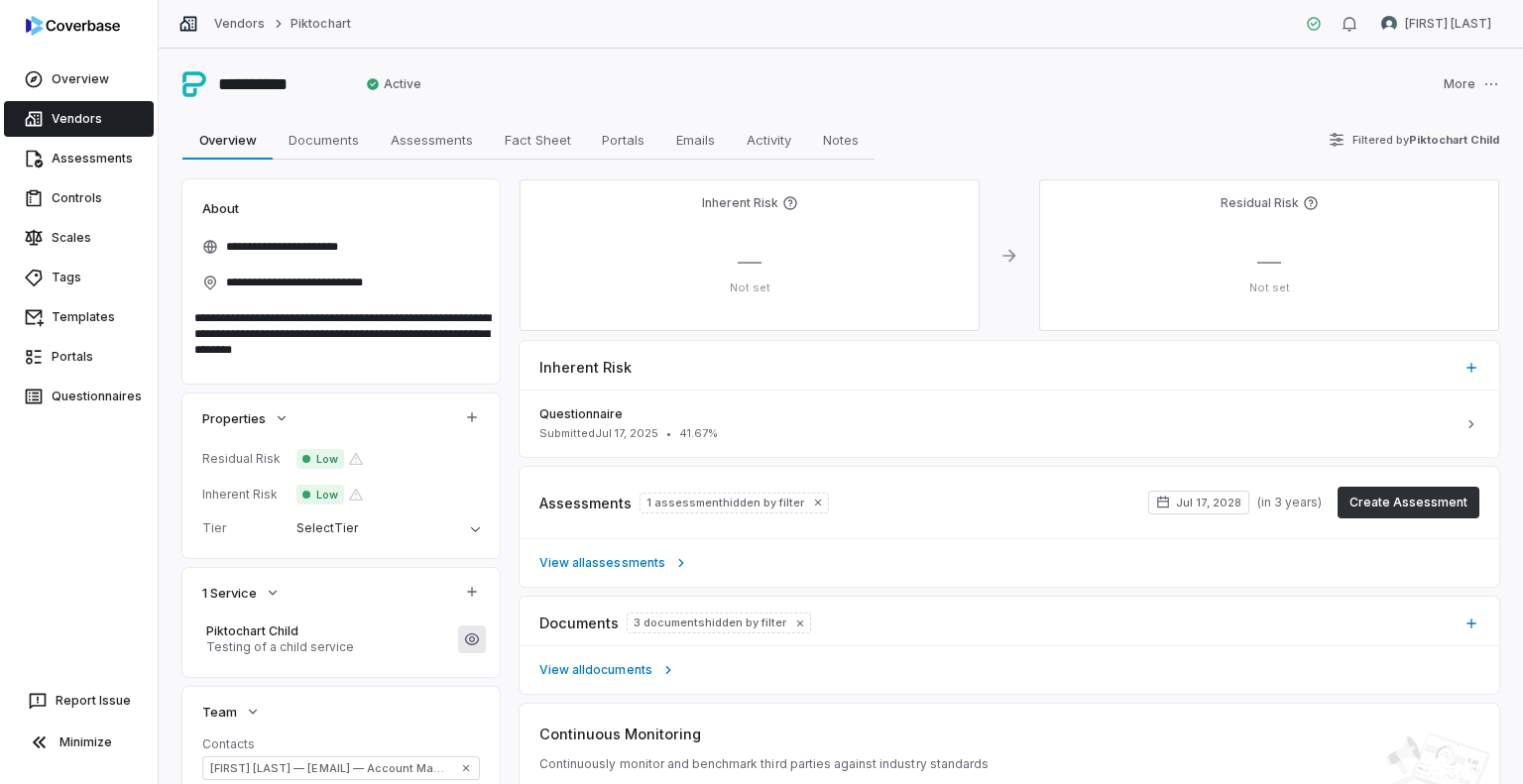 click on "Create Assessment" at bounding box center [1408, 503] 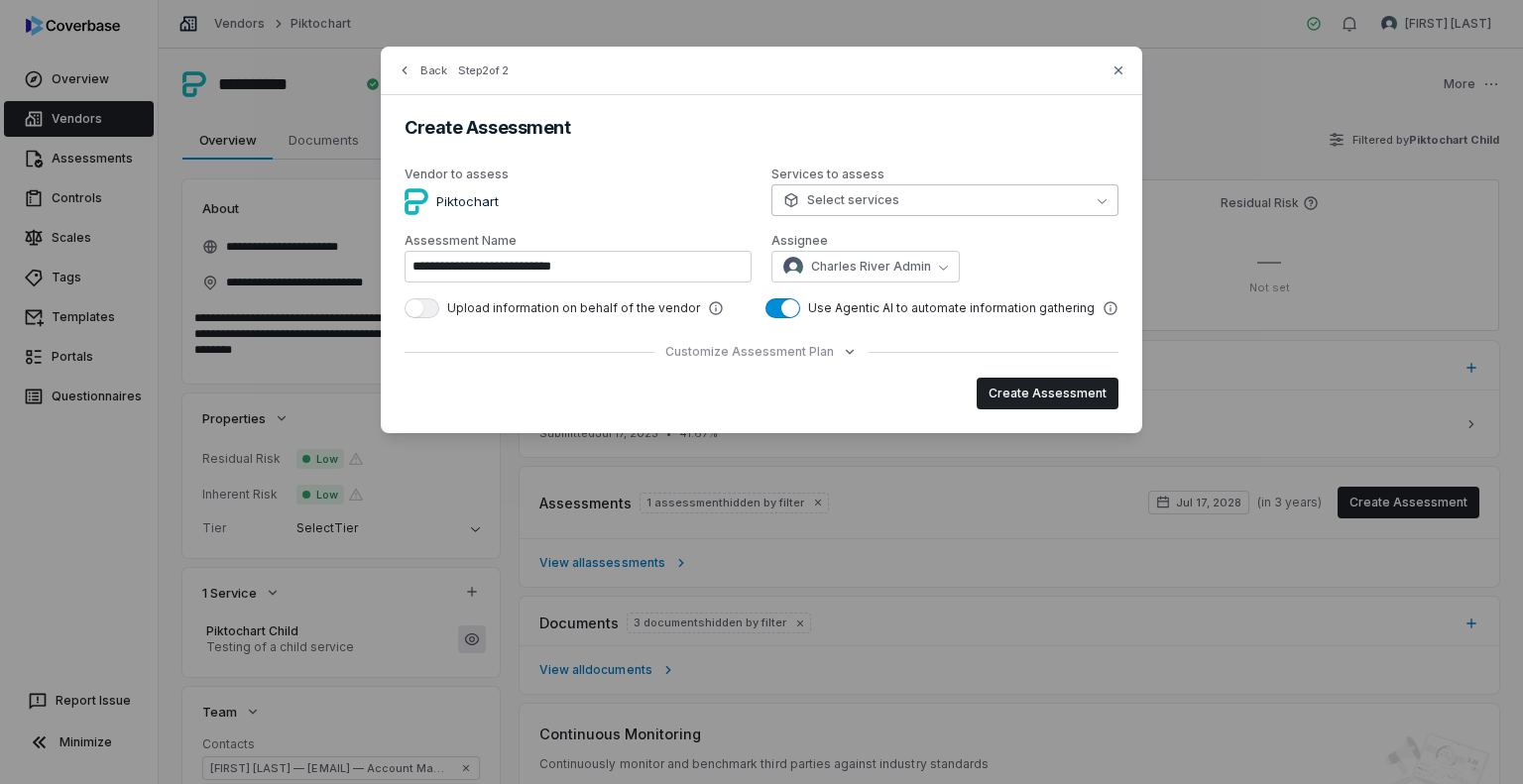 click on "Select services" at bounding box center (841, 200) 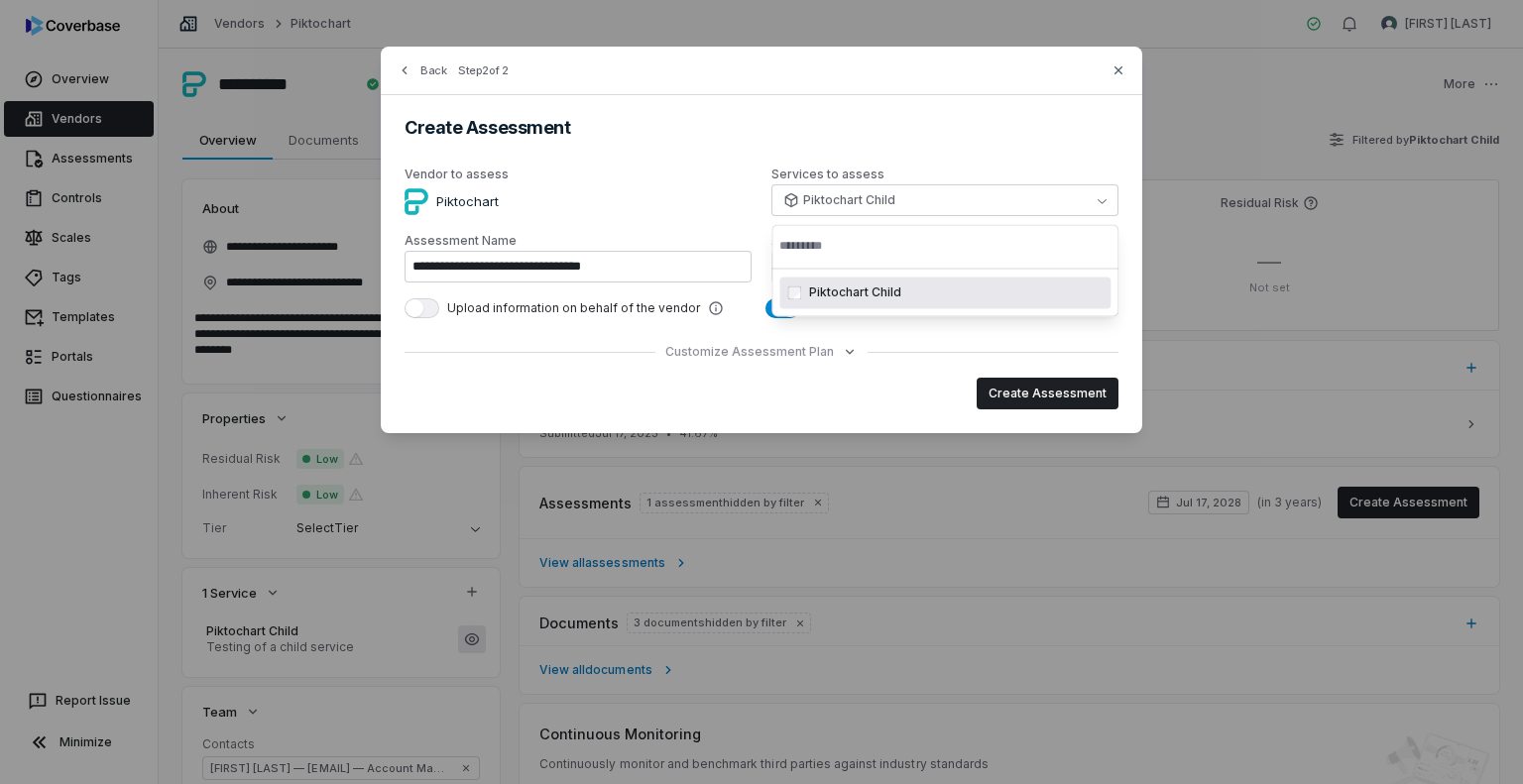 click on "**********" at bounding box center (762, 240) 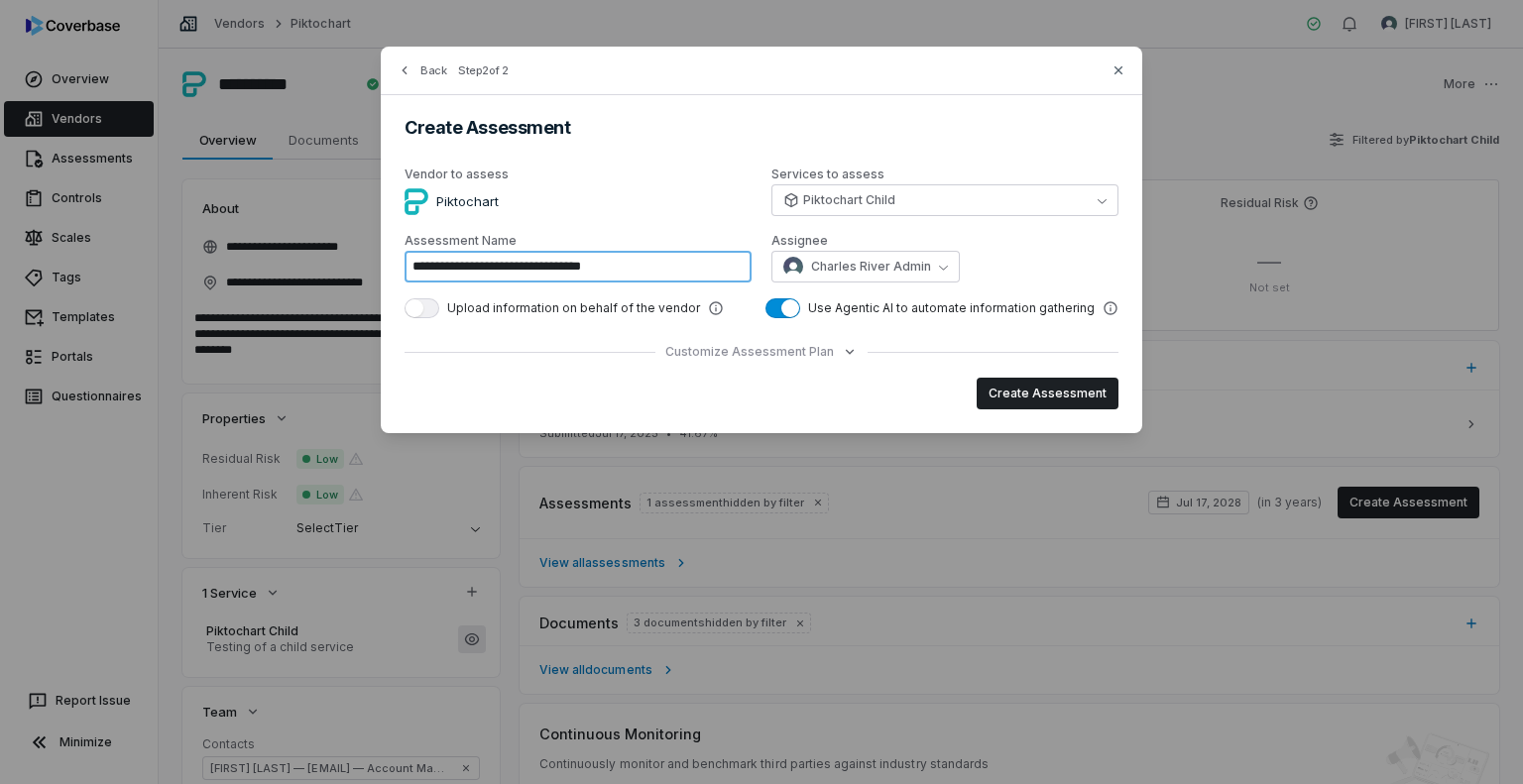 drag, startPoint x: 640, startPoint y: 261, endPoint x: 547, endPoint y: 268, distance: 93.26307 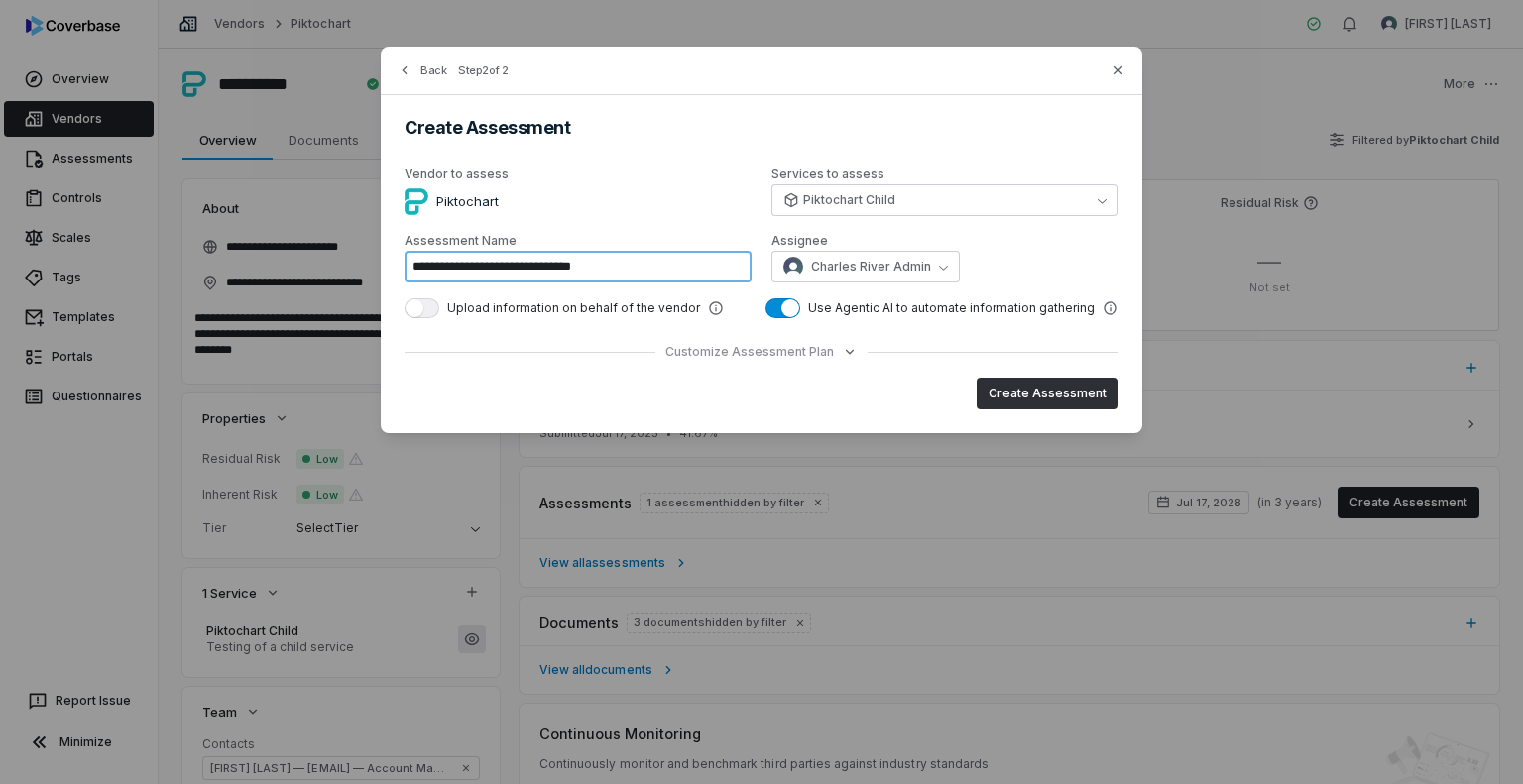 type on "**********" 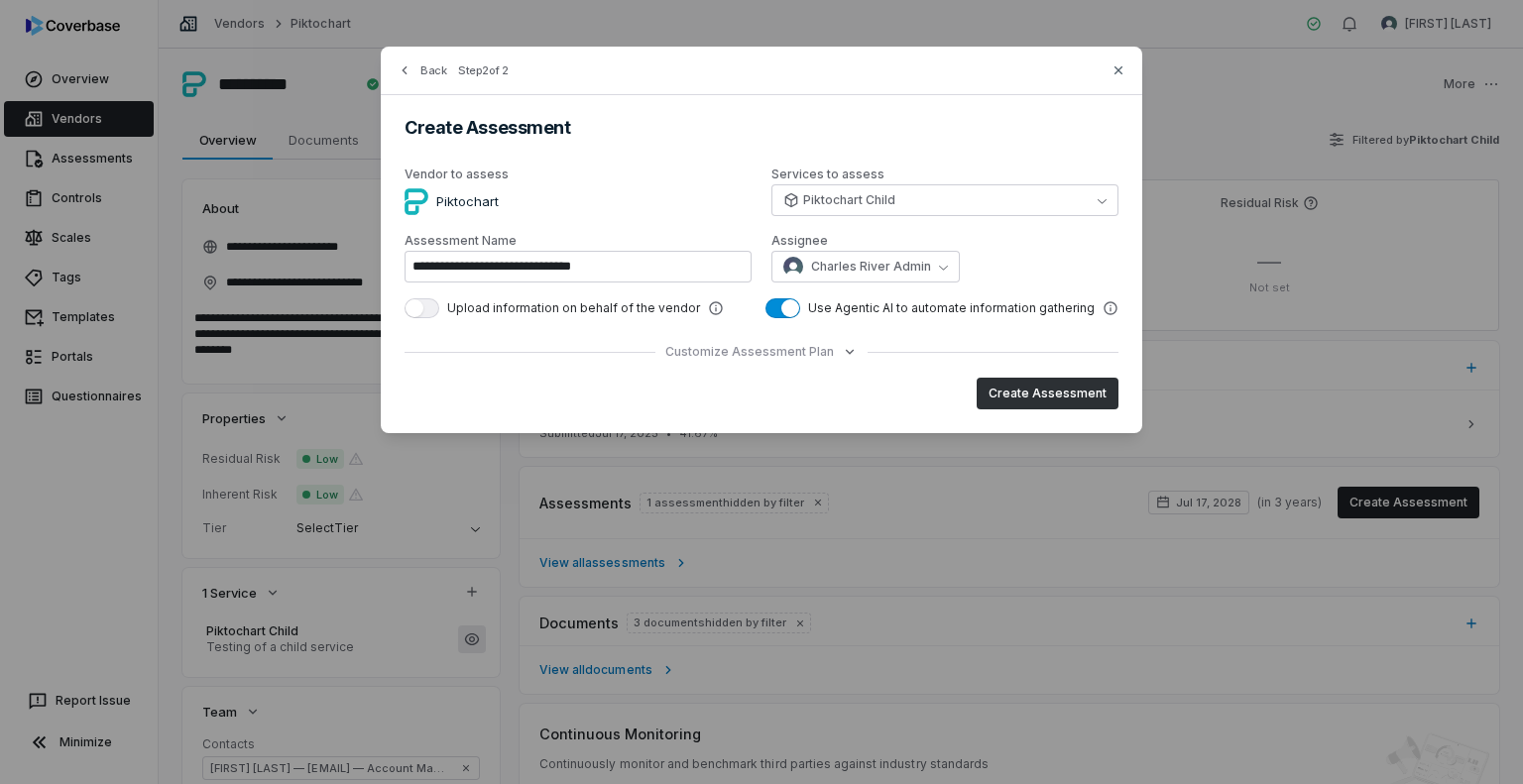 click on "Create Assessment" at bounding box center (1047, 393) 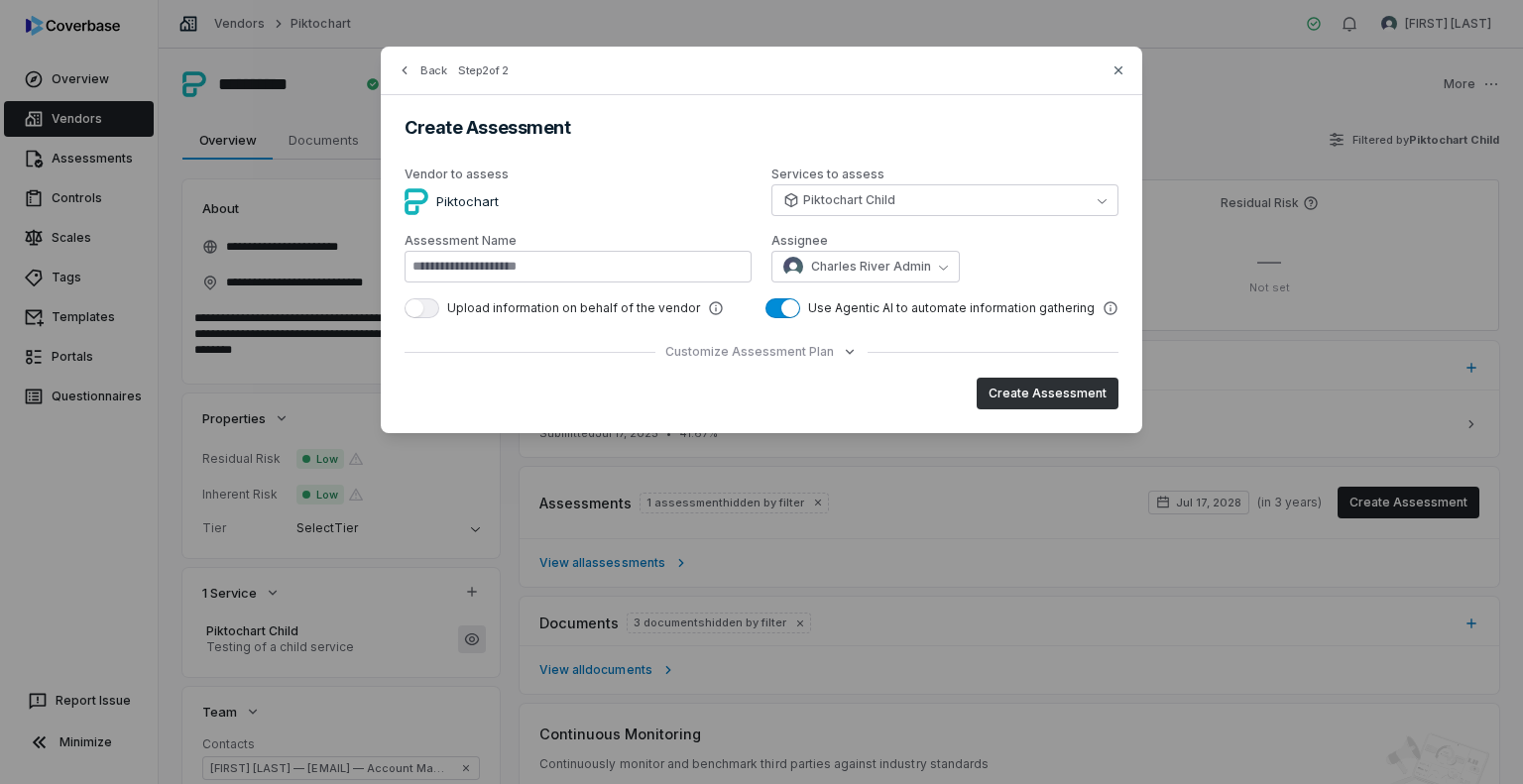 type on "**********" 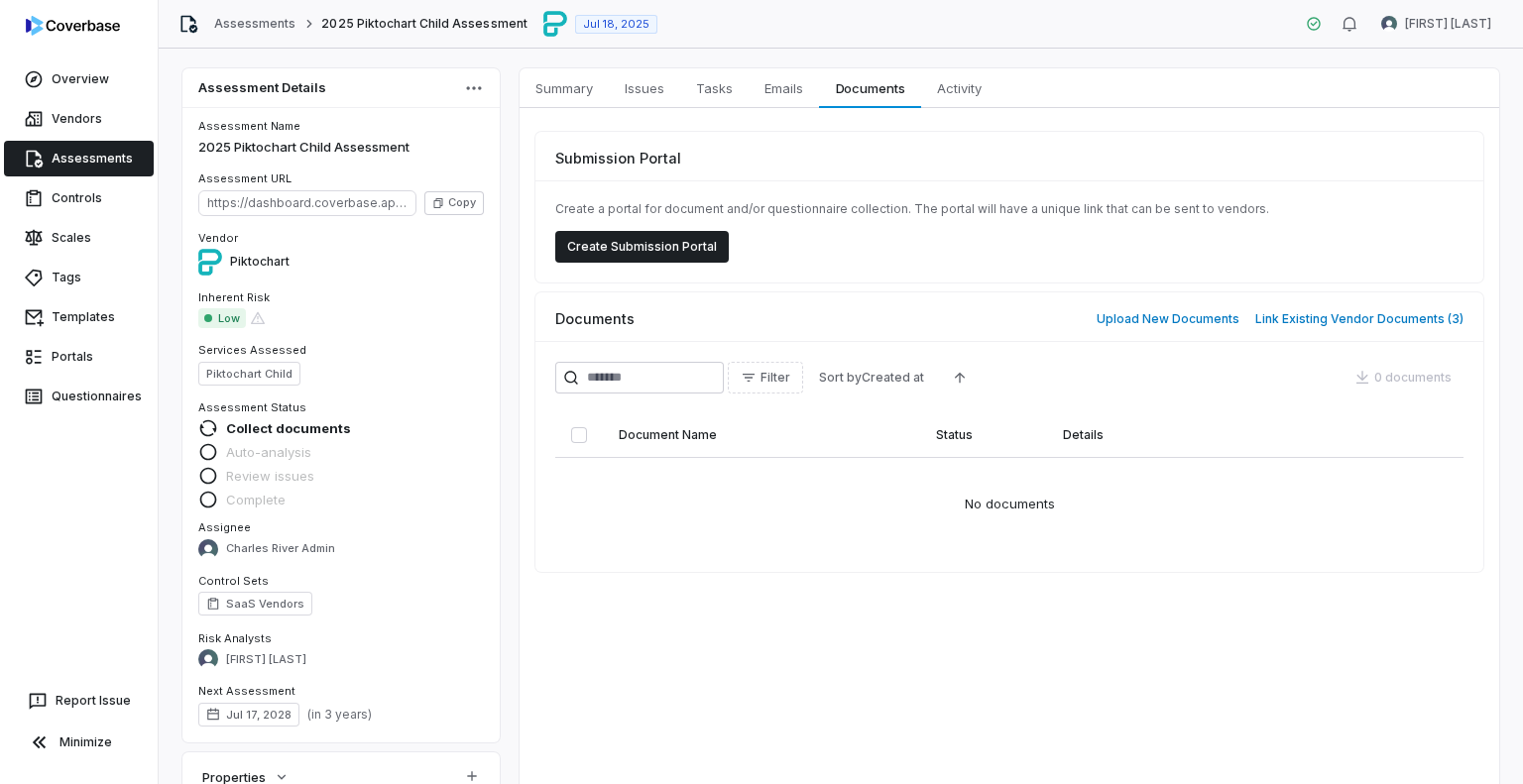 scroll, scrollTop: 63, scrollLeft: 0, axis: vertical 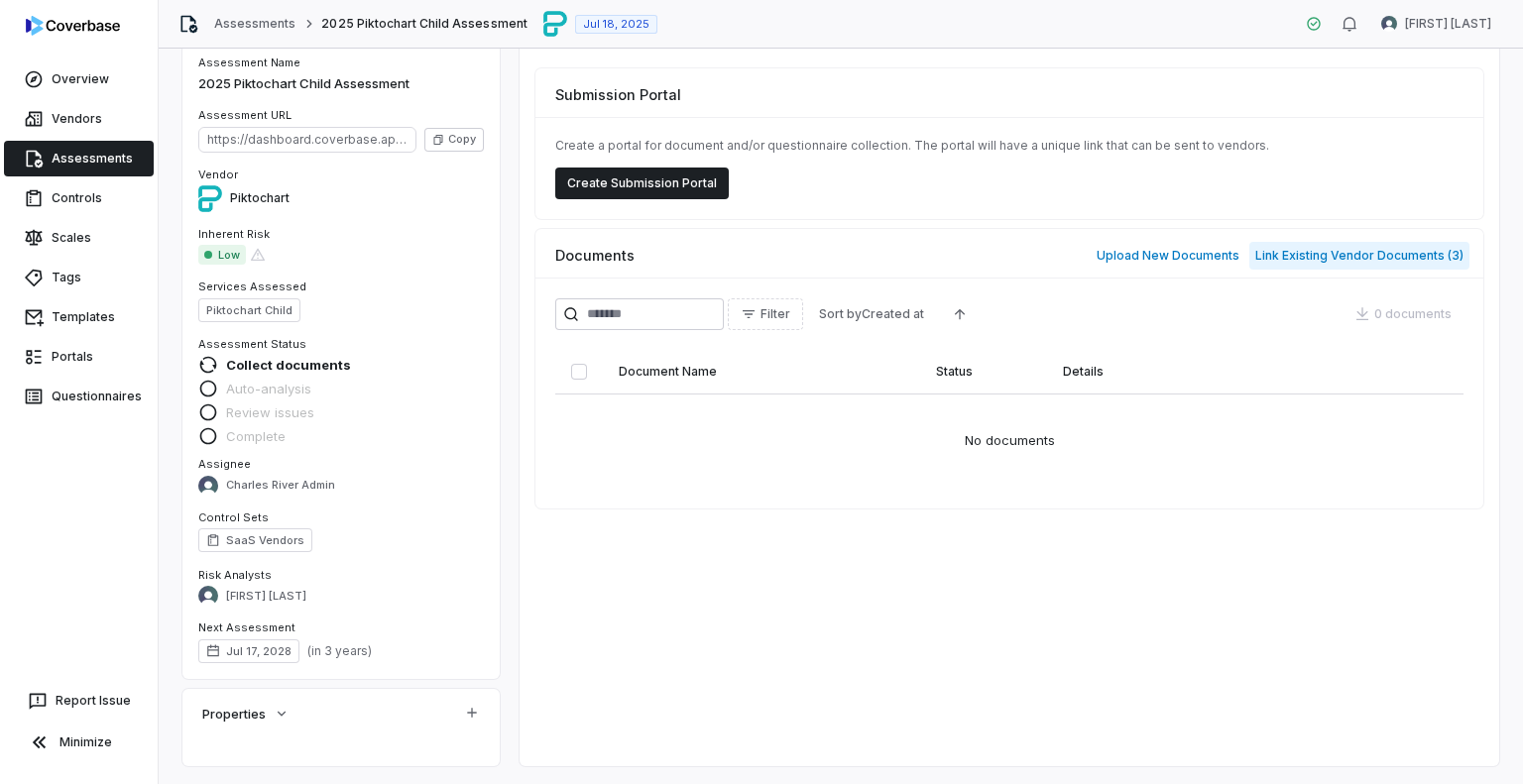 click on "Link Existing Vendor Documents ( 3 )" at bounding box center [1359, 256] 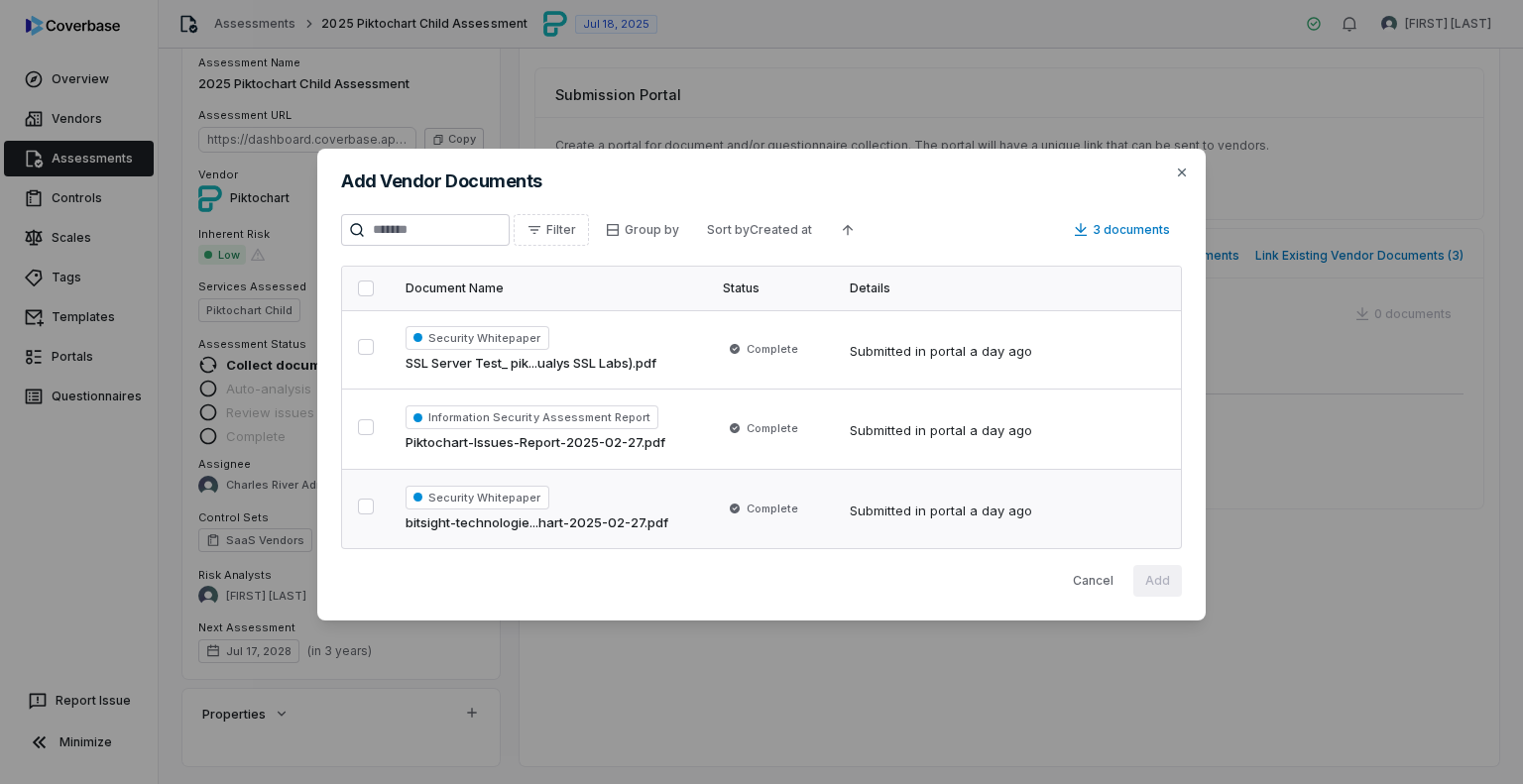 click at bounding box center (366, 506) 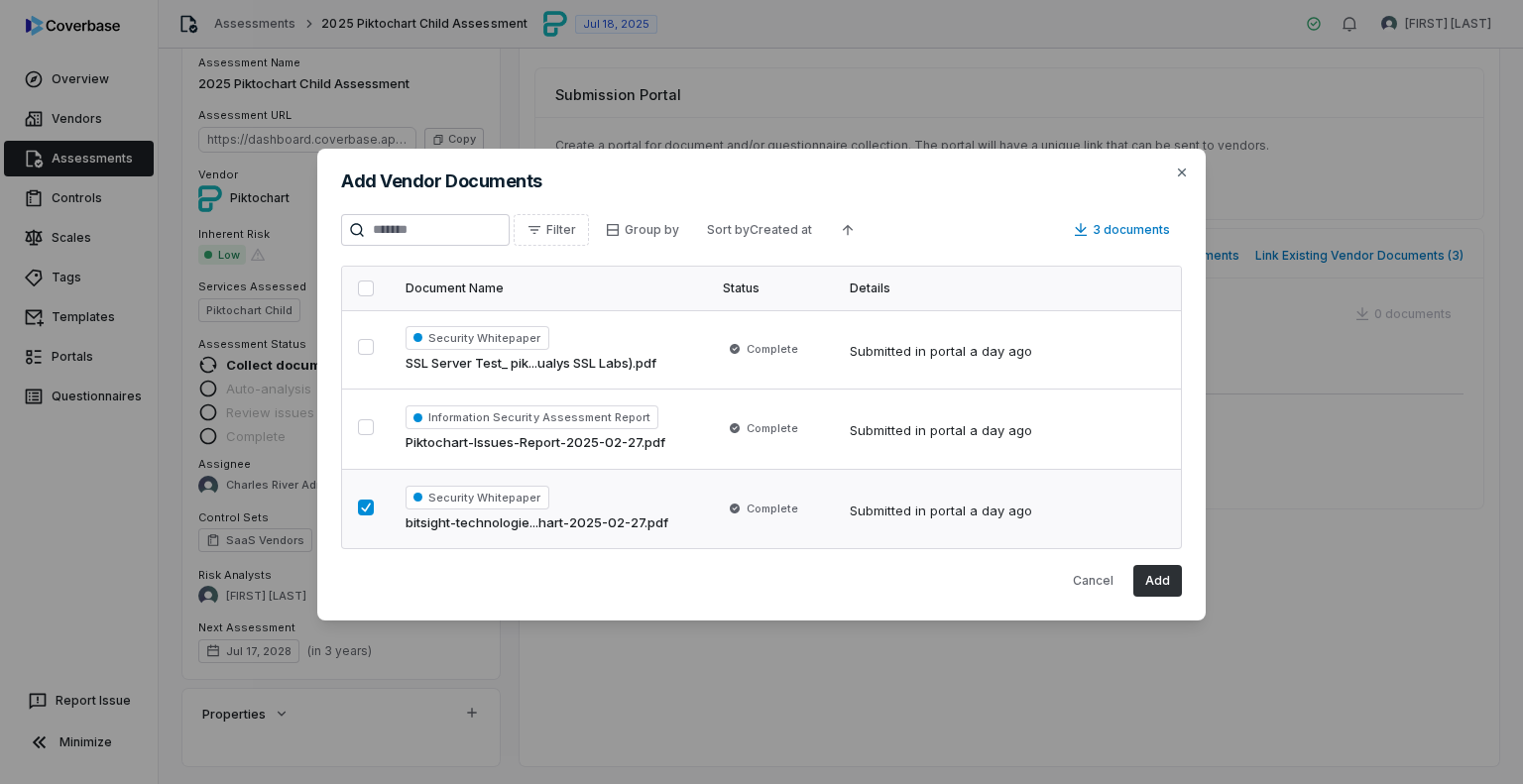 click on "Add" at bounding box center (1157, 581) 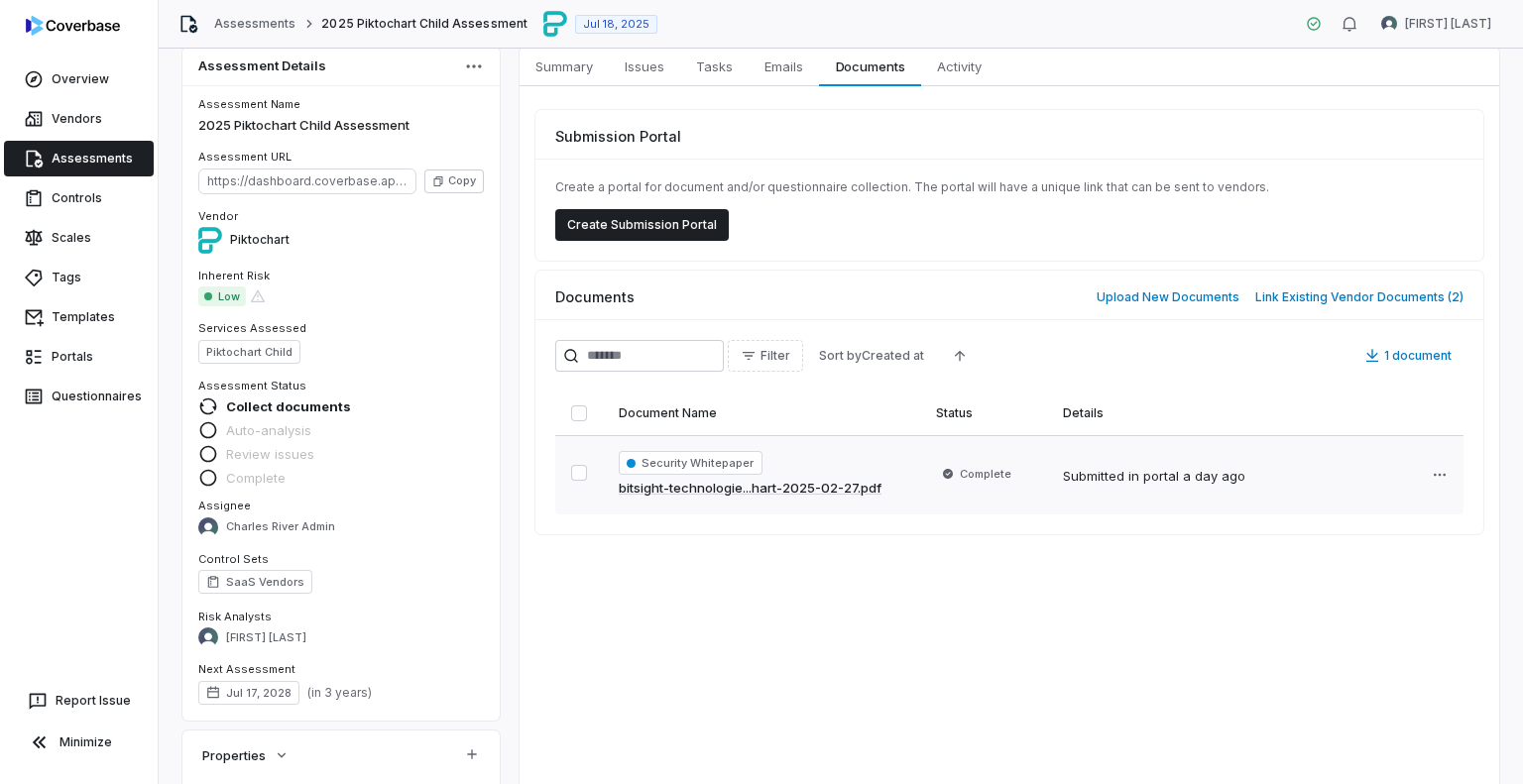 scroll, scrollTop: 0, scrollLeft: 0, axis: both 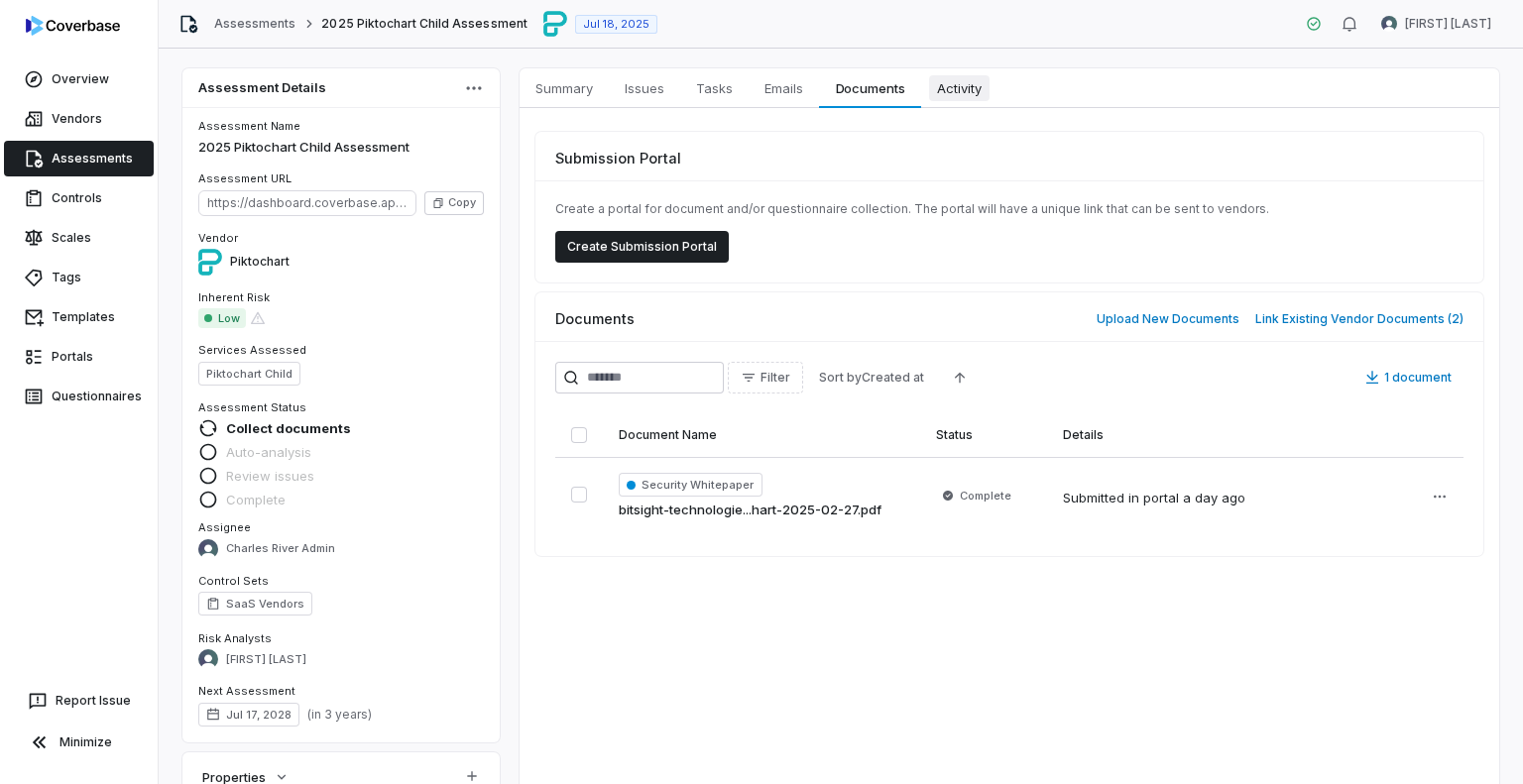 click on "Activity" at bounding box center (959, 88) 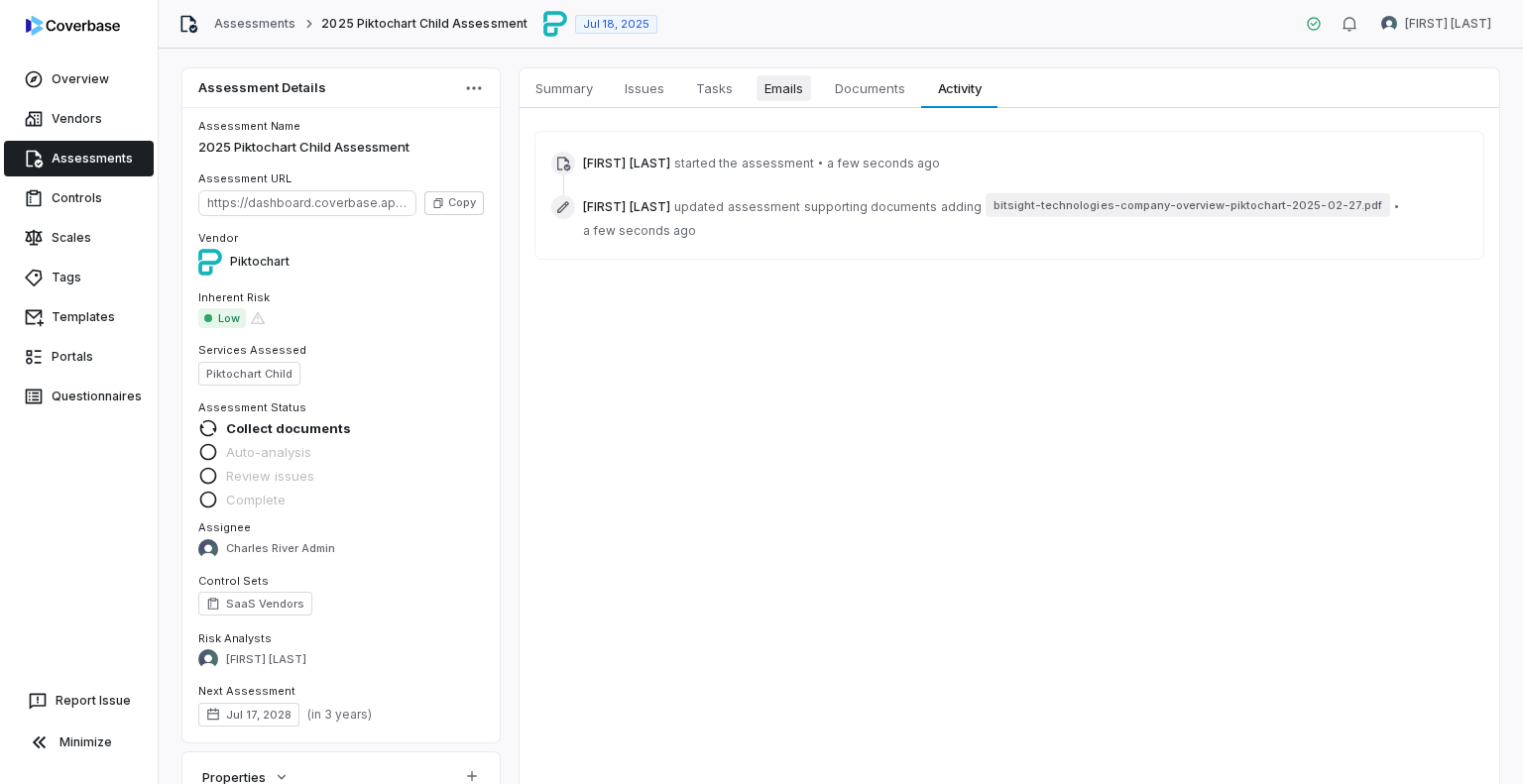 drag, startPoint x: 870, startPoint y: 86, endPoint x: 802, endPoint y: 84, distance: 68.0294 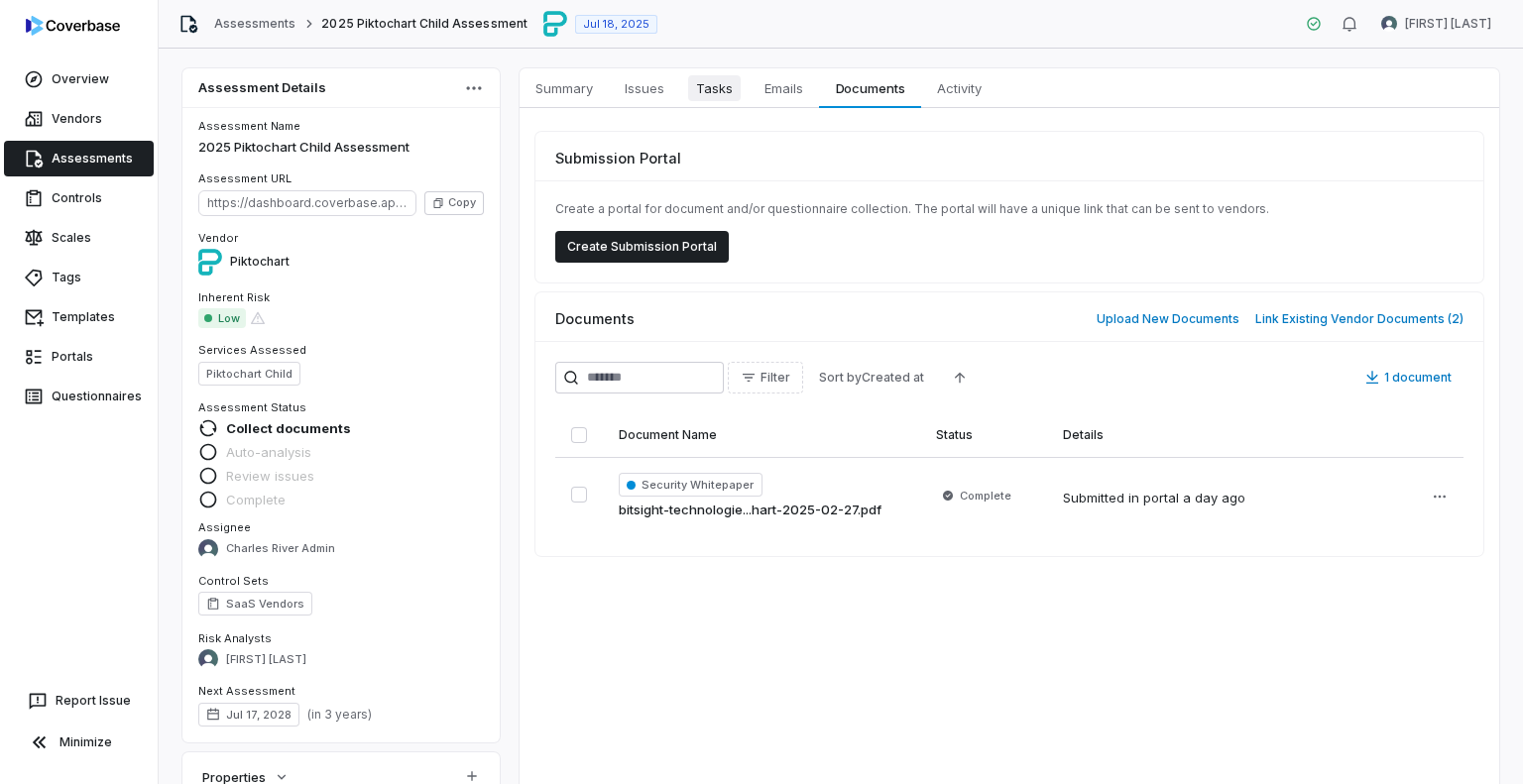 drag, startPoint x: 799, startPoint y: 84, endPoint x: 728, endPoint y: 86, distance: 71.02816 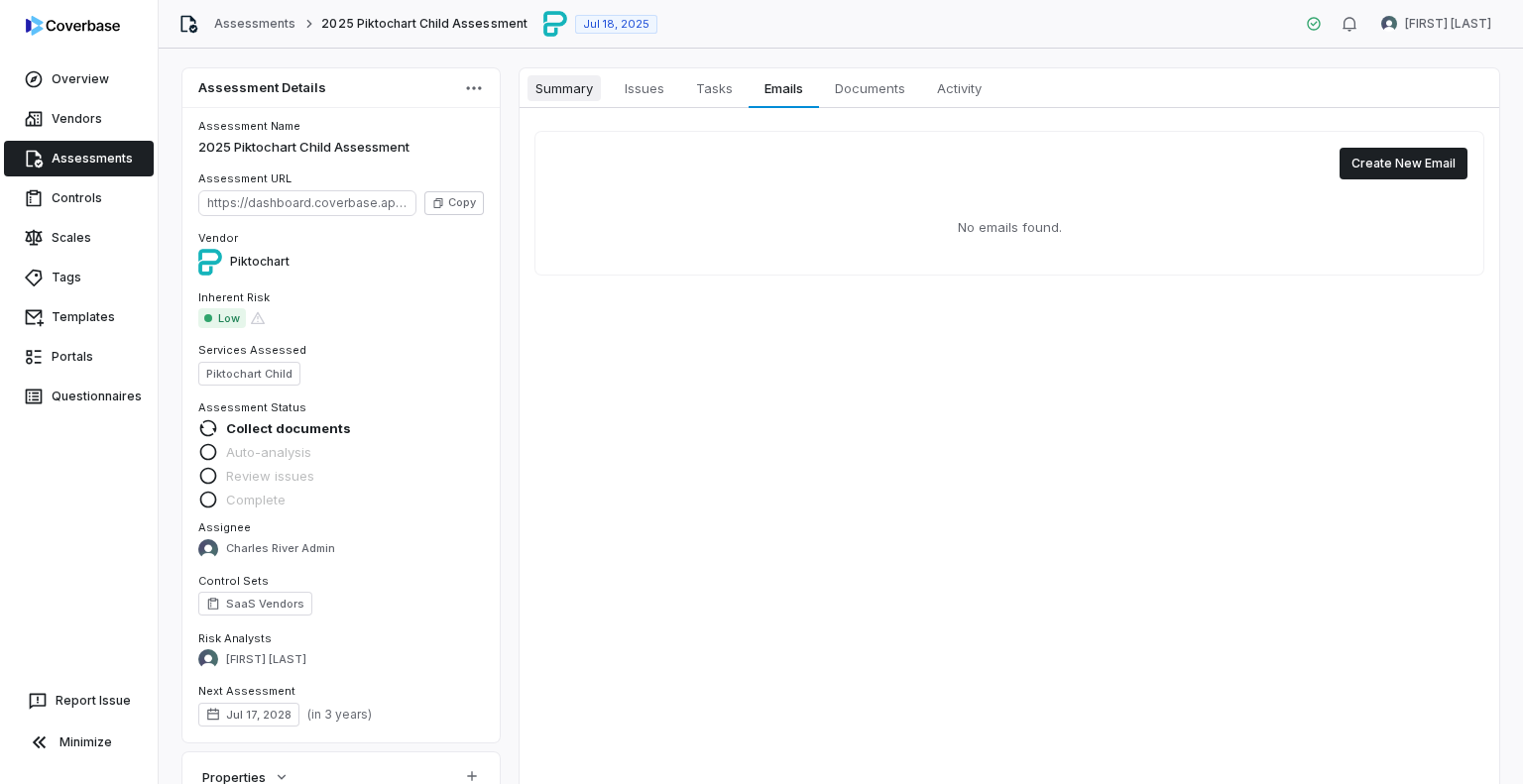 click on "Summary" at bounding box center [564, 88] 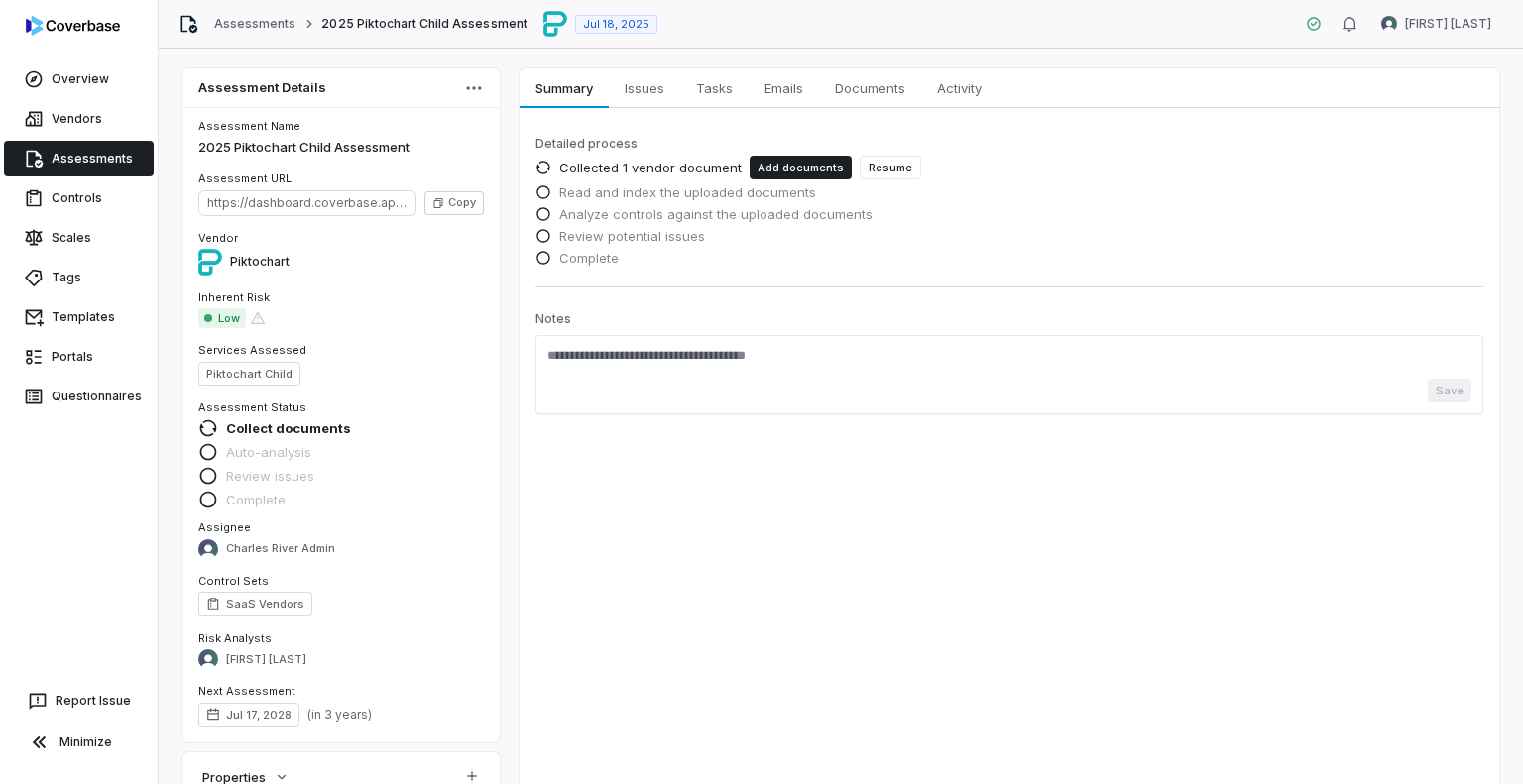 click on "Summary Summary Issues Issues Tasks Tasks Emails Emails Documents Documents Activity Activity Detailed process Collected 1 vendor document Add documents Resume Read and index the uploaded documents Analyze controls against the uploaded documents Review potential issues Complete Notes   Save" at bounding box center [1009, 449] 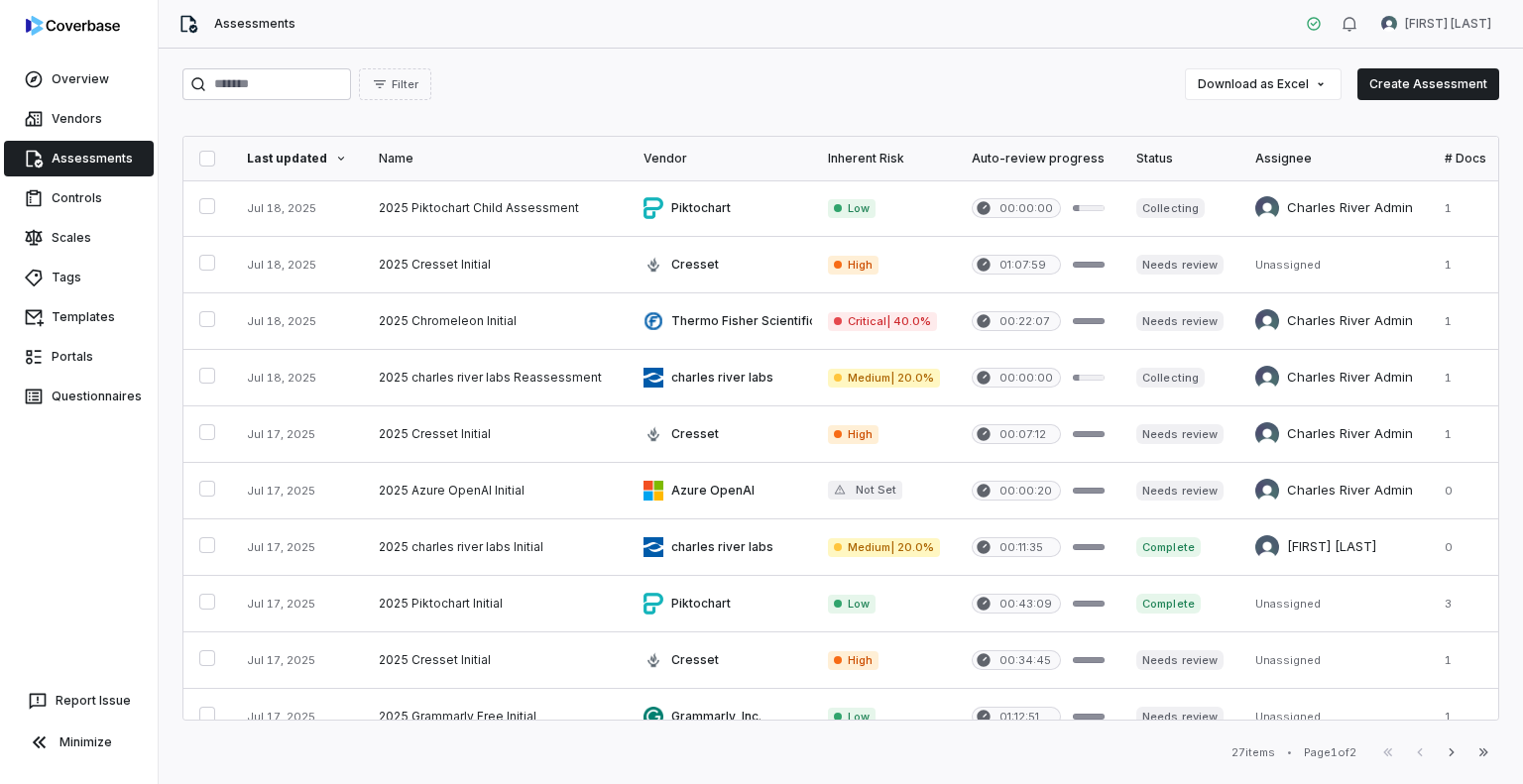 click on "Filter Download as Excel Create Assessment" at bounding box center [841, 84] 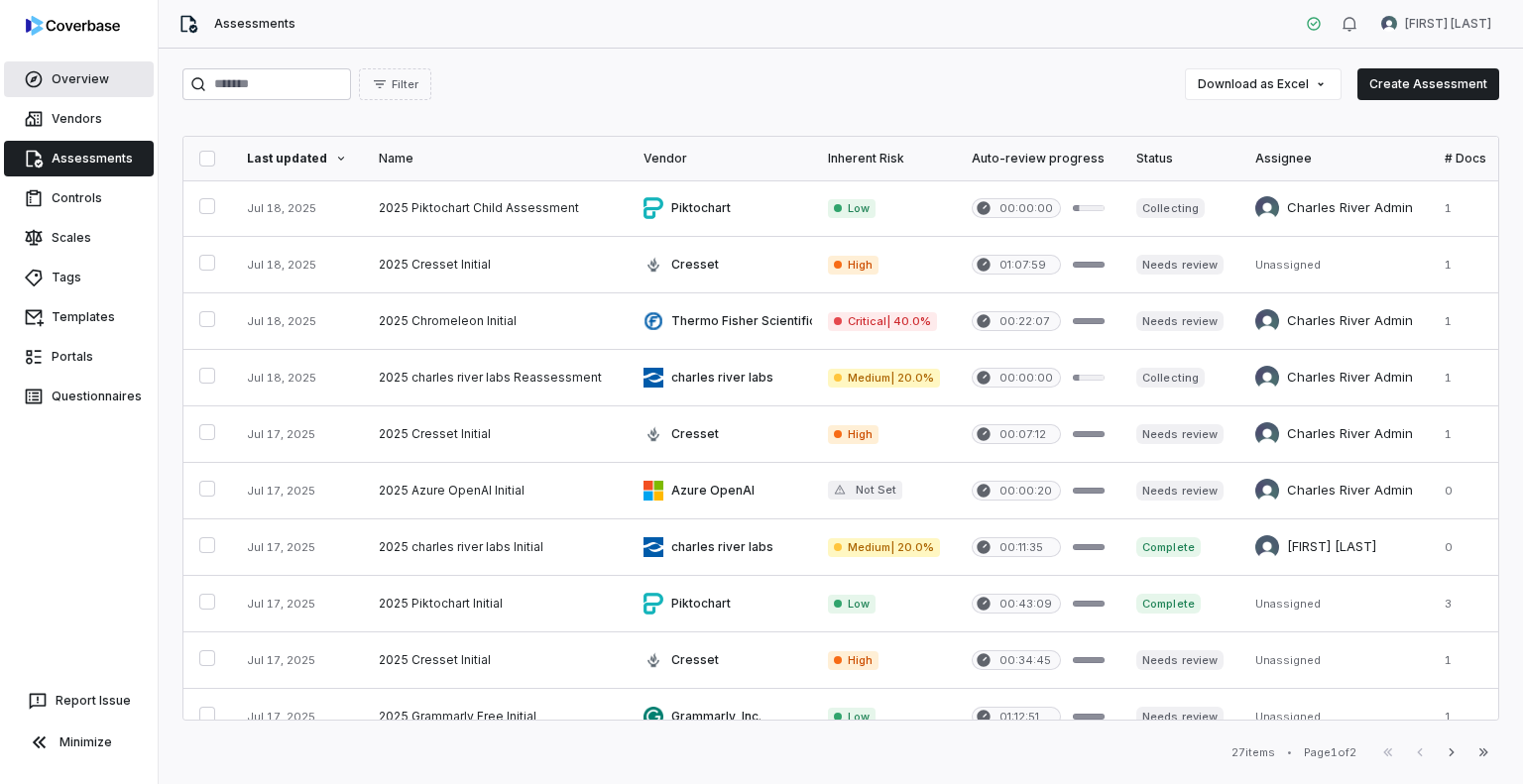 click on "Overview" at bounding box center [78, 79] 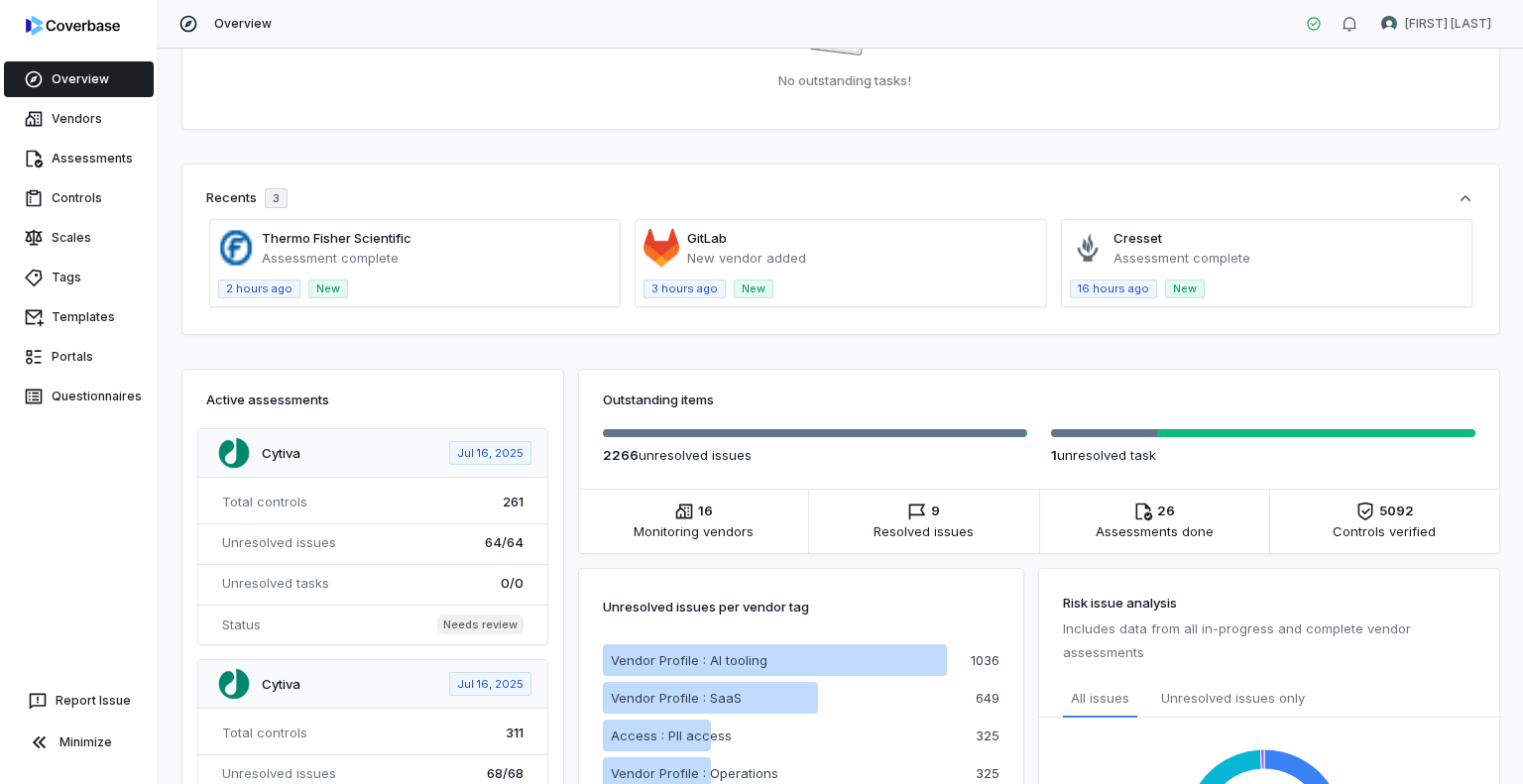 scroll, scrollTop: 99, scrollLeft: 0, axis: vertical 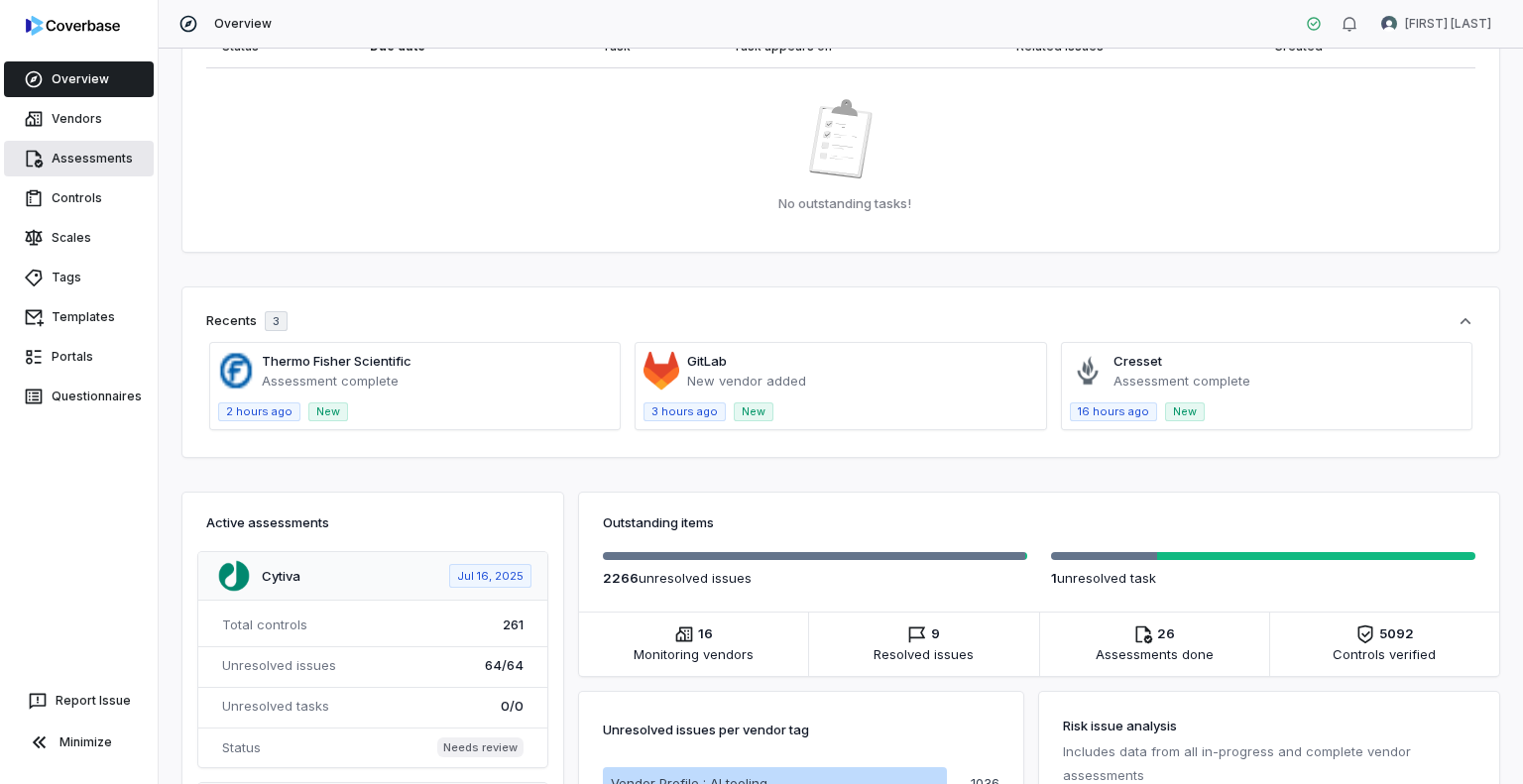 click on "Assessments" at bounding box center (78, 159) 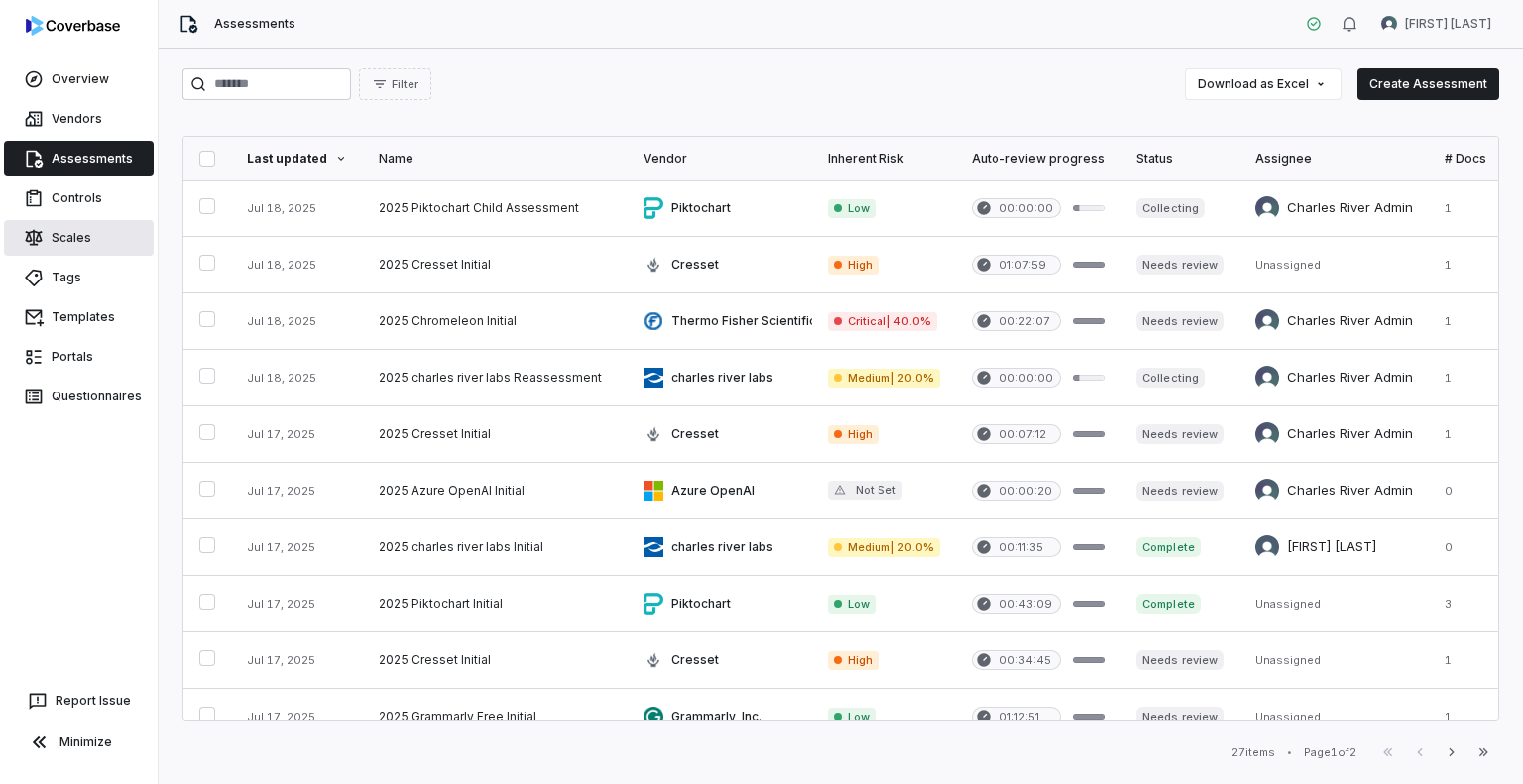 click on "Scales" at bounding box center (78, 238) 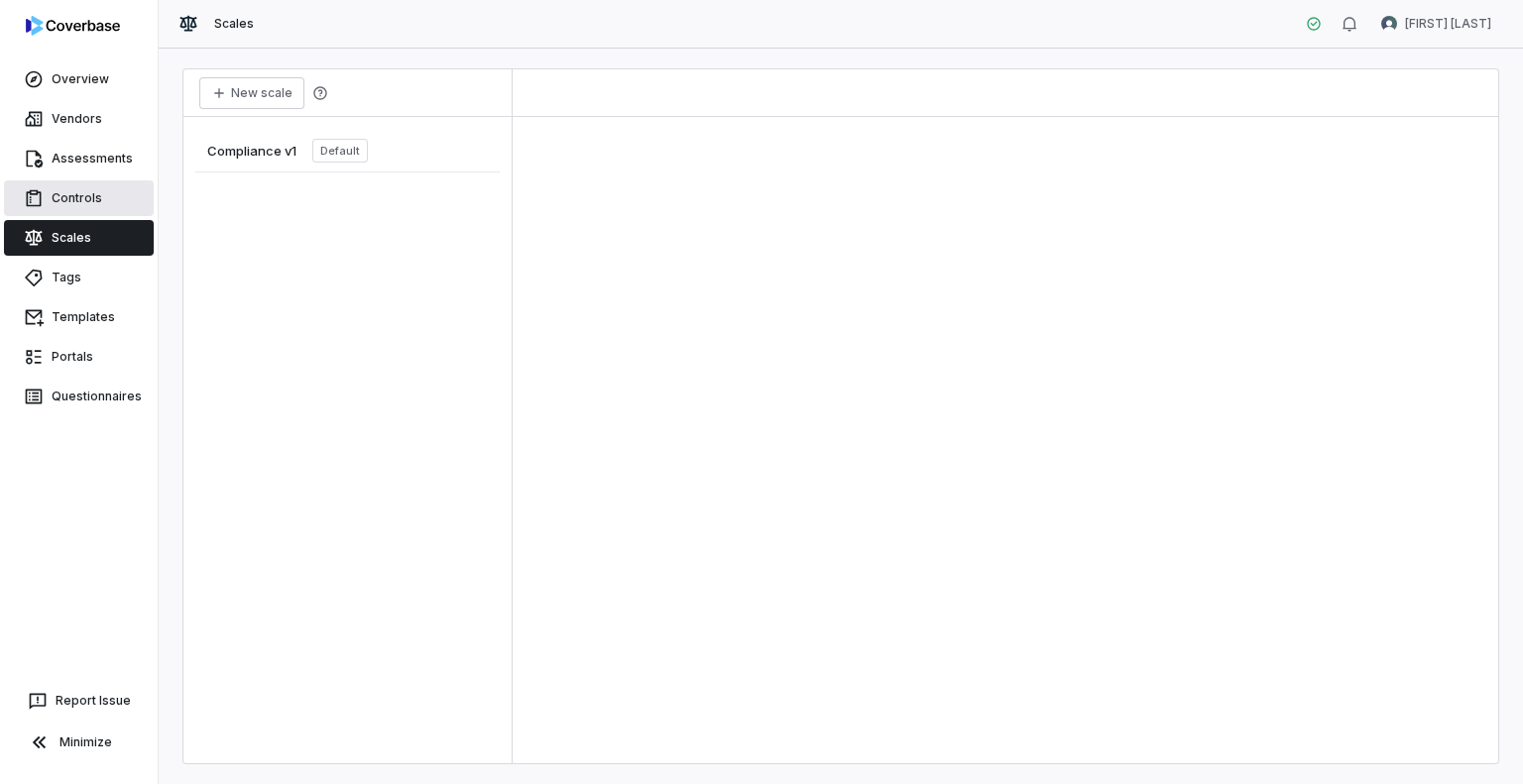 click on "Controls" at bounding box center (78, 198) 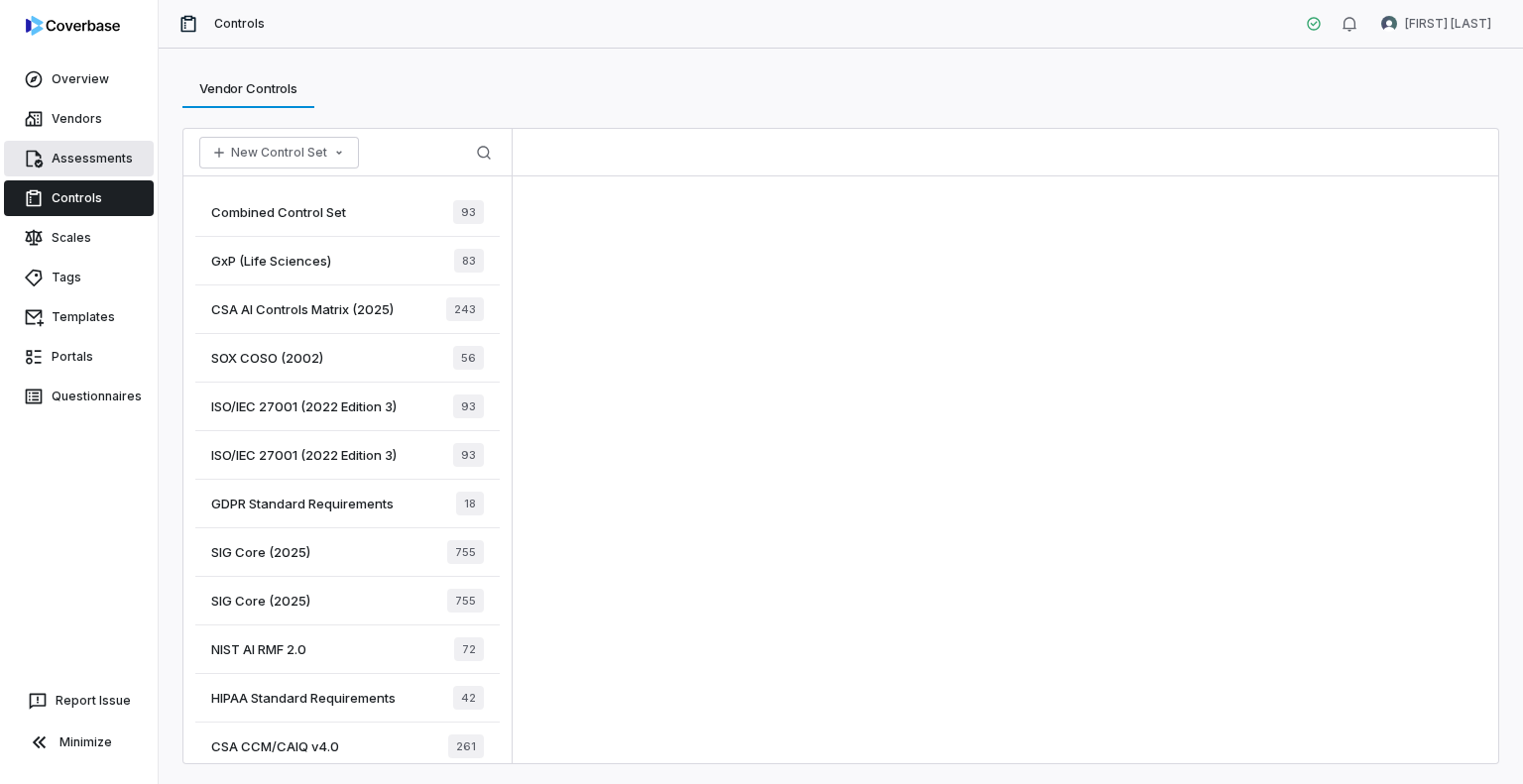 click on "Assessments" at bounding box center [78, 159] 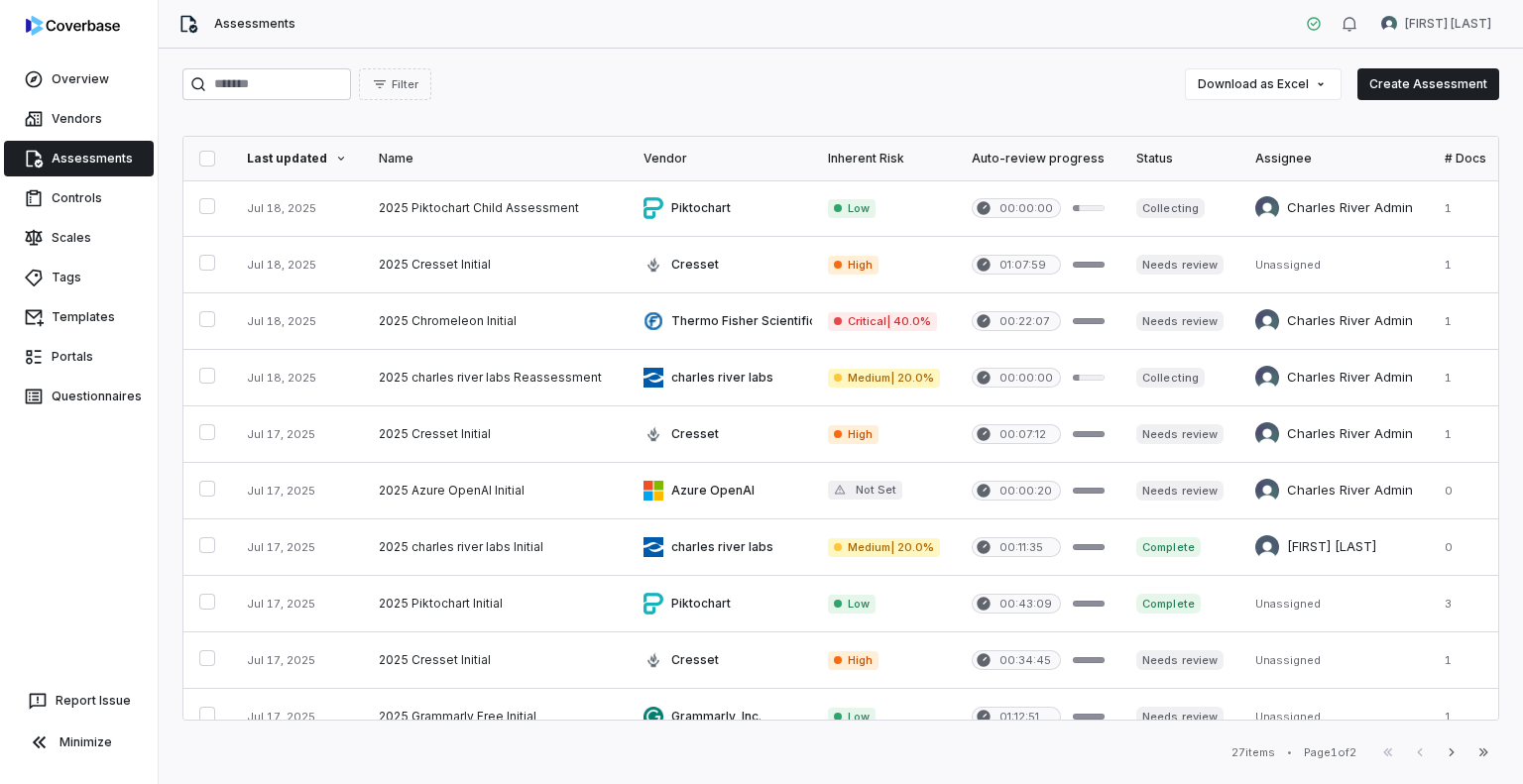 click on "Assessments" at bounding box center [78, 159] 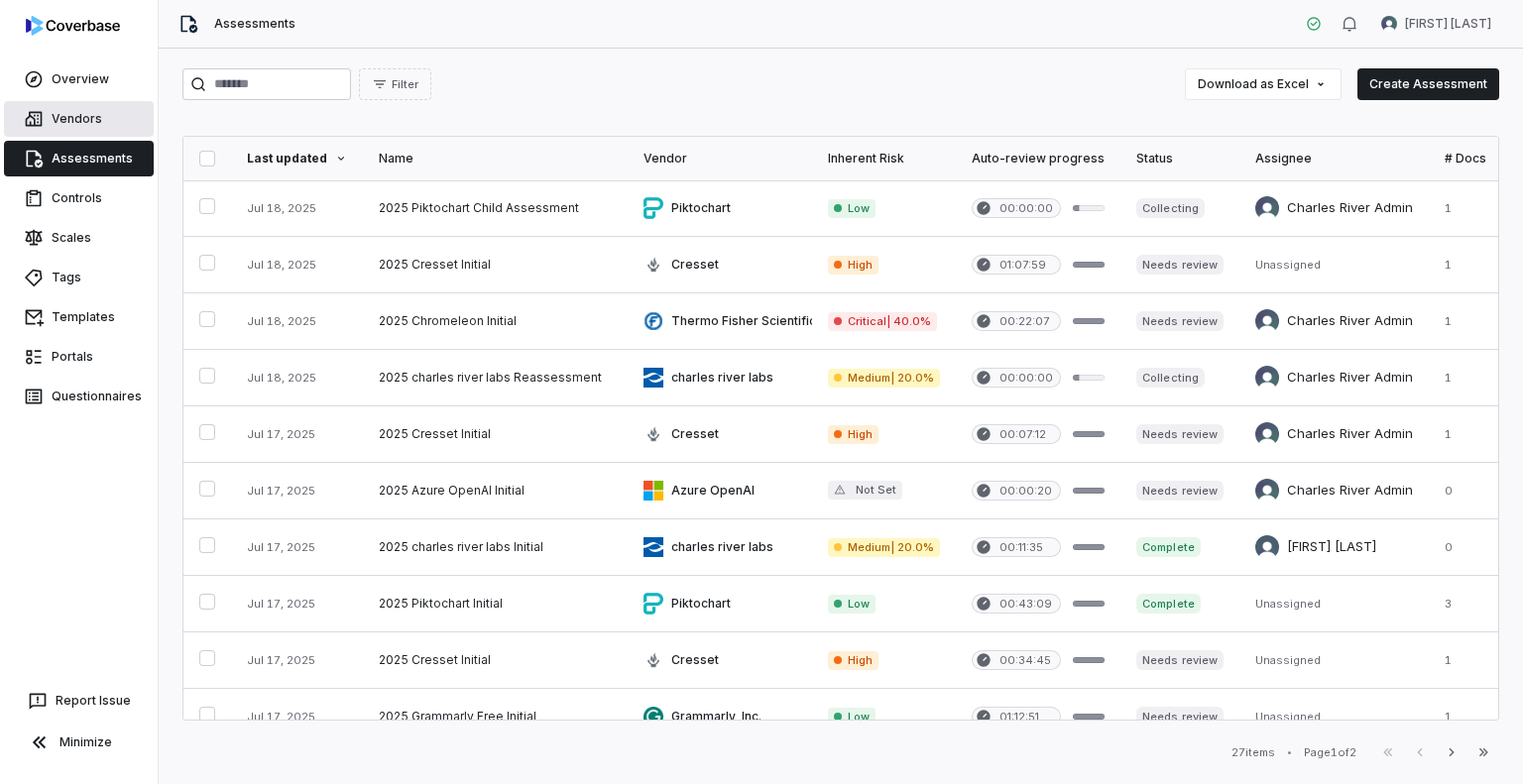 click on "Vendors" at bounding box center (78, 119) 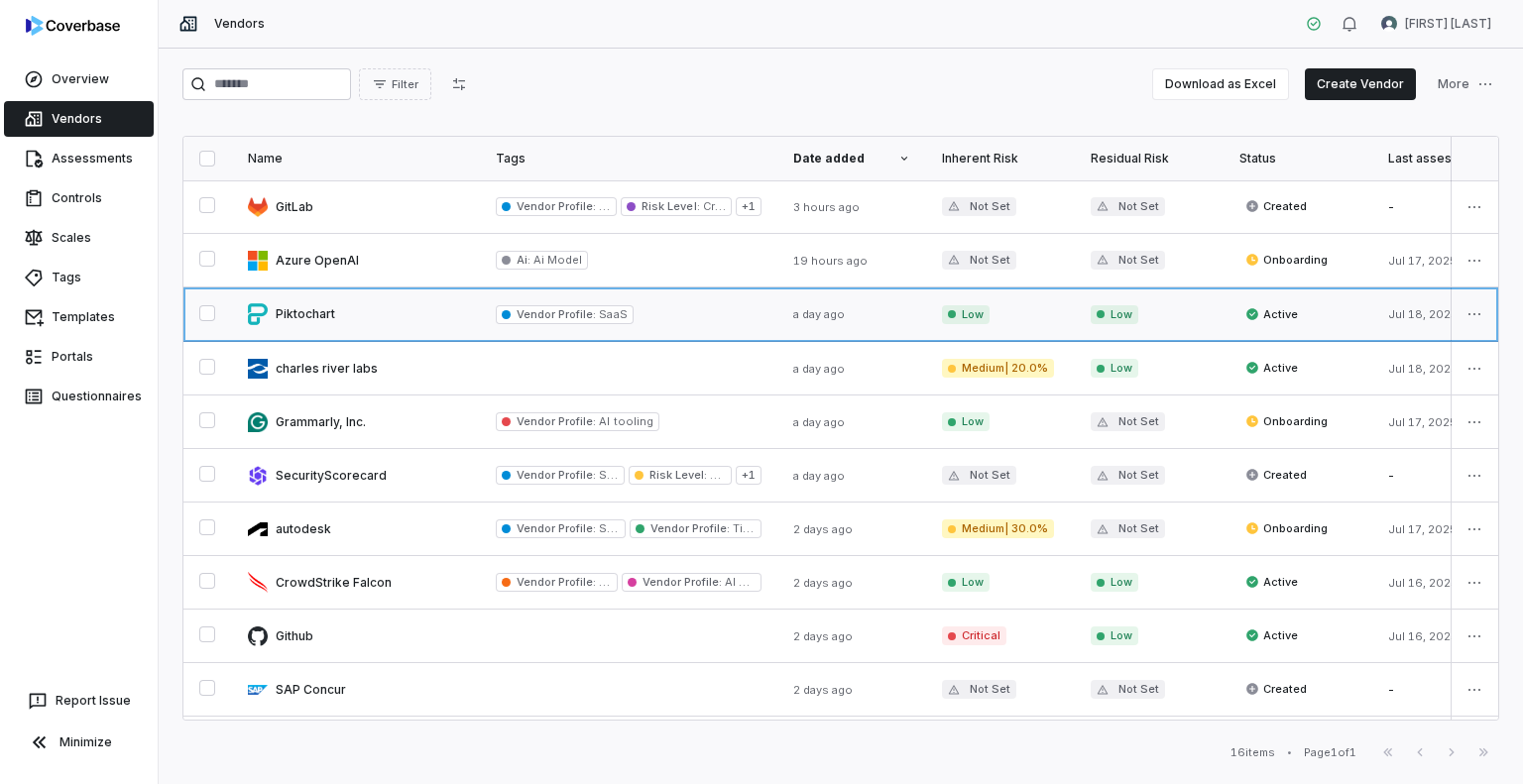 click at bounding box center [356, 314] 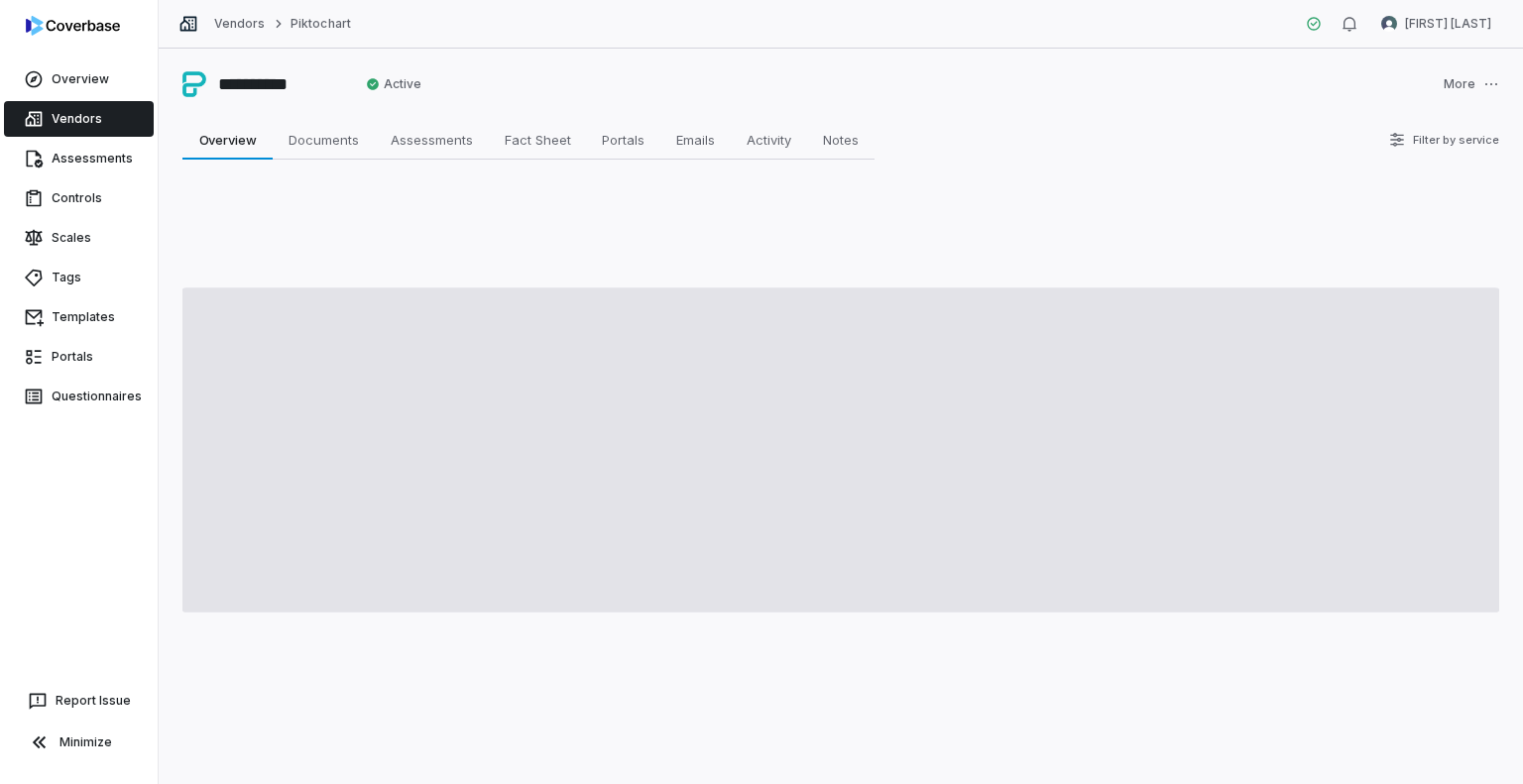 type on "*" 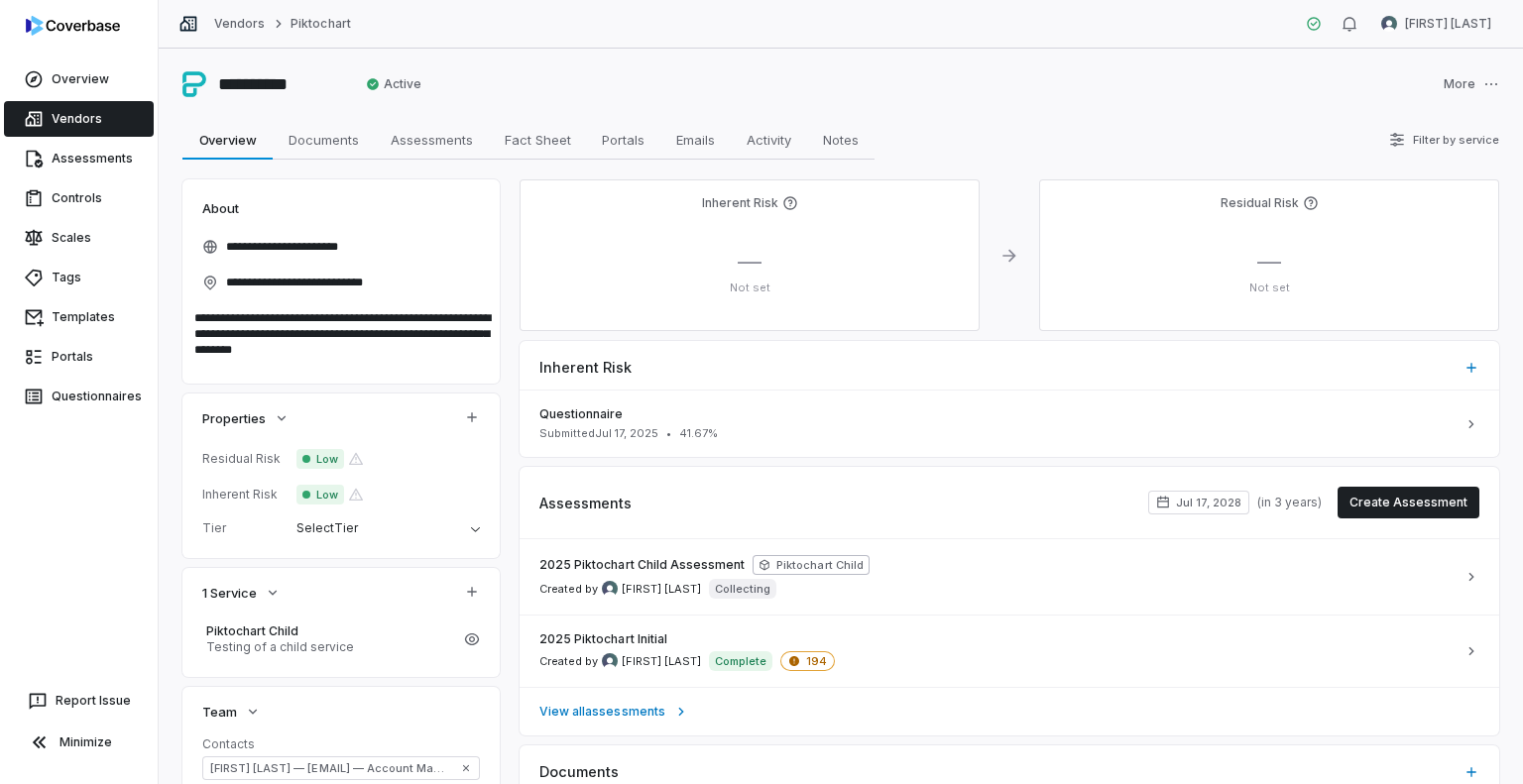 click on "Vendors" at bounding box center (78, 119) 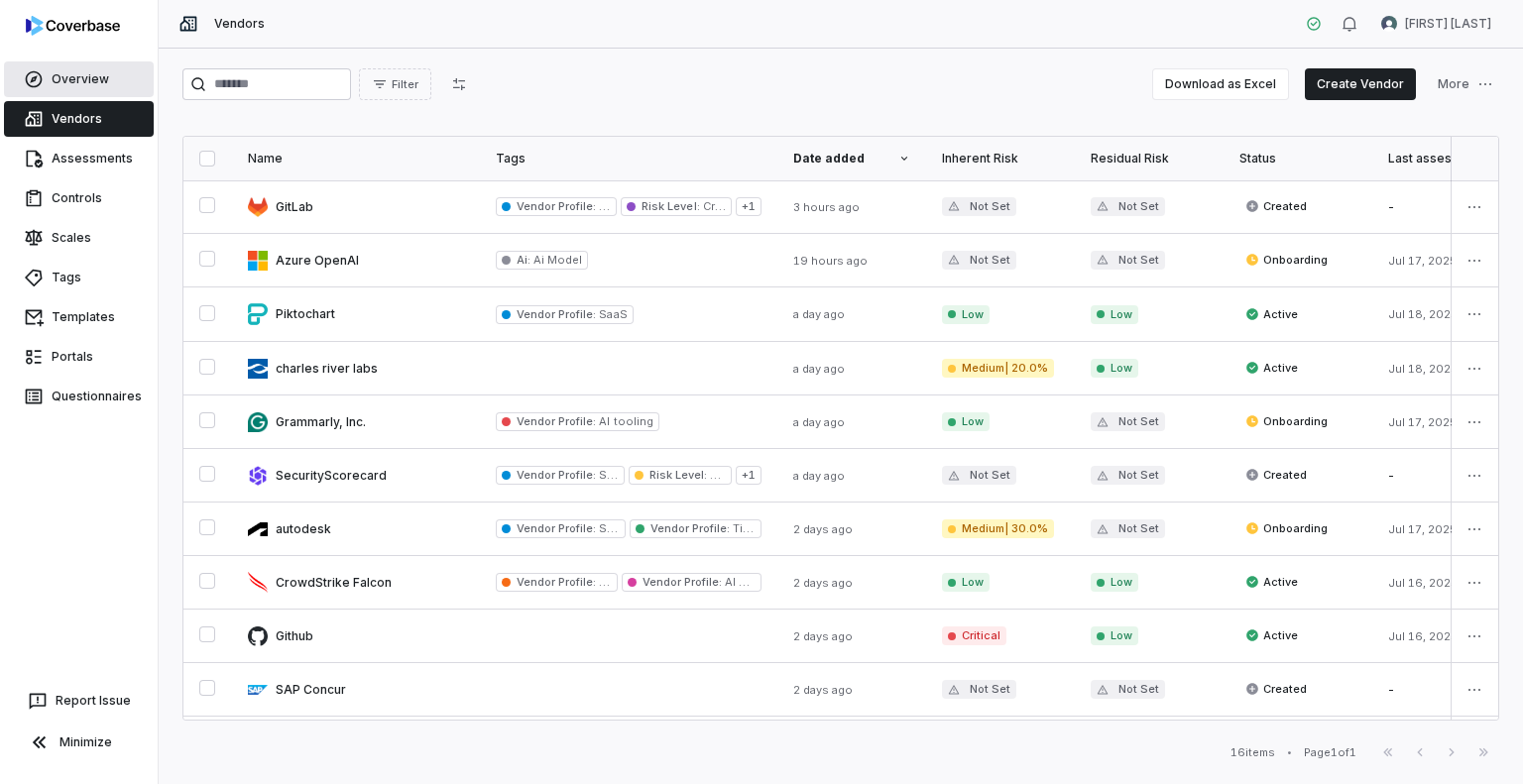 click on "Overview" at bounding box center (78, 79) 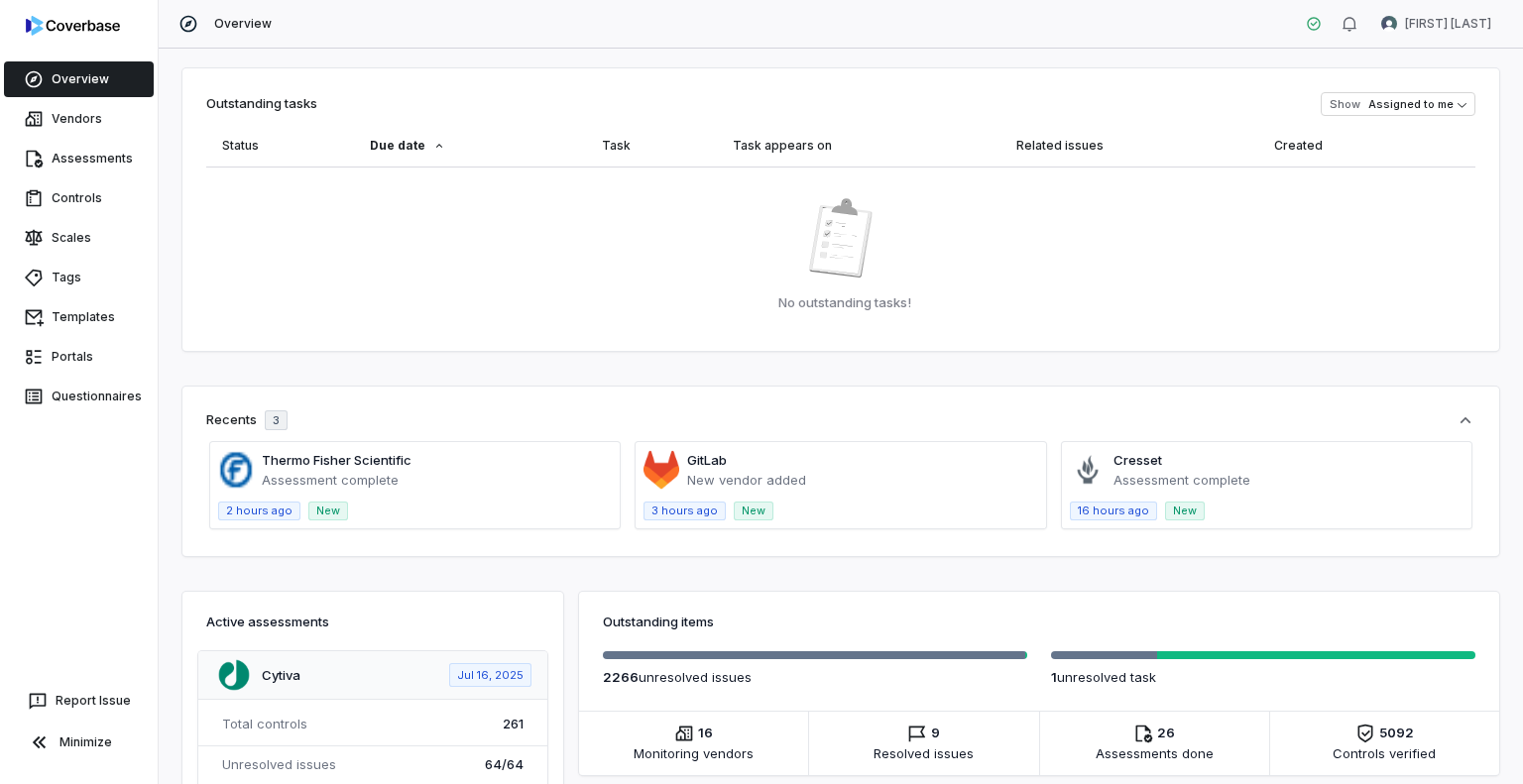 click on "Recents 3 Thermo Fisher Scientific Assessment complete 2 hours ago New GitLab New vendor added 3 hours ago New Cresset Assessment complete 16 hours ago New" at bounding box center (841, 471) 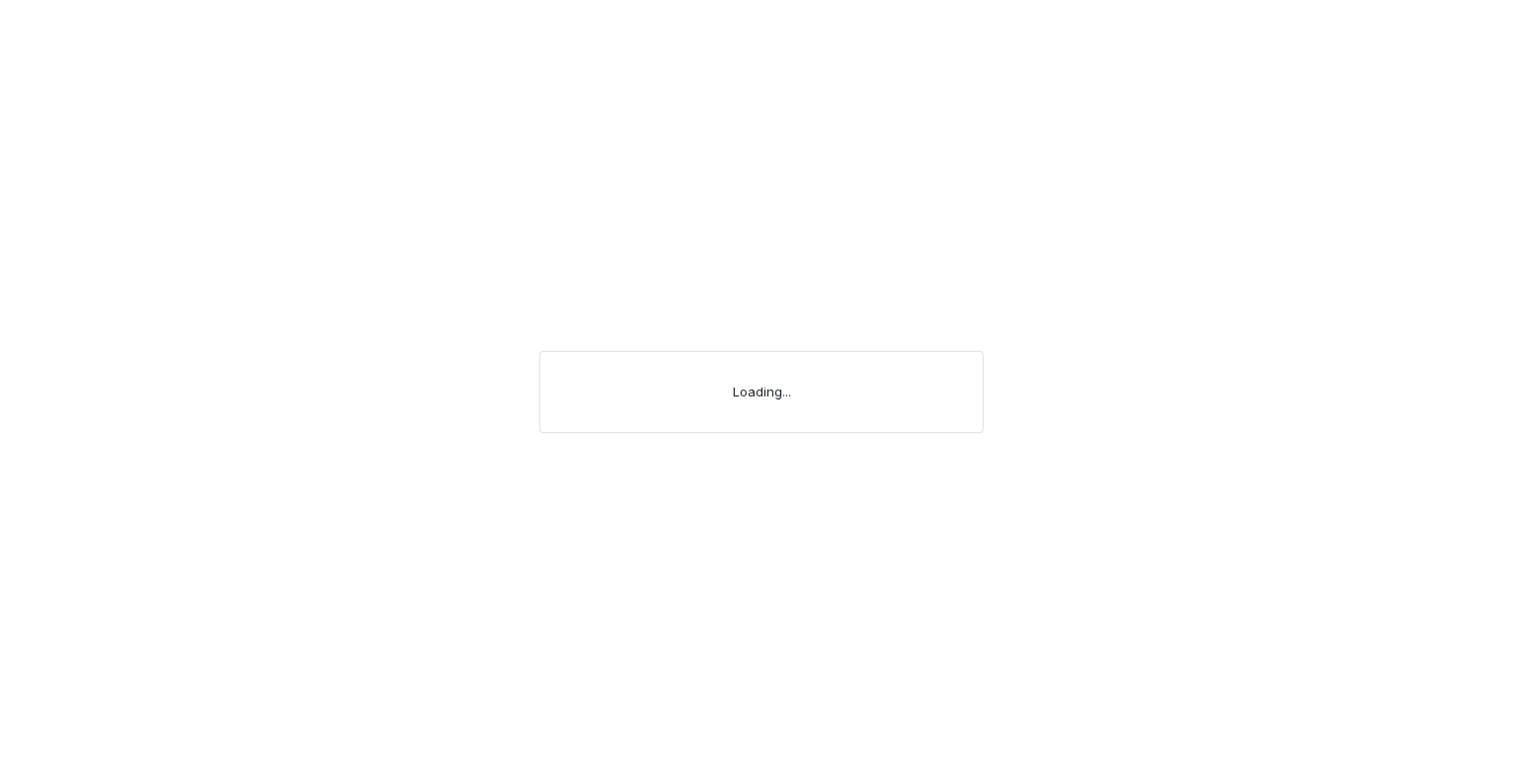scroll, scrollTop: 0, scrollLeft: 0, axis: both 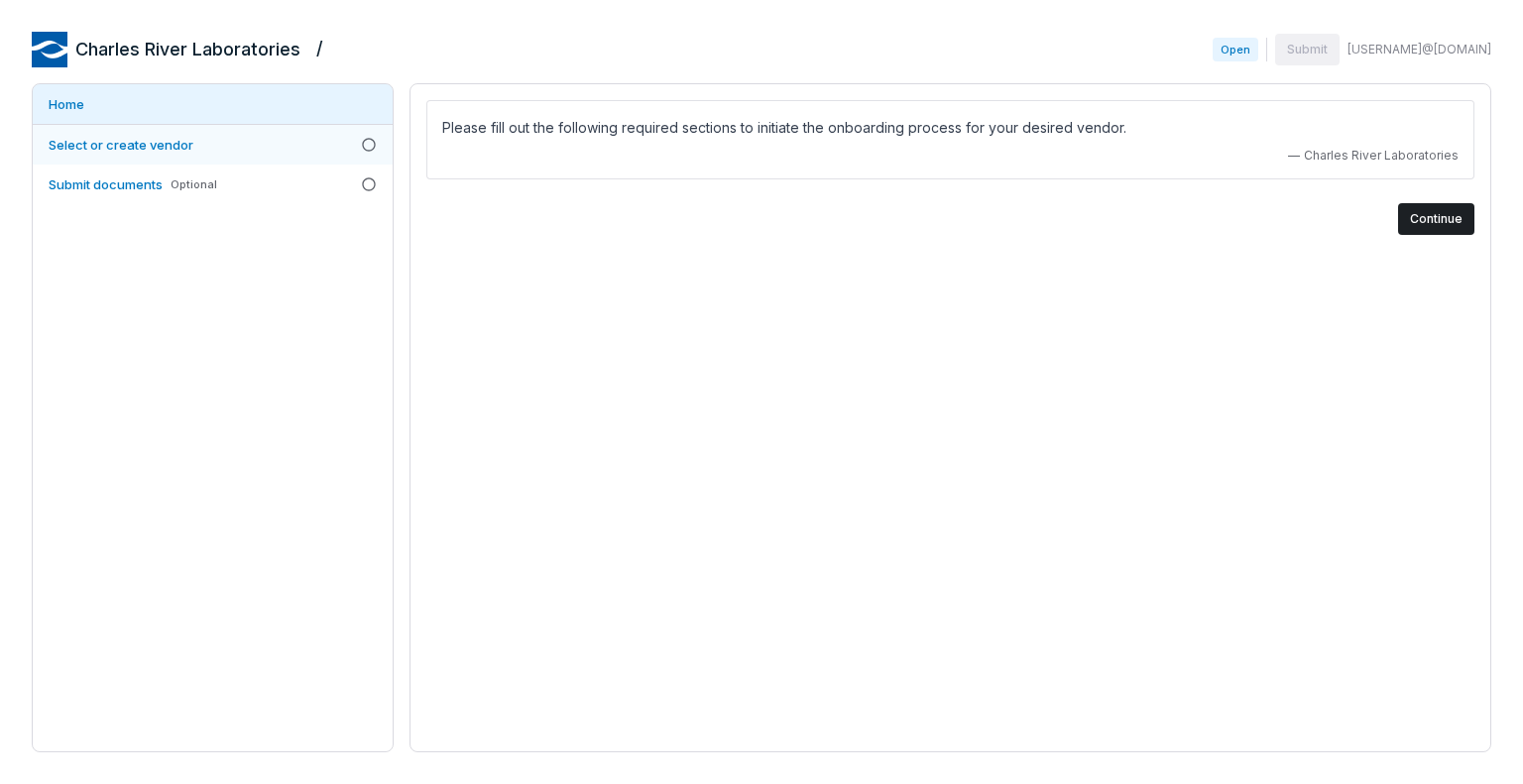 click on "Select or create vendor" at bounding box center (121, 145) 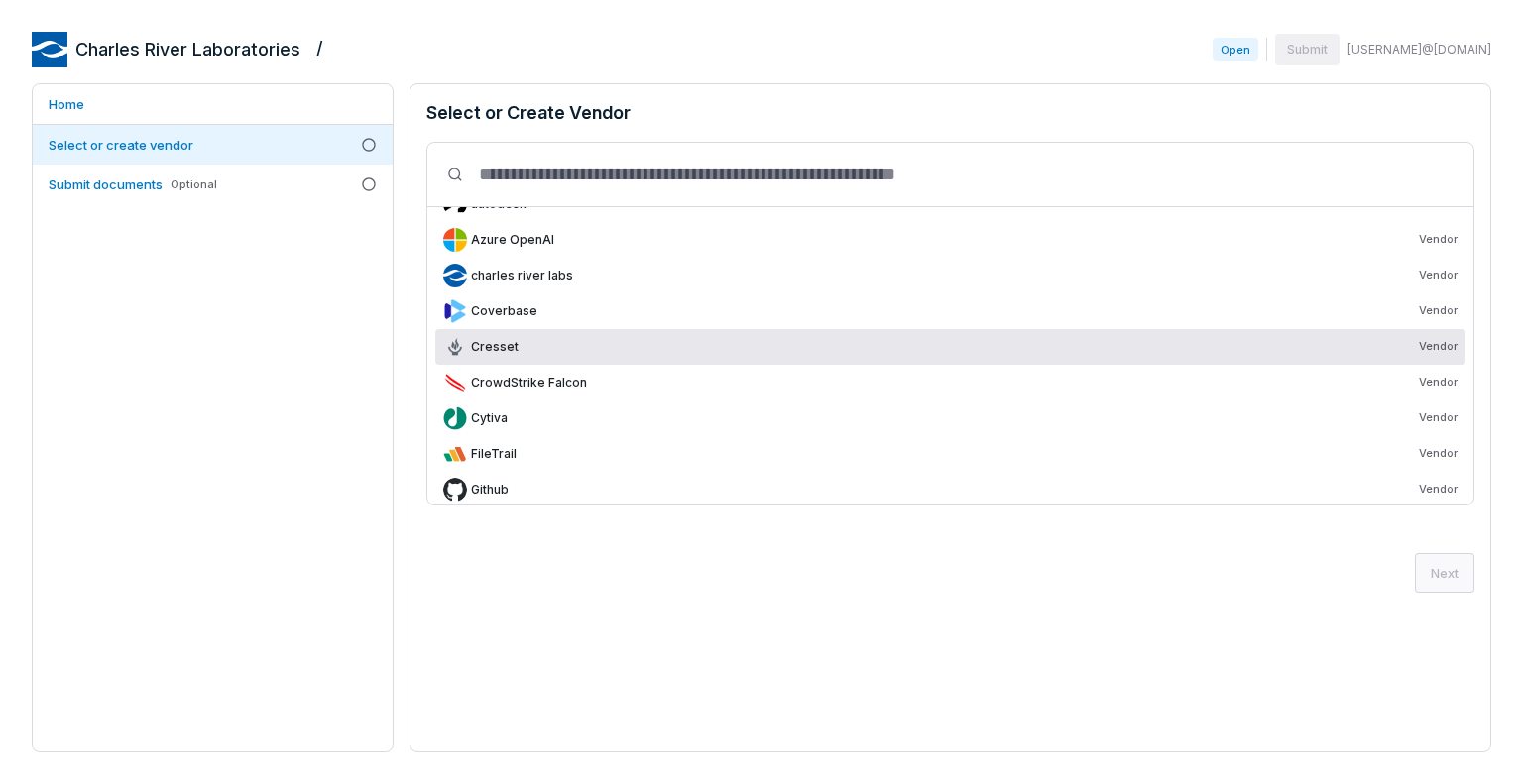 scroll, scrollTop: 0, scrollLeft: 0, axis: both 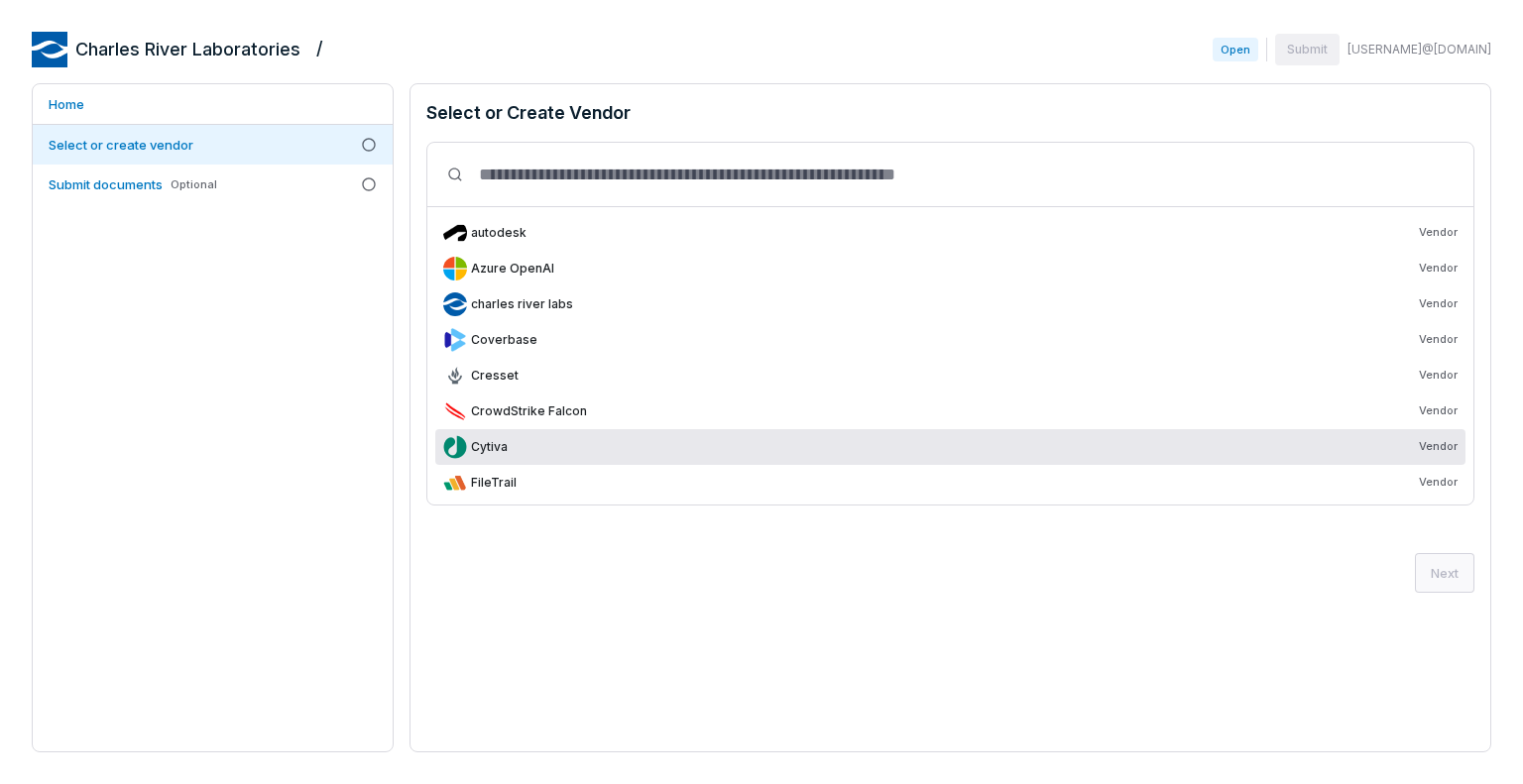 click on "Select or Create Vendor autodesk Vendor Azure OpenAI Vendor charles river labs Vendor Coverbase Vendor Cresset Vendor CrowdStrike Falcon Vendor Cytiva Vendor FileTrail Vendor Github Vendor GitLab Vendor Grammarly, Inc. Vendor Piktochart Vendor Salesforce Vendor SAP Concur Vendor Next" at bounding box center (950, 346) 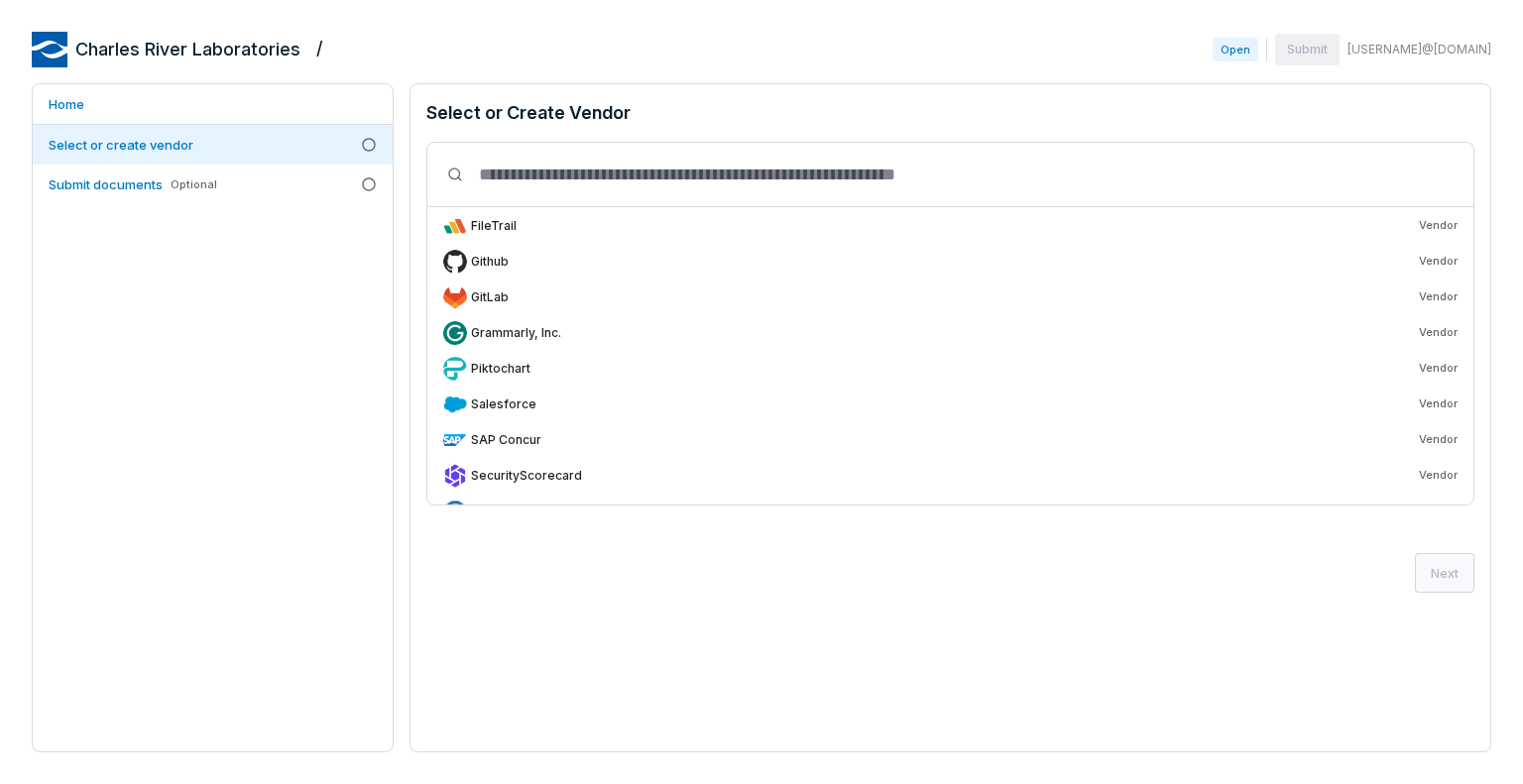 scroll, scrollTop: 289, scrollLeft: 0, axis: vertical 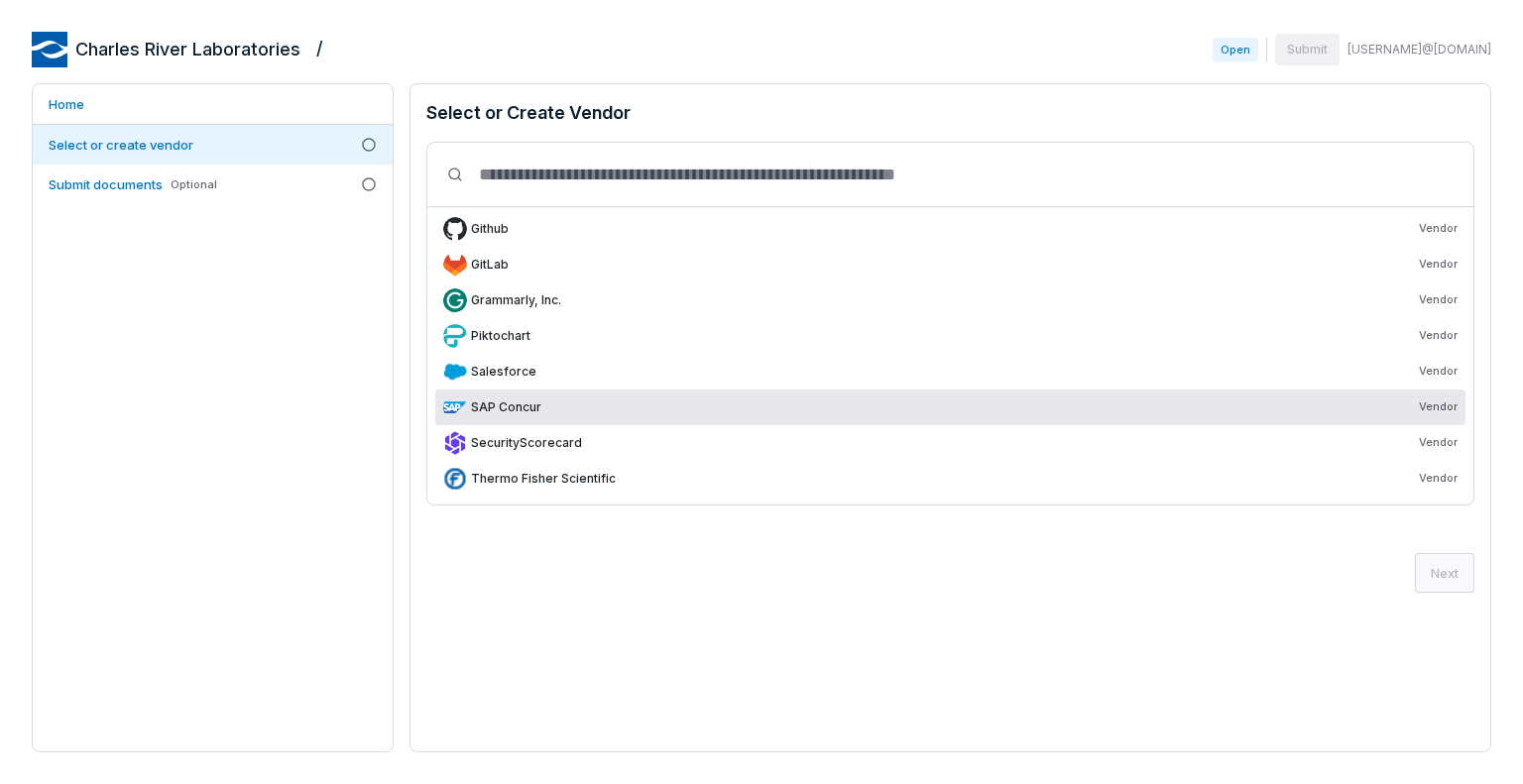 click on "SAP Concur Vendor" at bounding box center [964, 407] 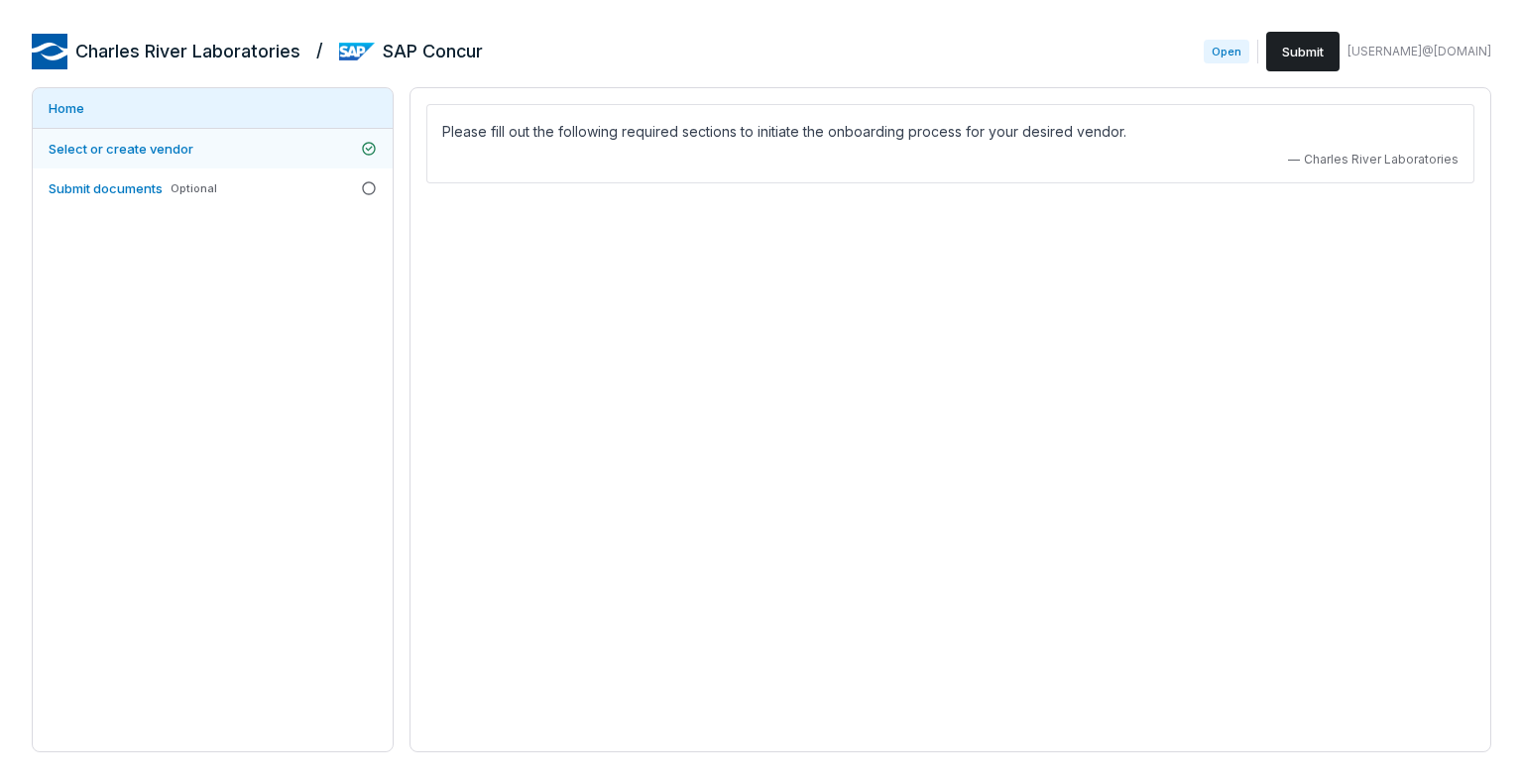 click on "Select or create vendor" at bounding box center [121, 149] 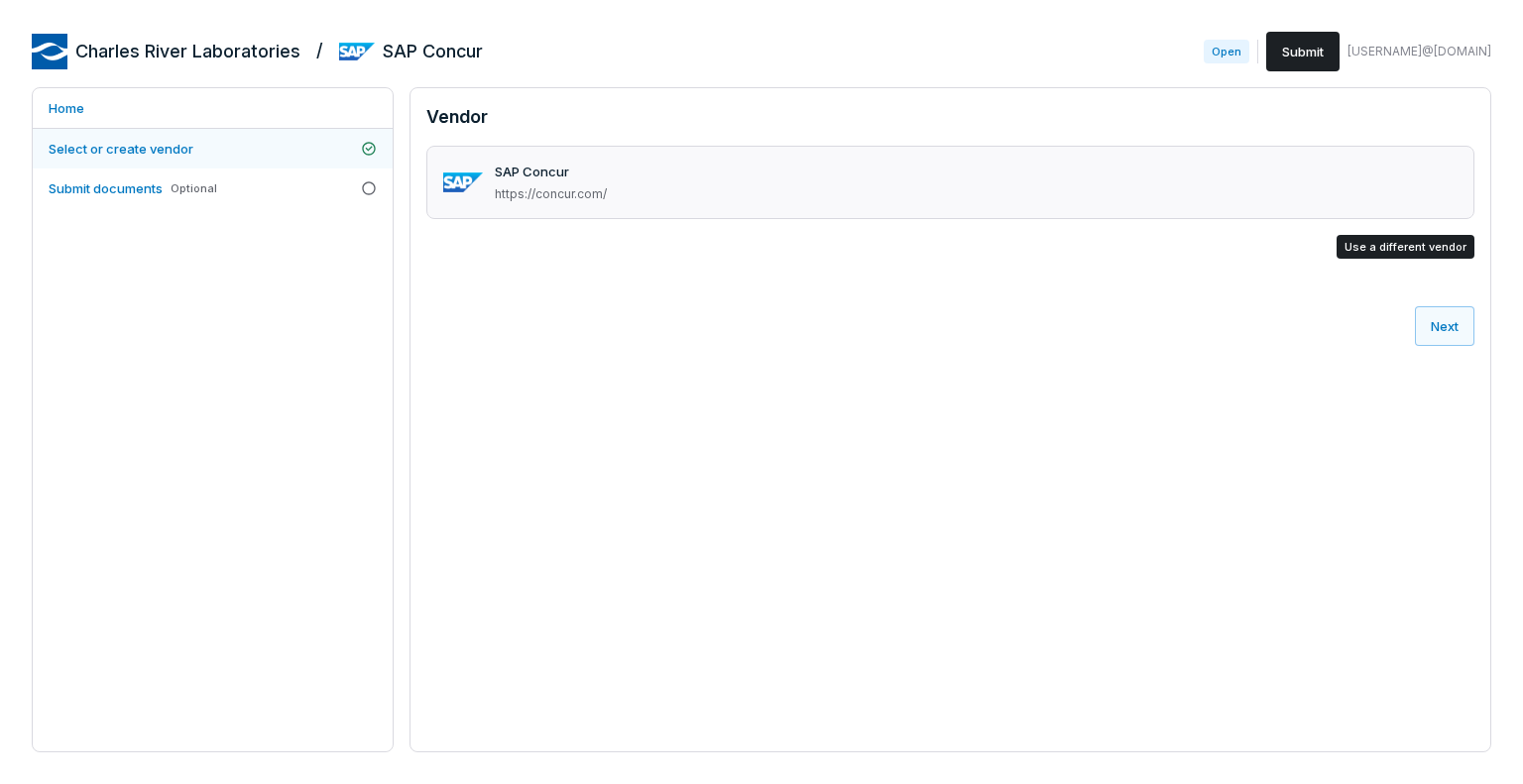 click on "Select or create vendor" at bounding box center (121, 149) 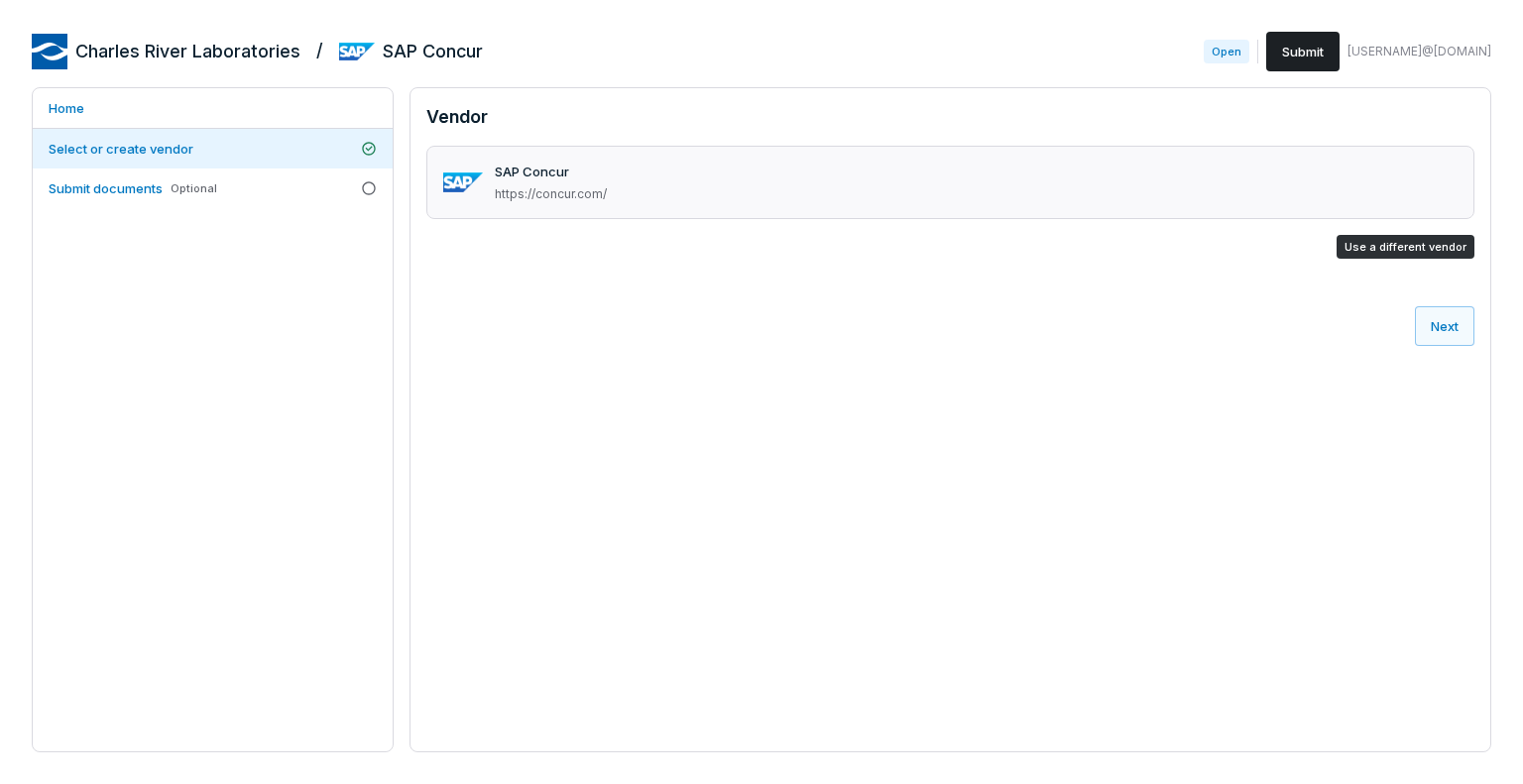 click on "Use a different vendor" at bounding box center [1405, 247] 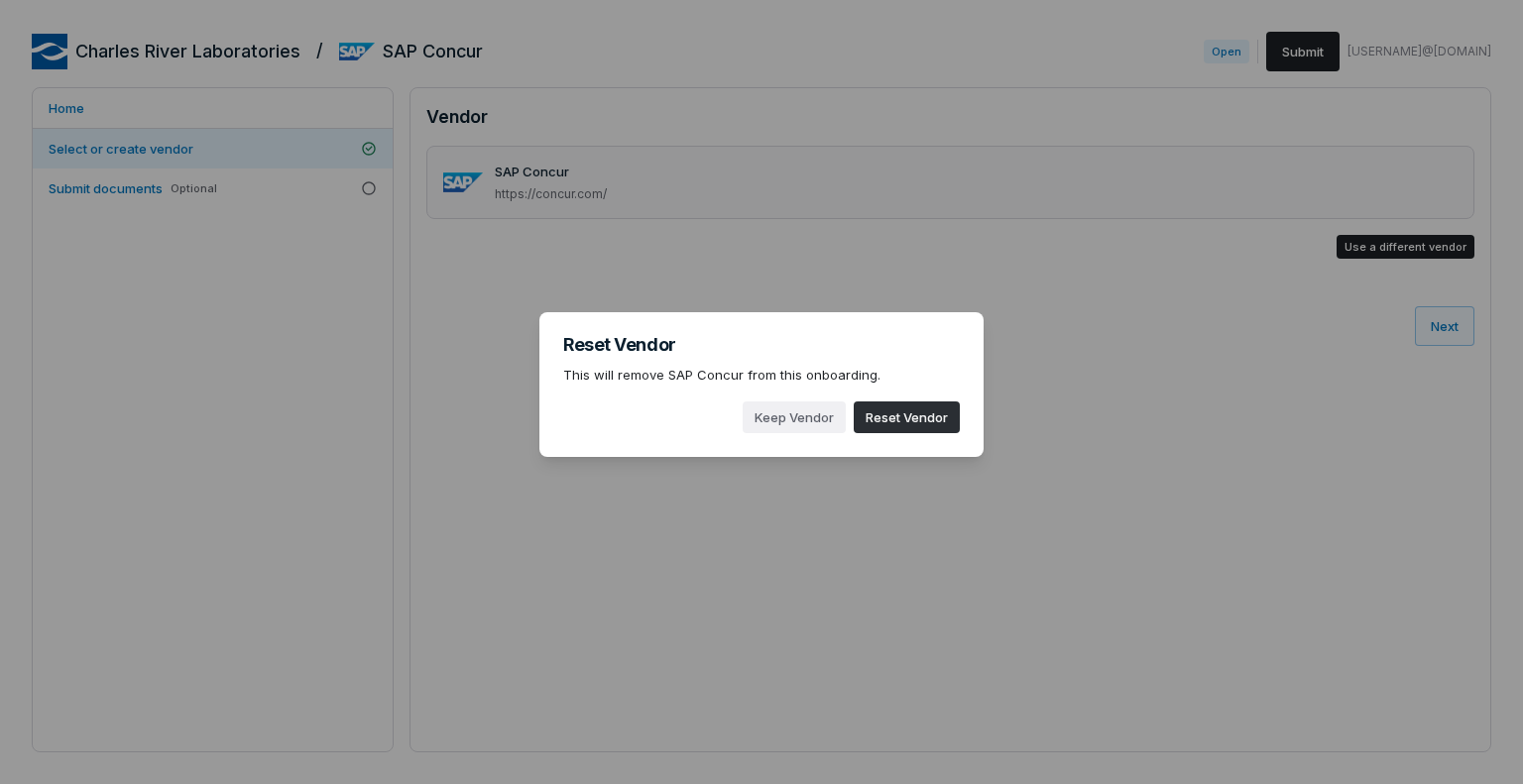 click on "Reset Vendor" at bounding box center (906, 417) 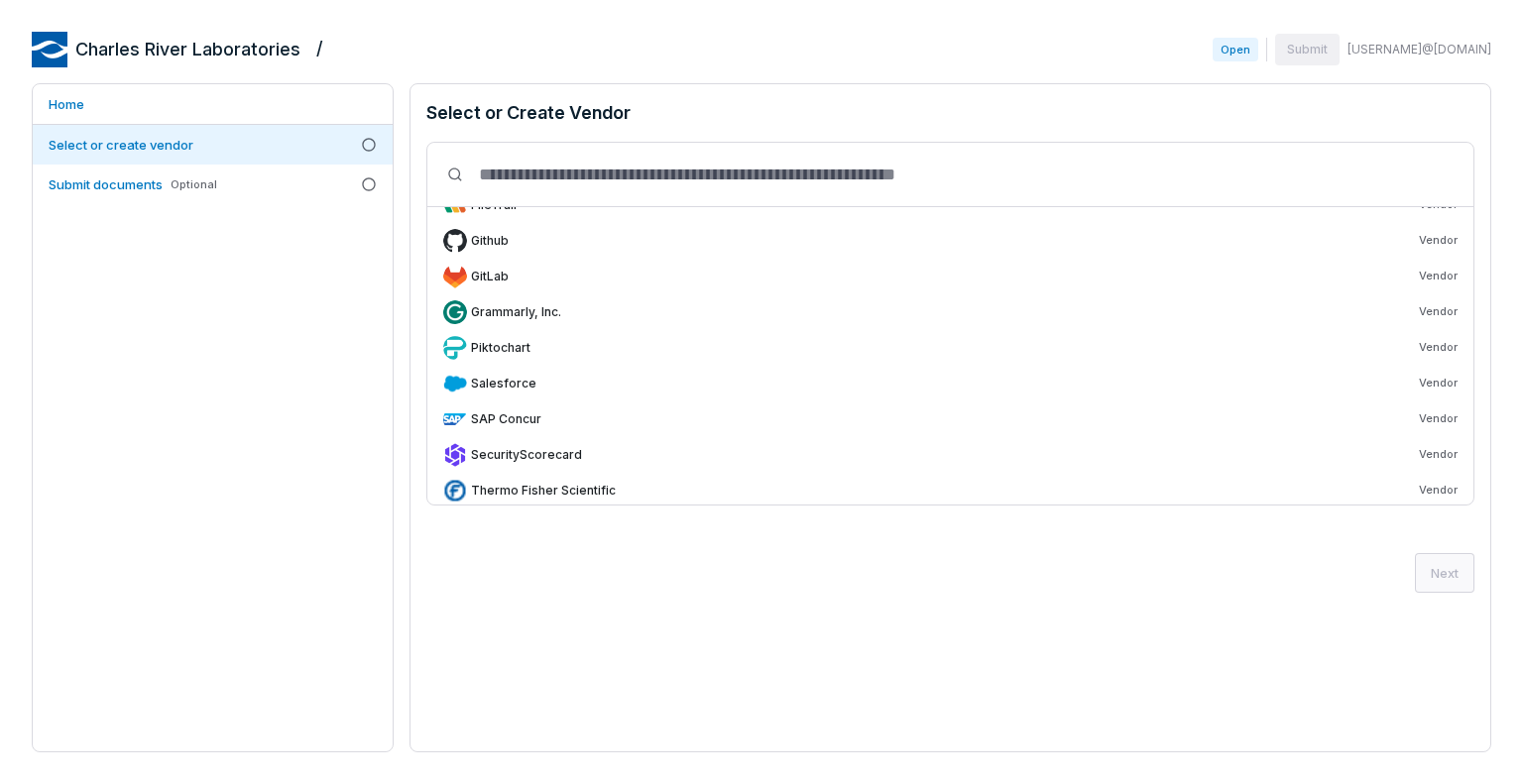 scroll, scrollTop: 289, scrollLeft: 0, axis: vertical 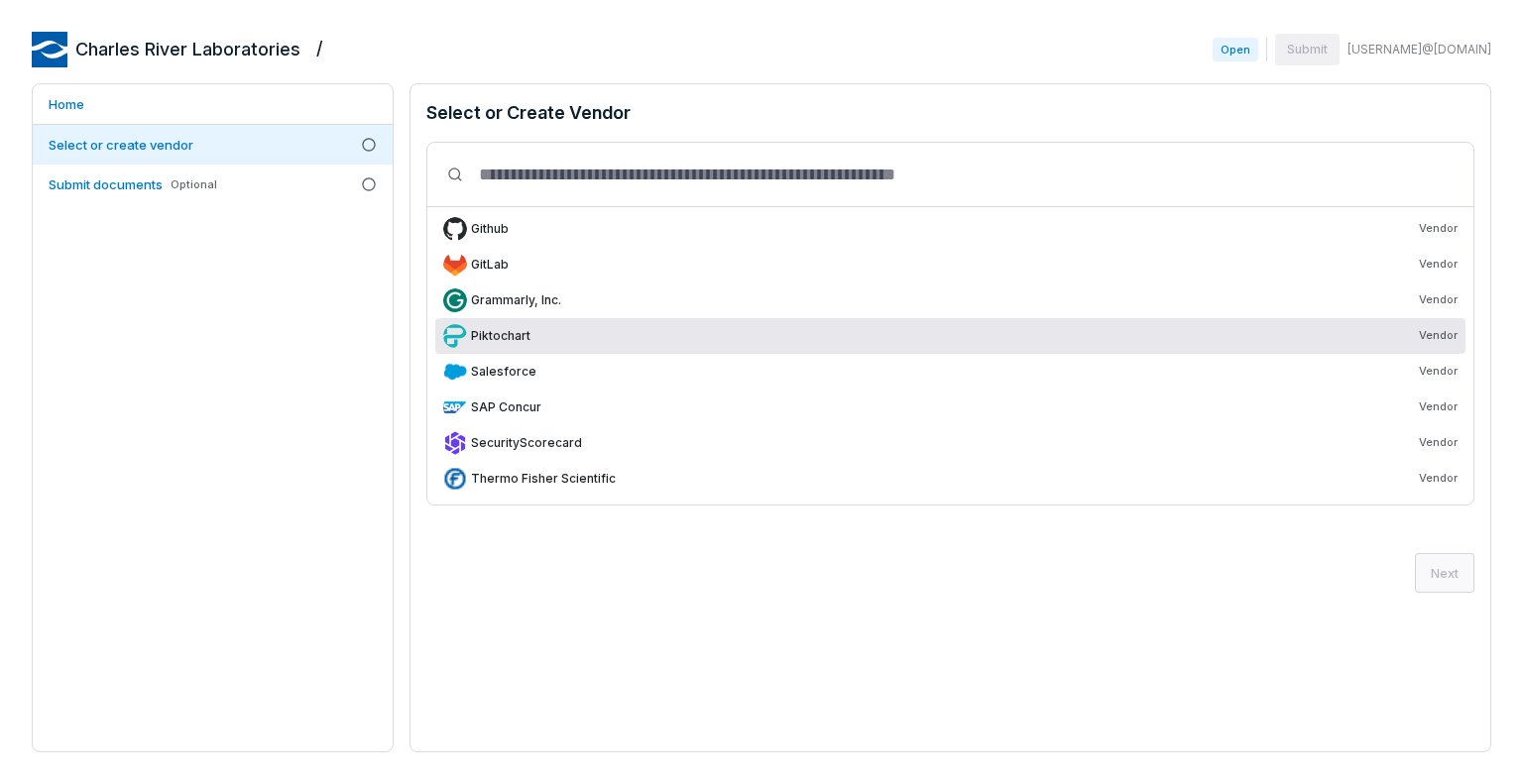 click on "Piktochart" at bounding box center [501, 336] 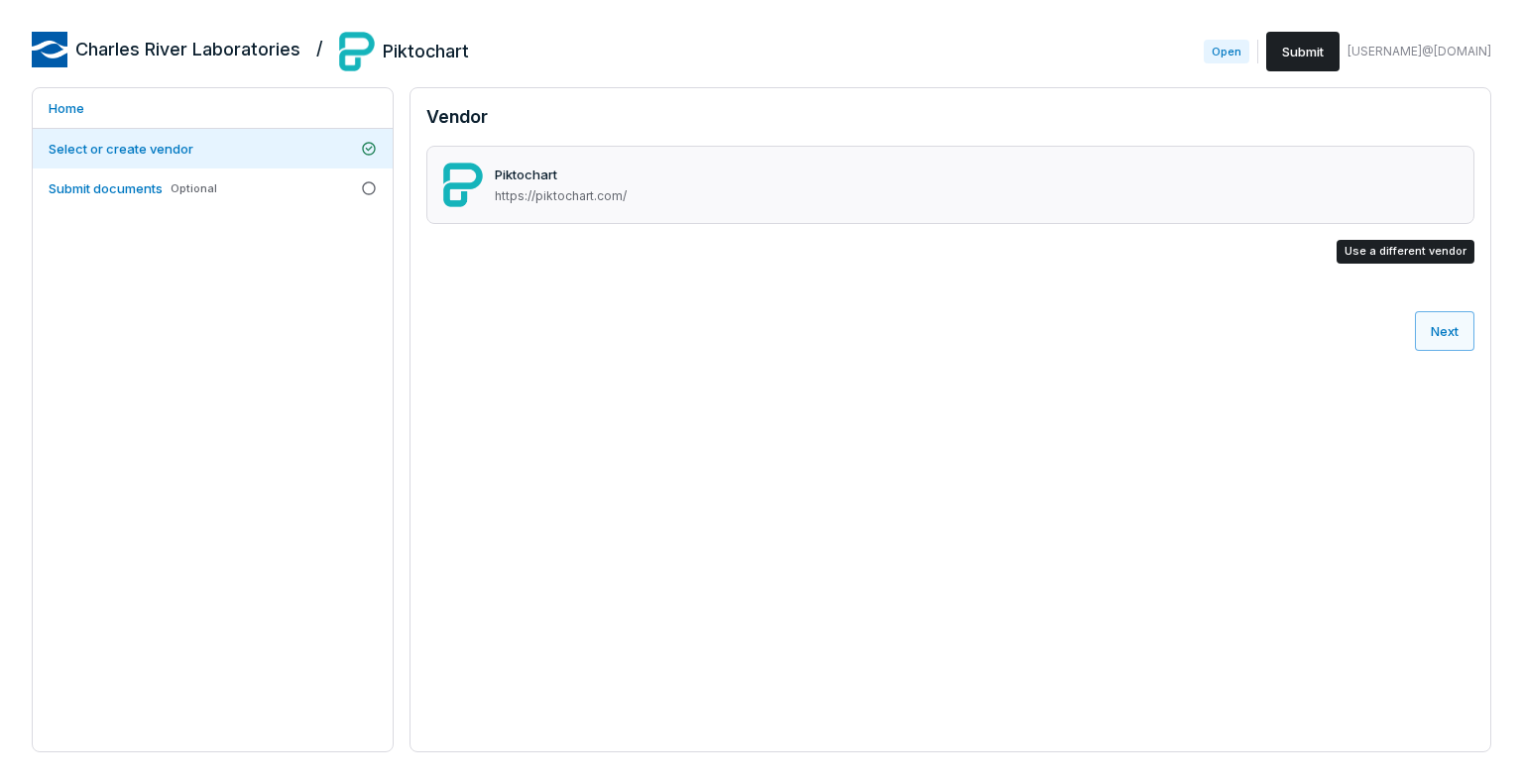 click on "Next" at bounding box center (1445, 331) 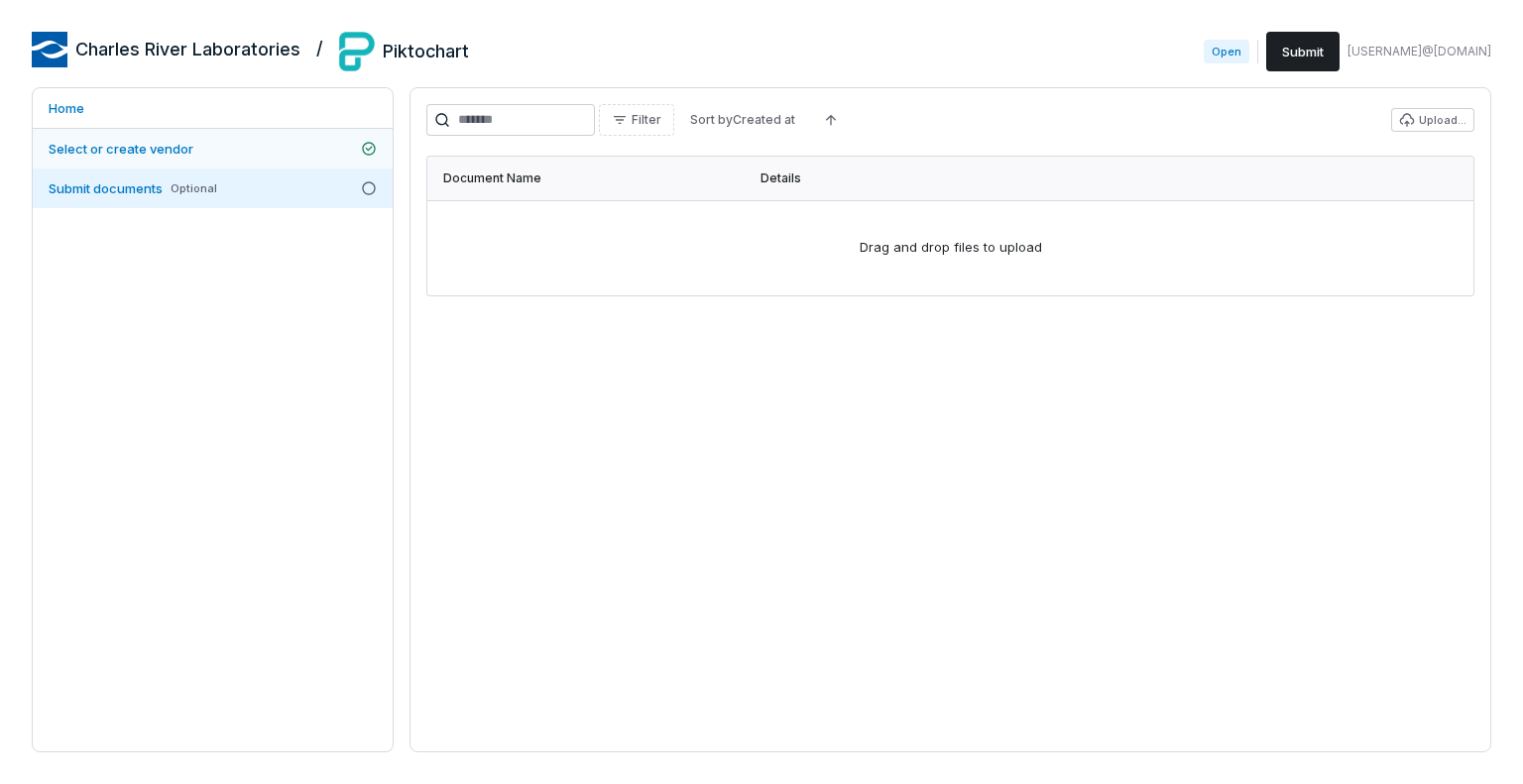 click on "Select or create vendor" at bounding box center [121, 149] 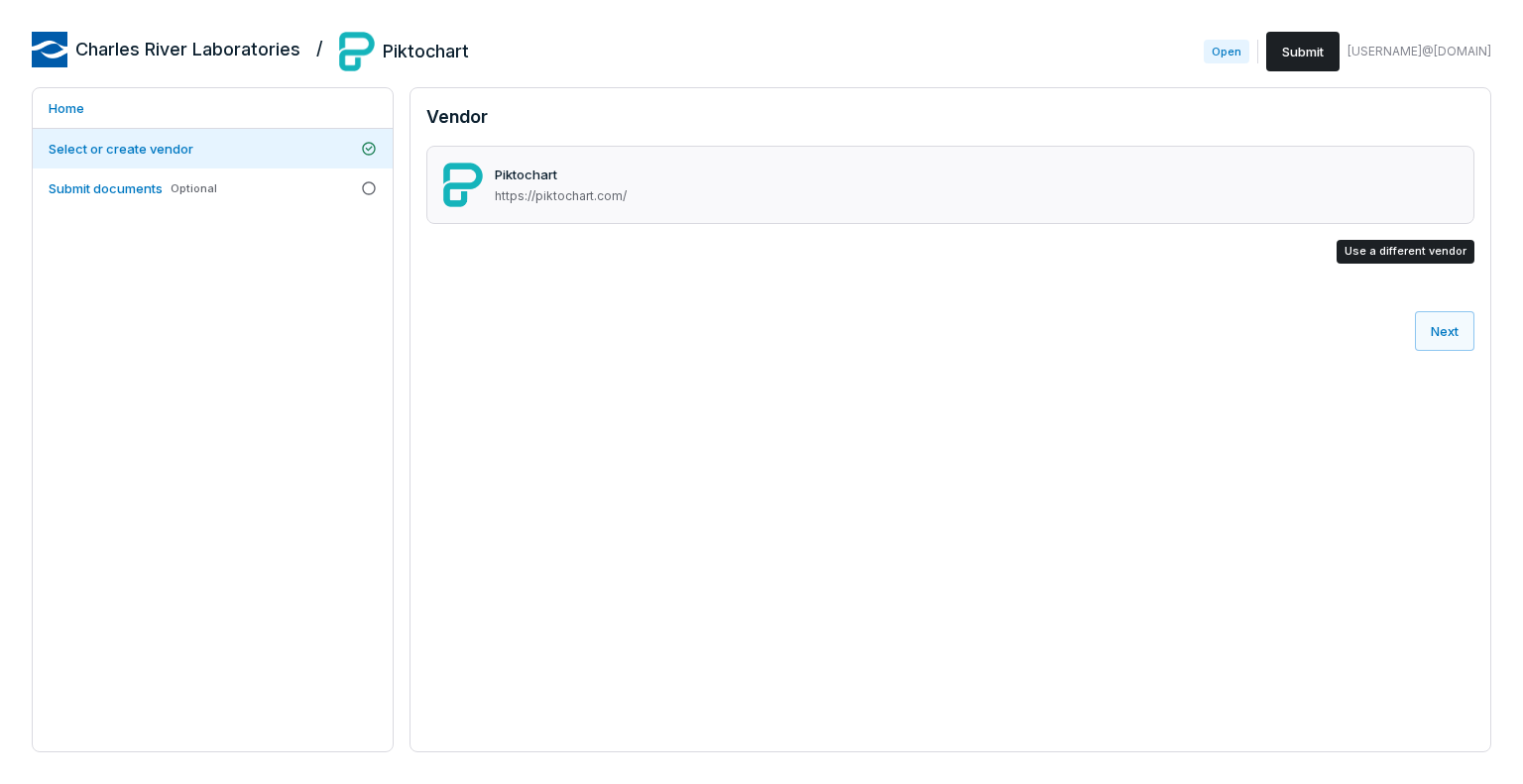 click on "Charles River Laboratories / Piktochart Open Submit laura.rosen@crl.com Home Select or create vendor Submit documents Optional Vendor Piktochart https://piktochart.com/ Use a different vendor Next" at bounding box center (762, 392) 